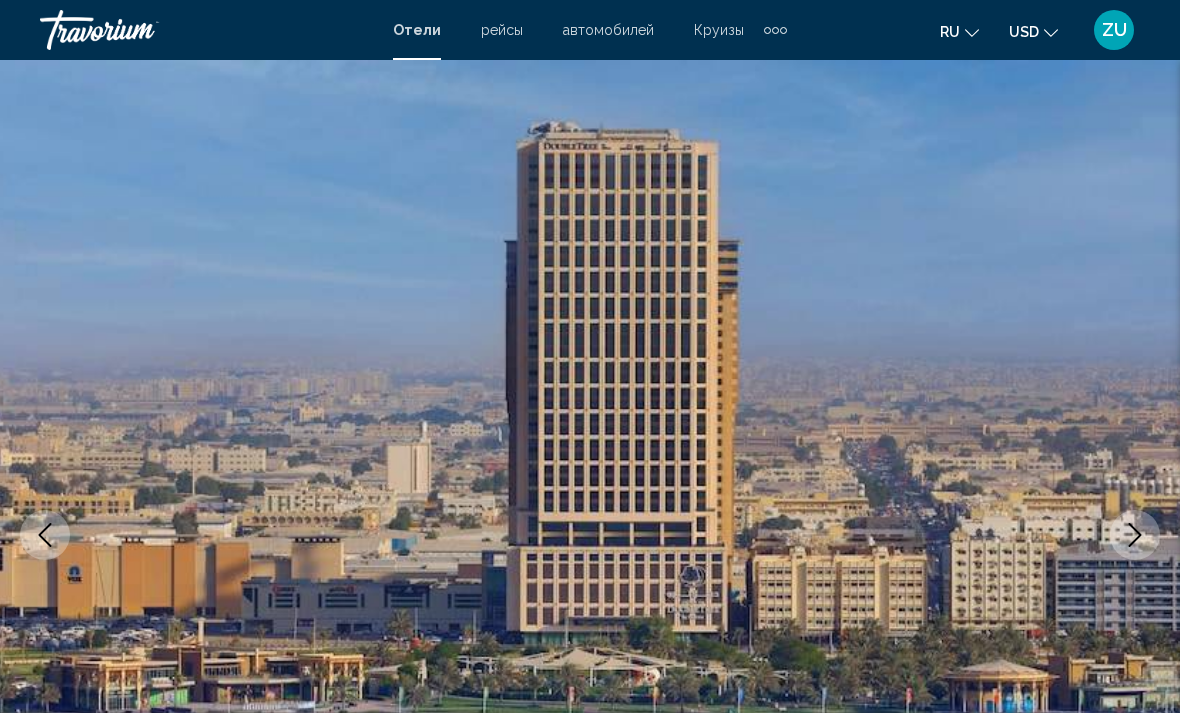 scroll, scrollTop: 3260, scrollLeft: 0, axis: vertical 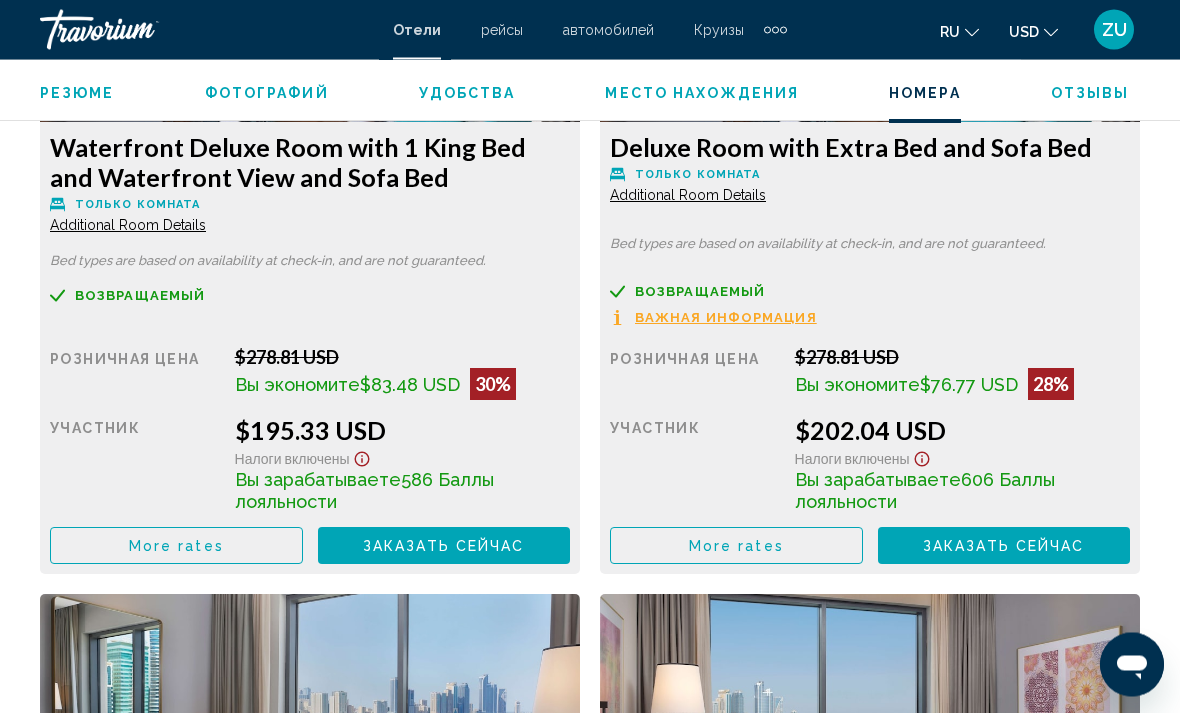 click on "More rates" at bounding box center [176, 546] 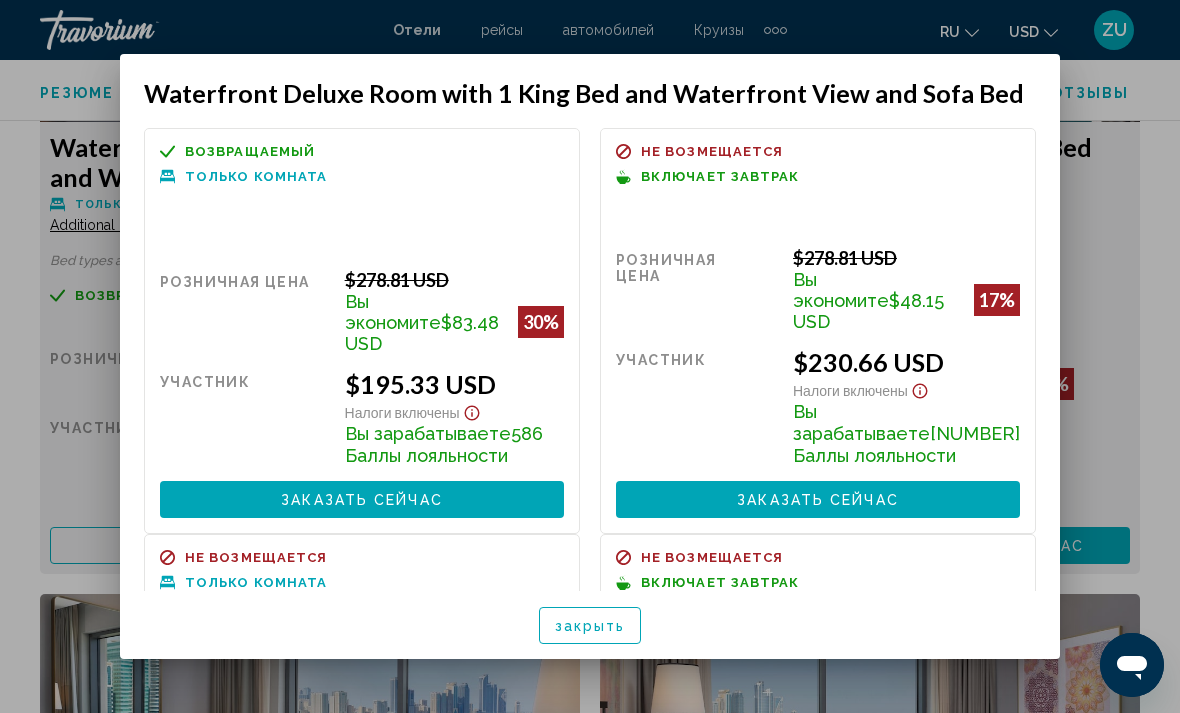 scroll, scrollTop: 0, scrollLeft: 0, axis: both 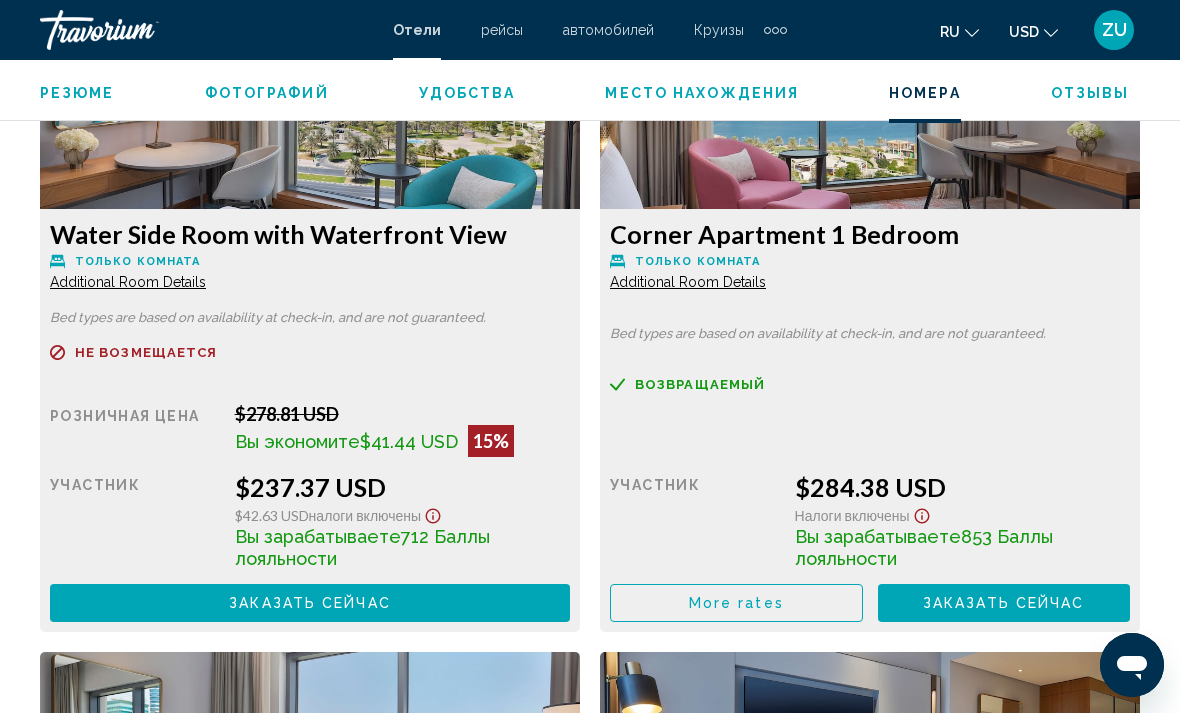 click on "More rates" at bounding box center [176, -89] 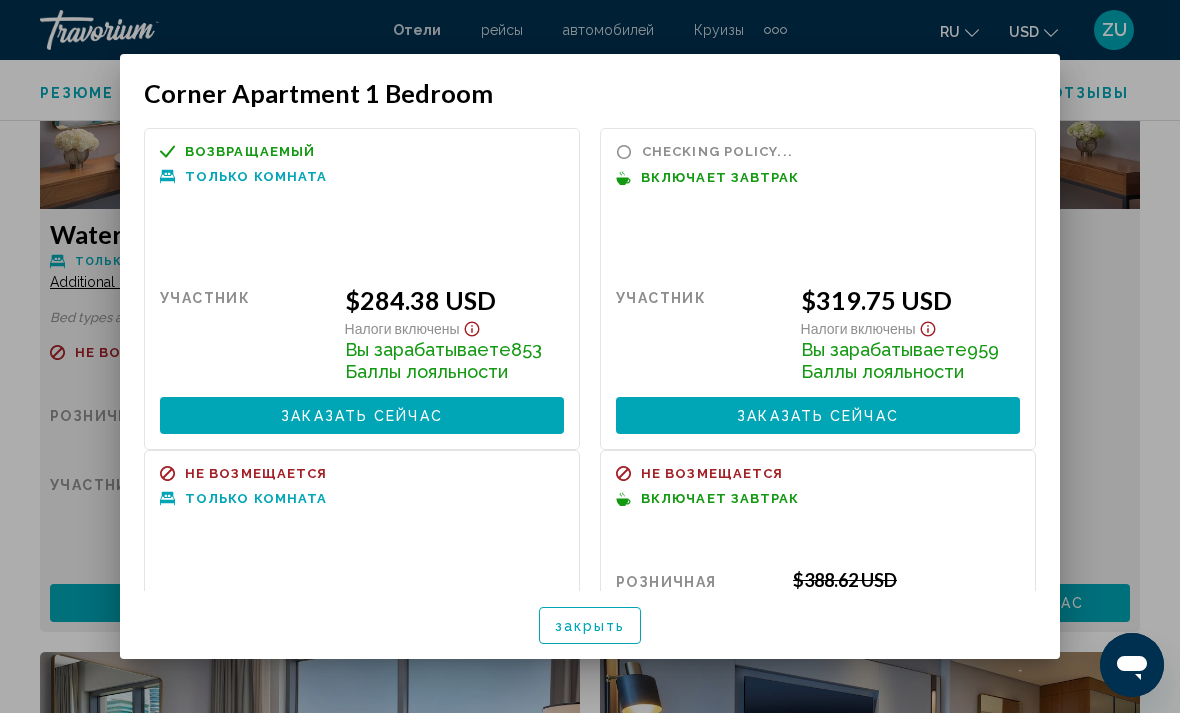 scroll, scrollTop: 0, scrollLeft: 0, axis: both 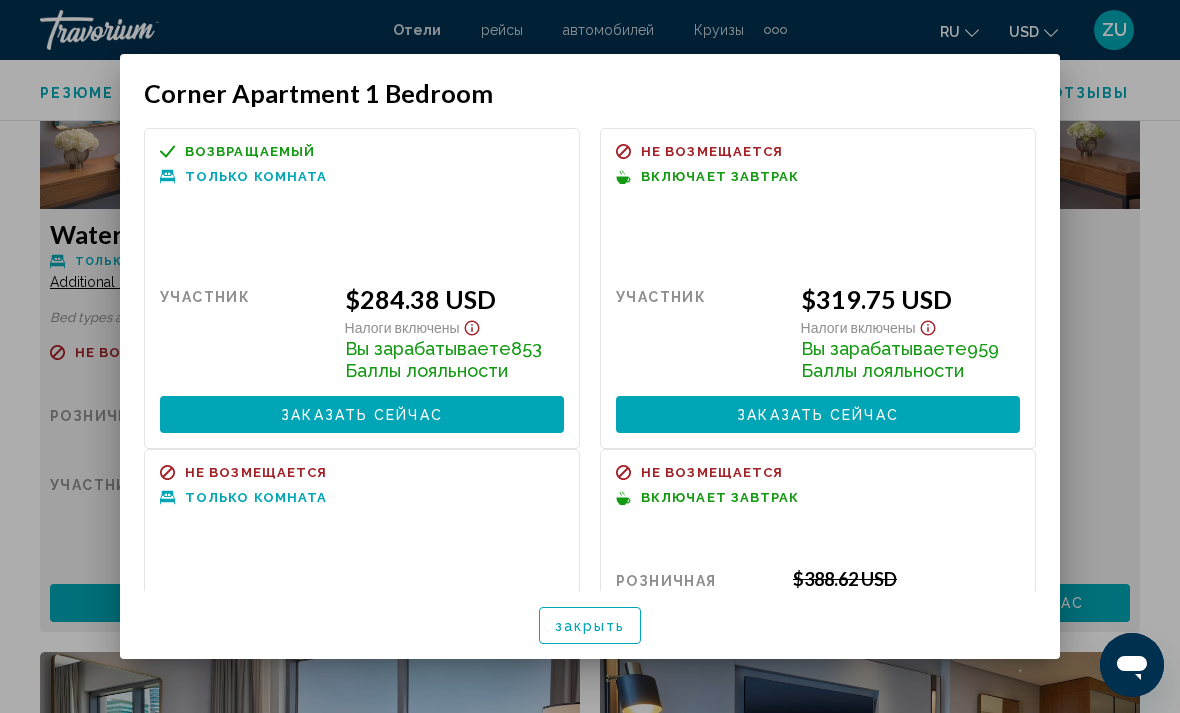 click at bounding box center [590, 356] 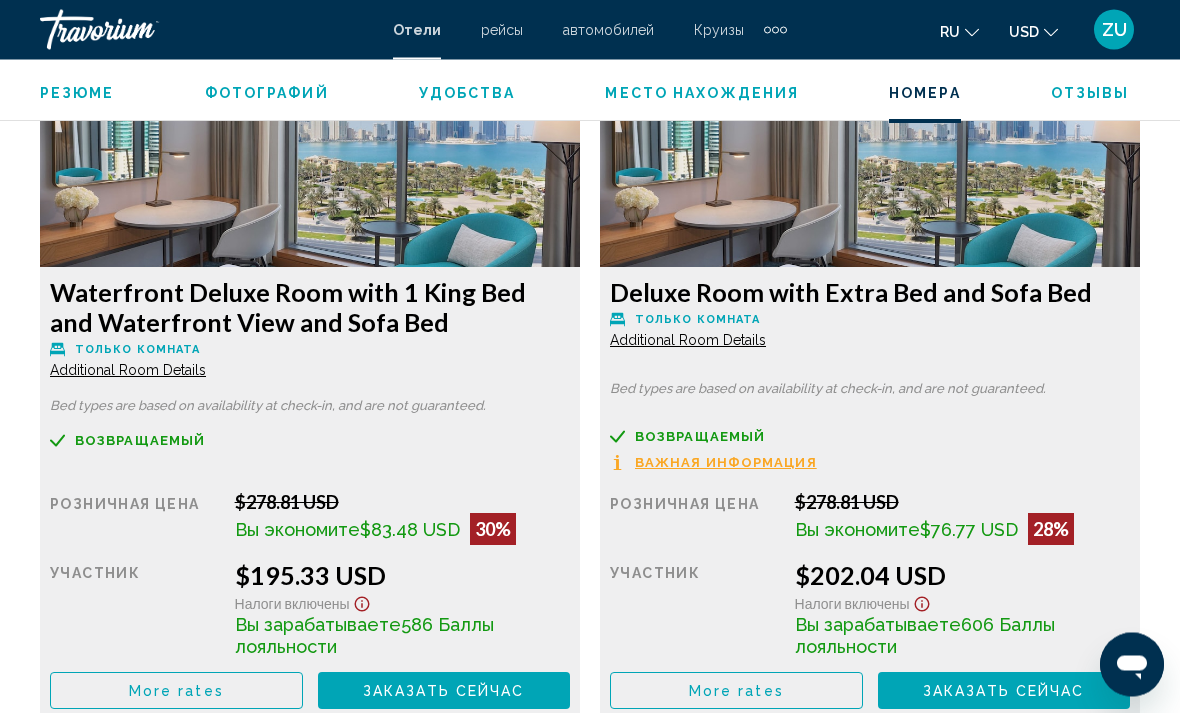scroll, scrollTop: 3154, scrollLeft: 0, axis: vertical 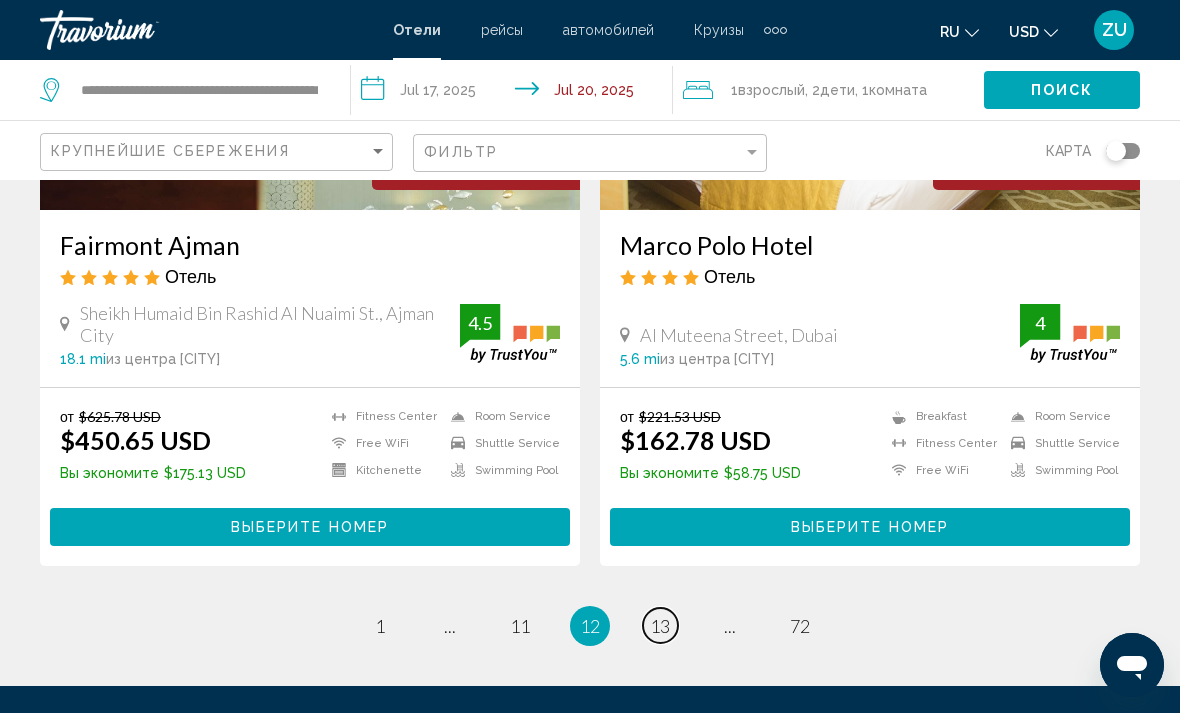 click on "13" at bounding box center (660, 626) 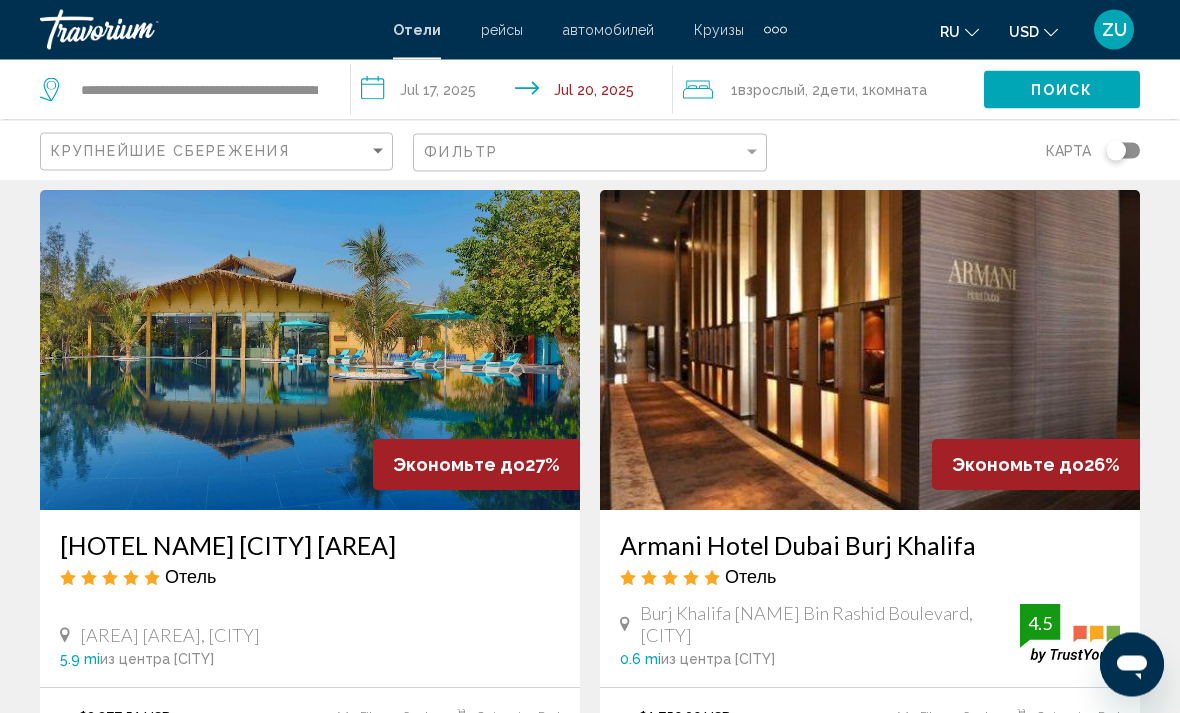 scroll, scrollTop: 0, scrollLeft: 0, axis: both 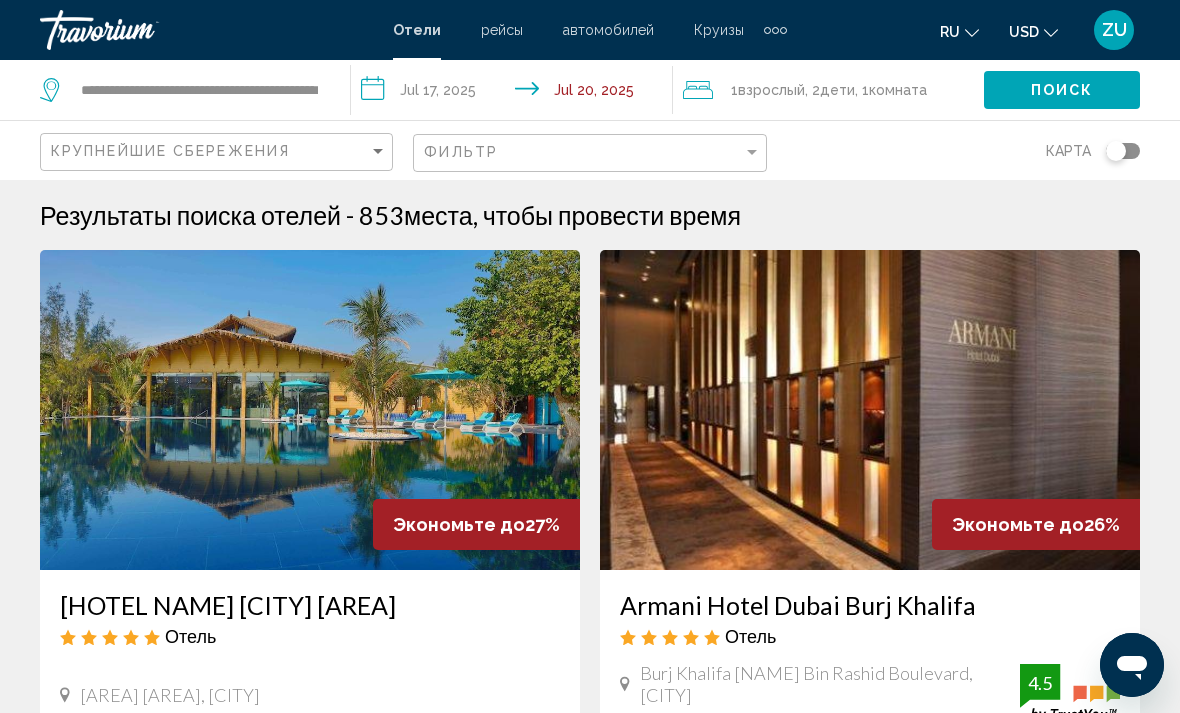 click on "**********" at bounding box center [515, 93] 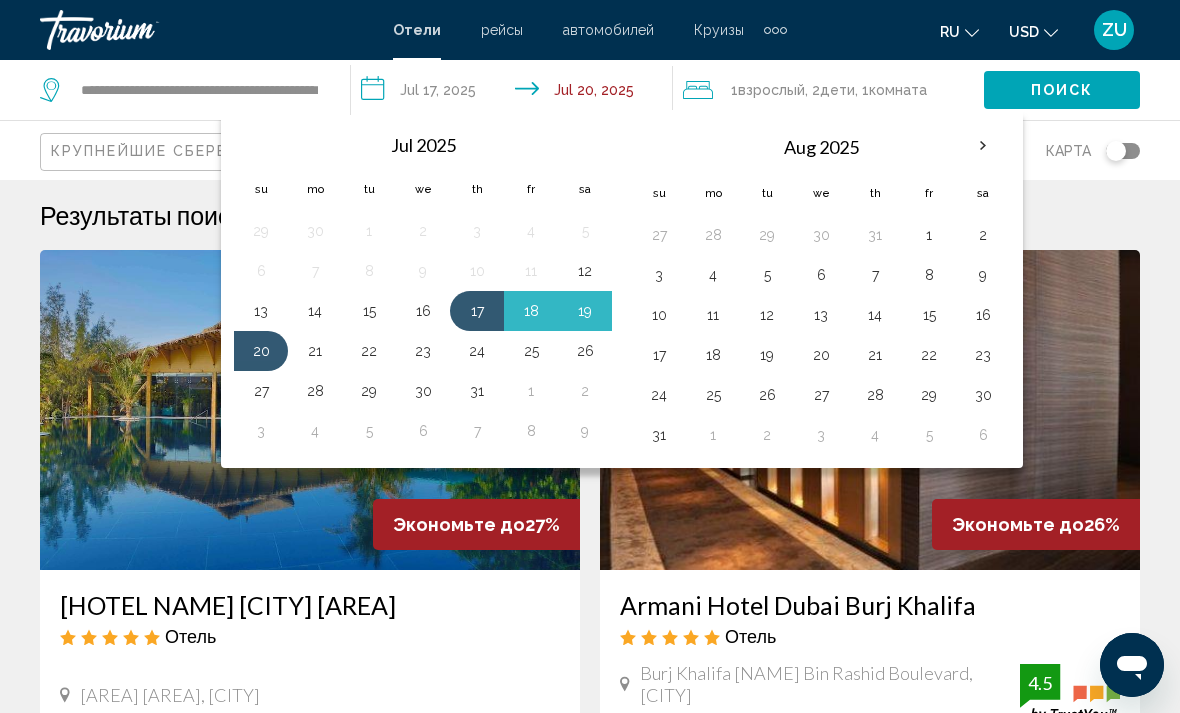 click on "20" at bounding box center (261, 351) 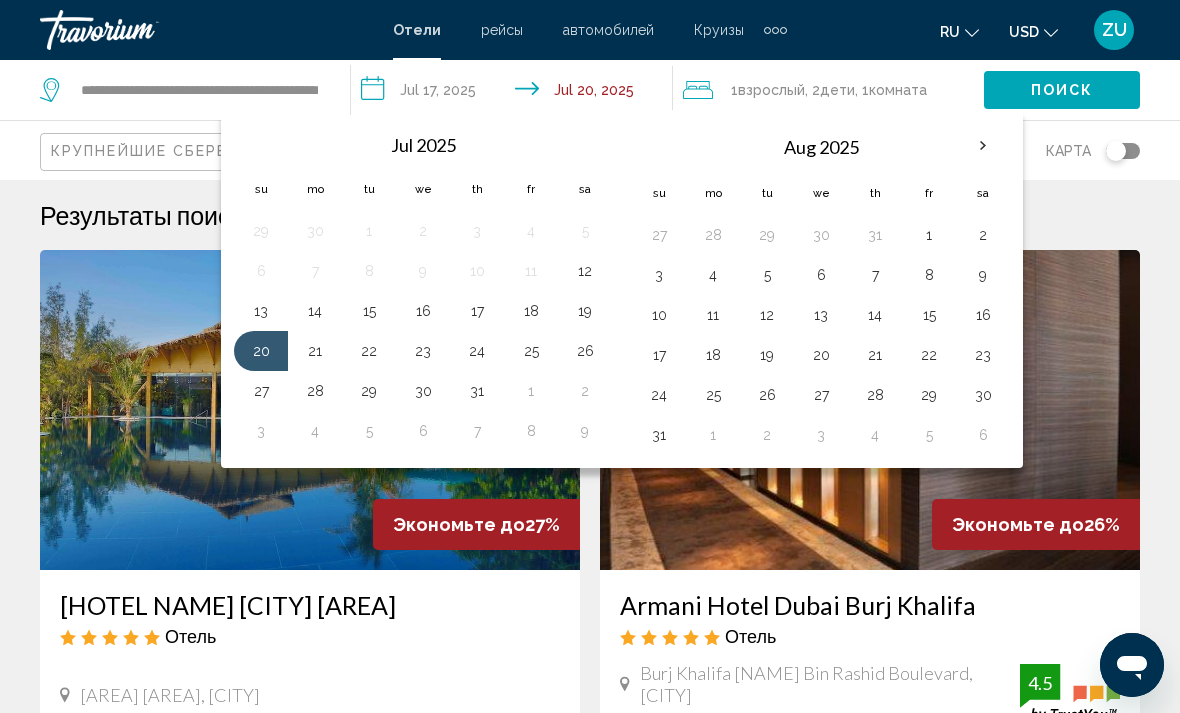 click on "15" at bounding box center [929, 315] 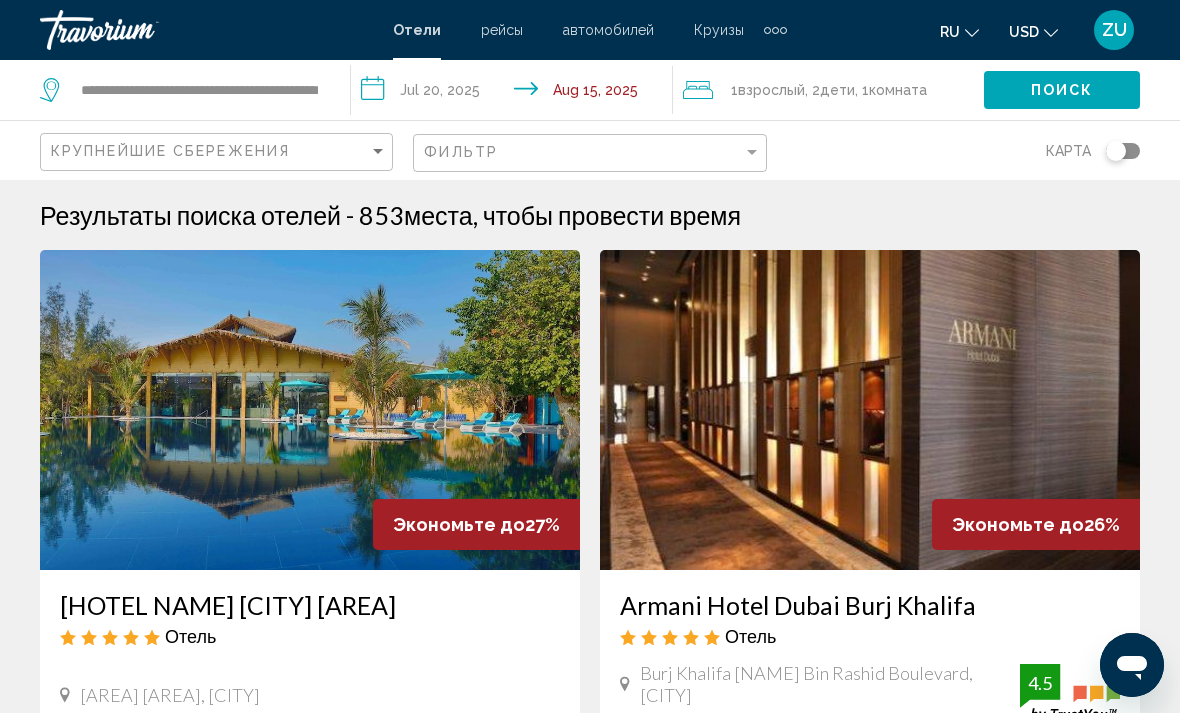 click on "Поиск" 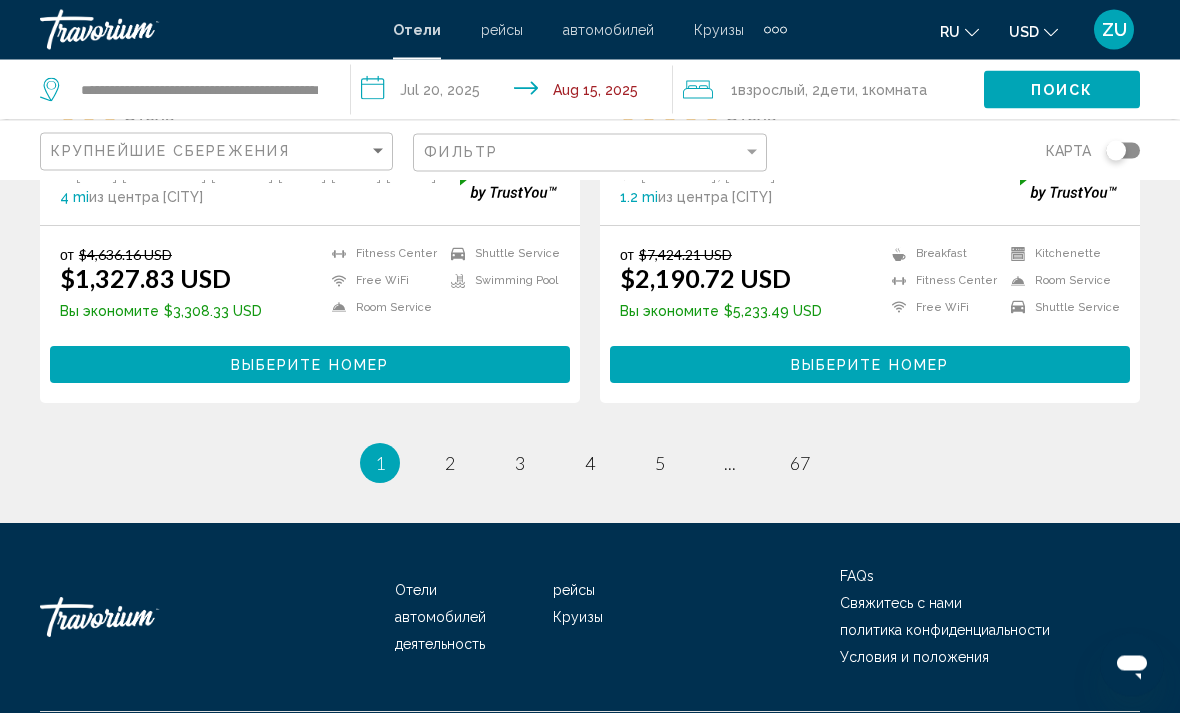 scroll, scrollTop: 4105, scrollLeft: 0, axis: vertical 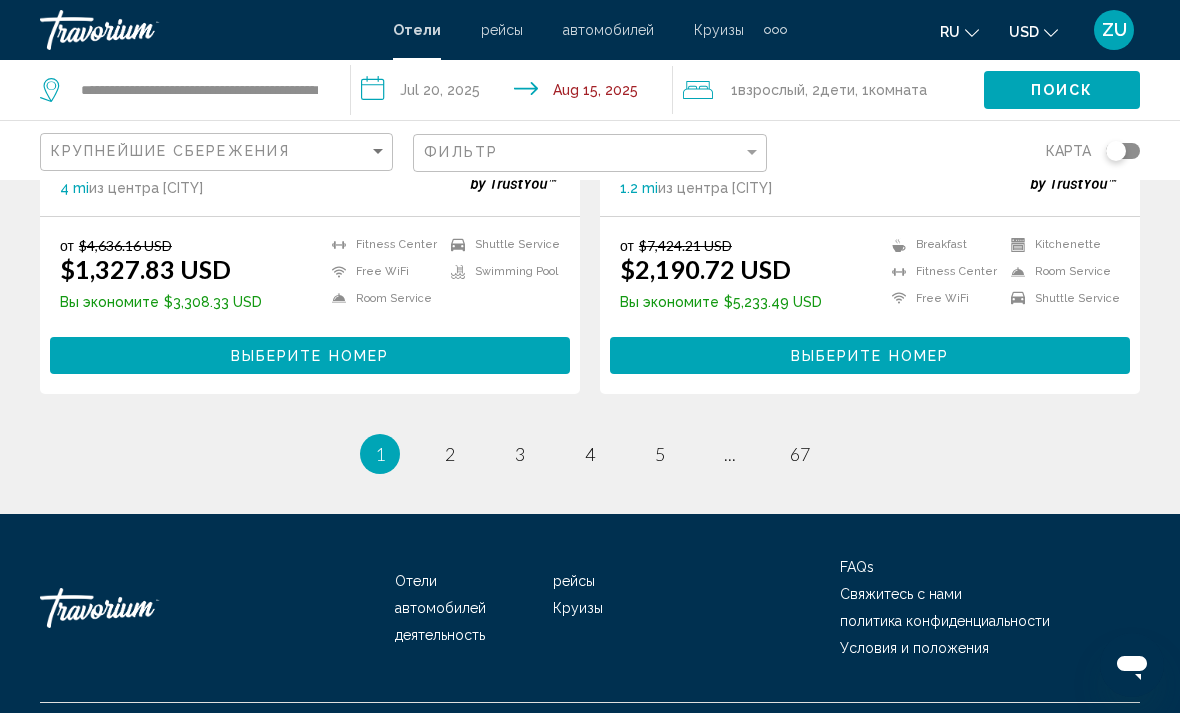 click on "1 / 67  You're on page  1 page  2 page  3 page  4 page  5 page  ... page  67" at bounding box center [590, 454] 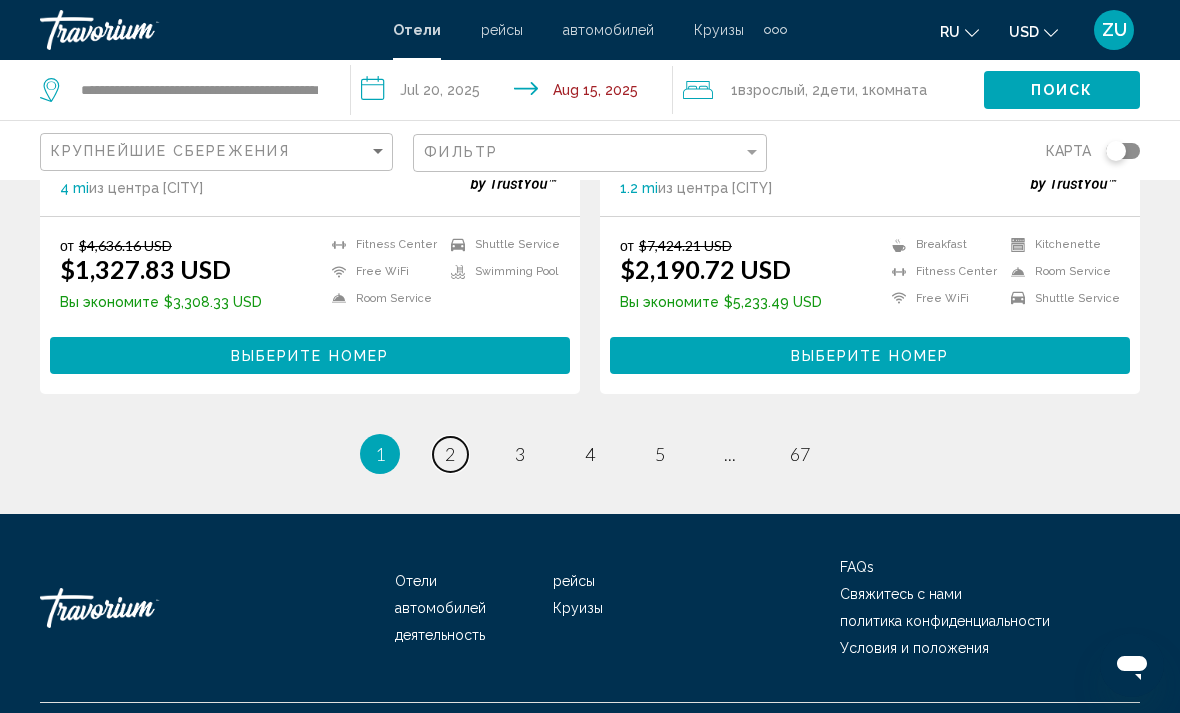 click on "2" at bounding box center (450, 454) 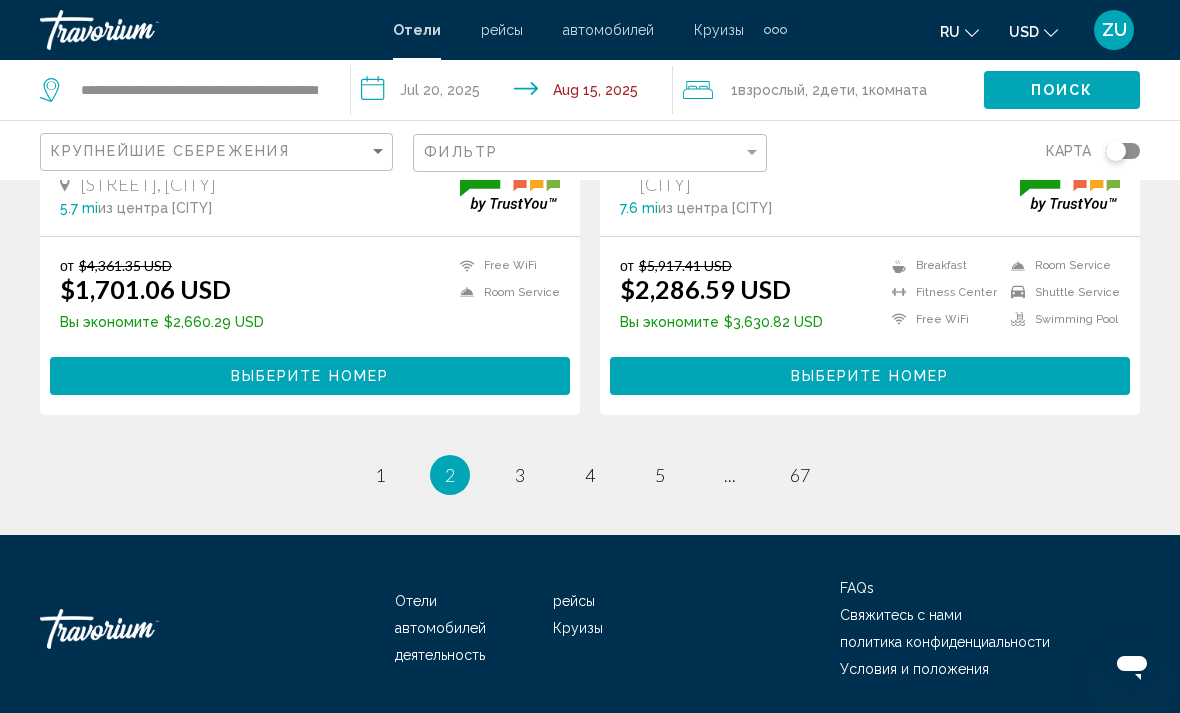 click on "You're on page  2" at bounding box center (450, 475) 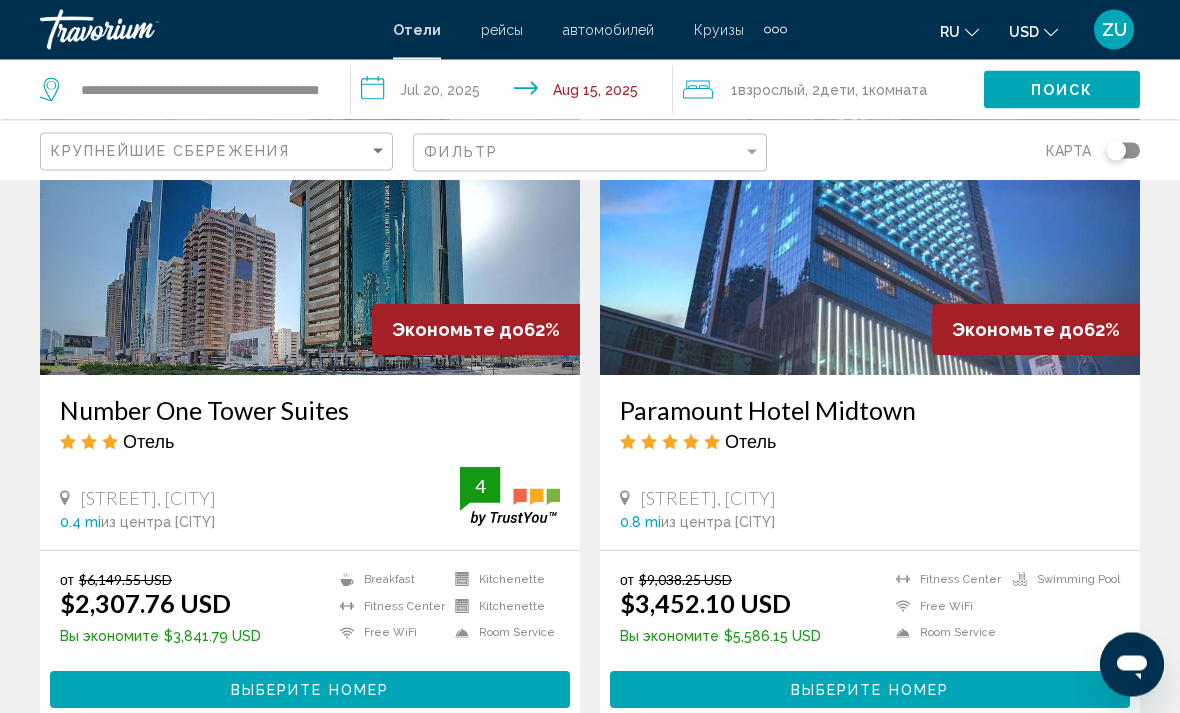 scroll, scrollTop: 3053, scrollLeft: 0, axis: vertical 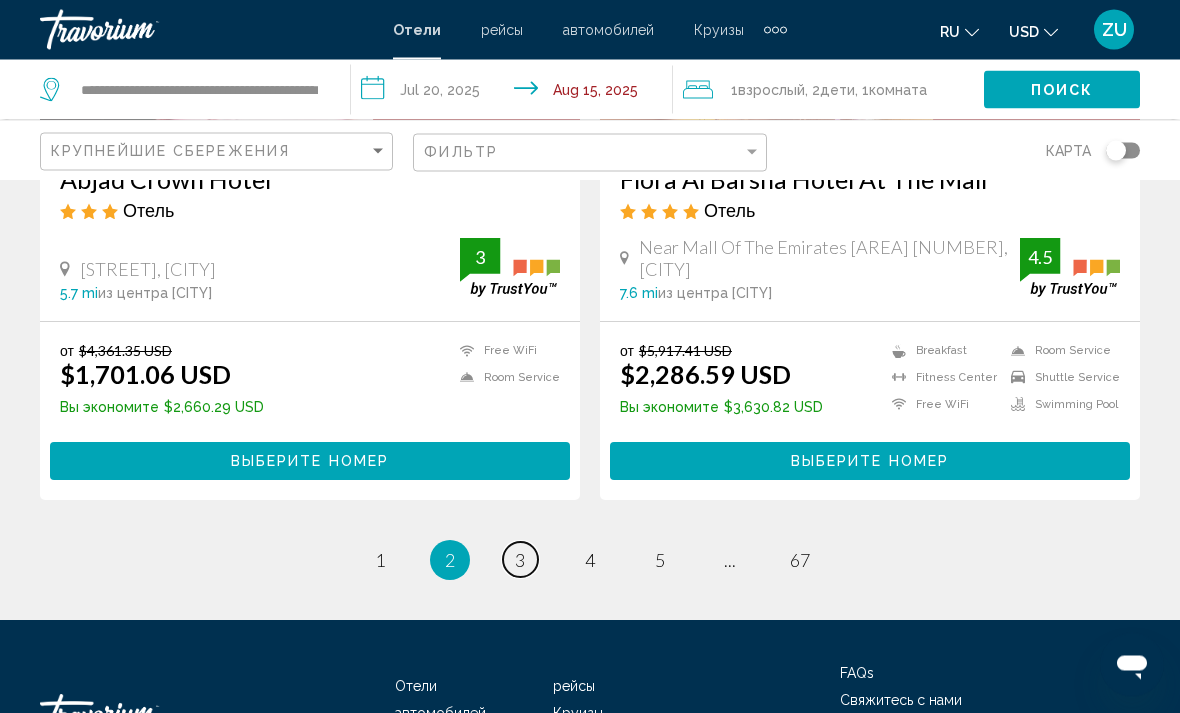 click on "3" at bounding box center (520, 561) 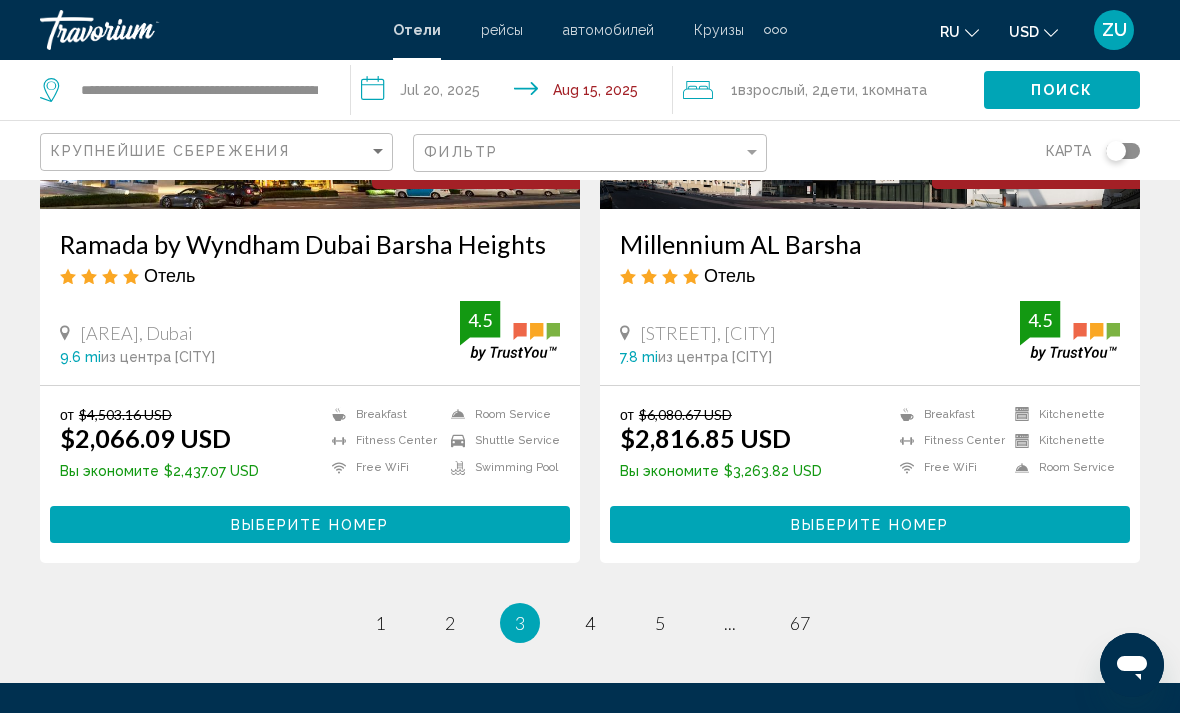 scroll, scrollTop: 3930, scrollLeft: 0, axis: vertical 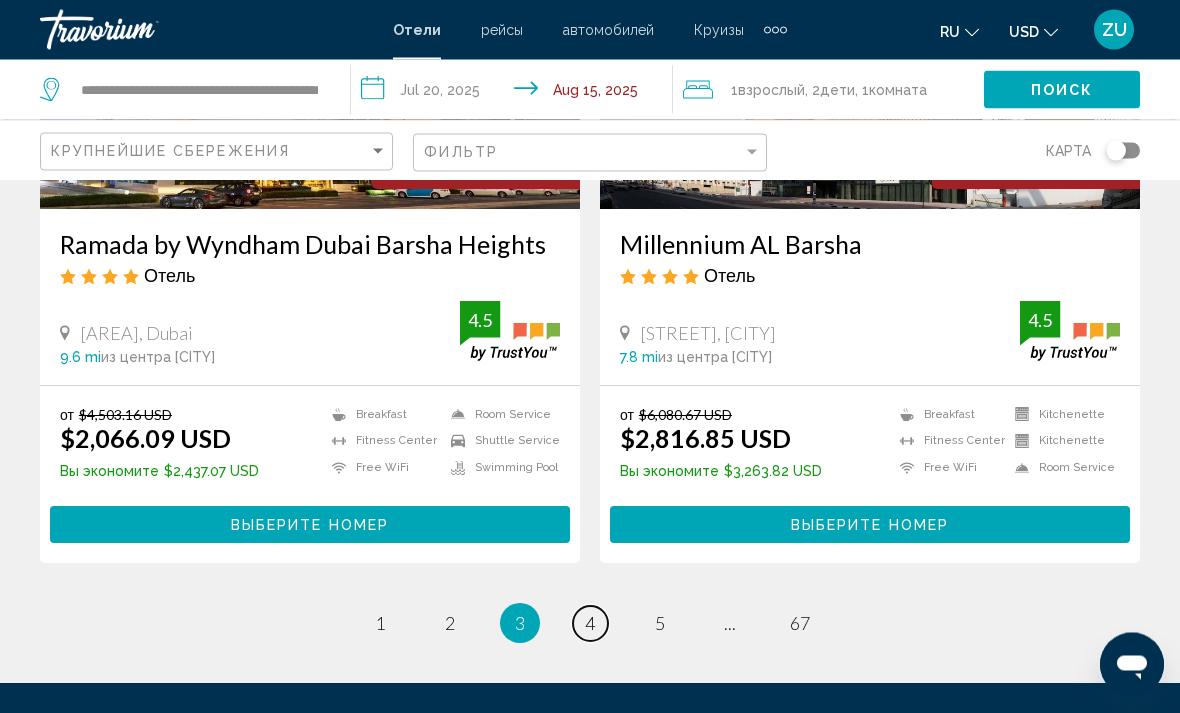 click on "4" at bounding box center (590, 624) 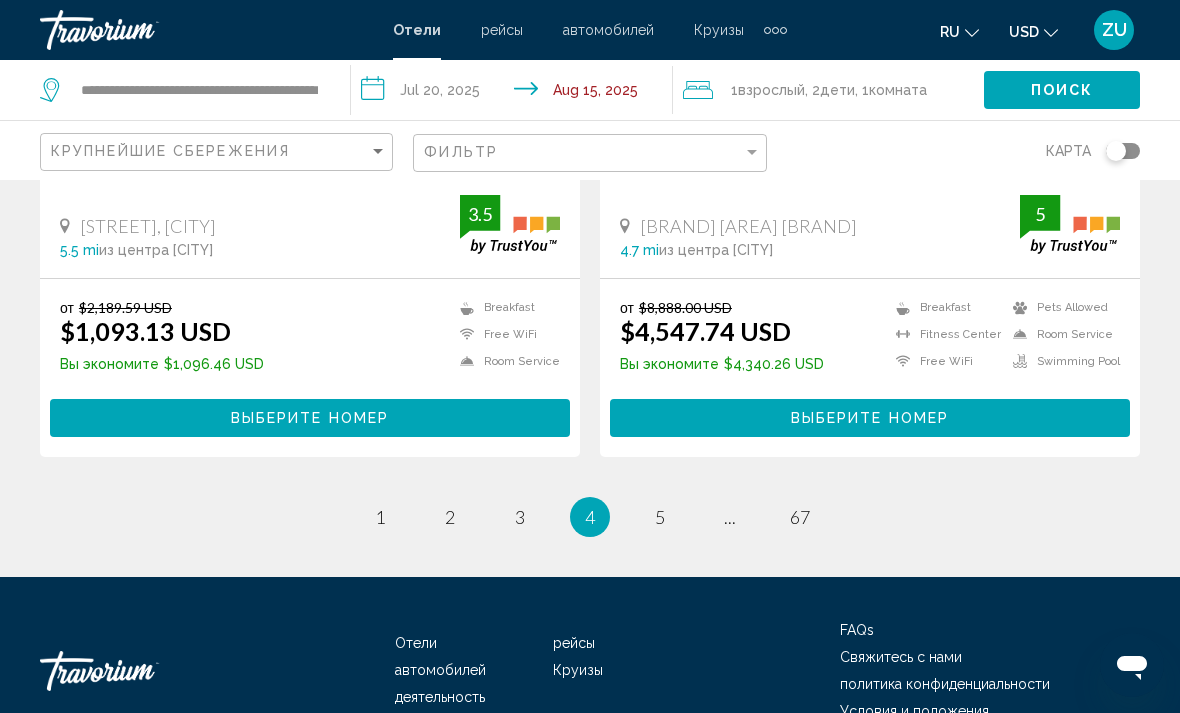 scroll, scrollTop: 4058, scrollLeft: 0, axis: vertical 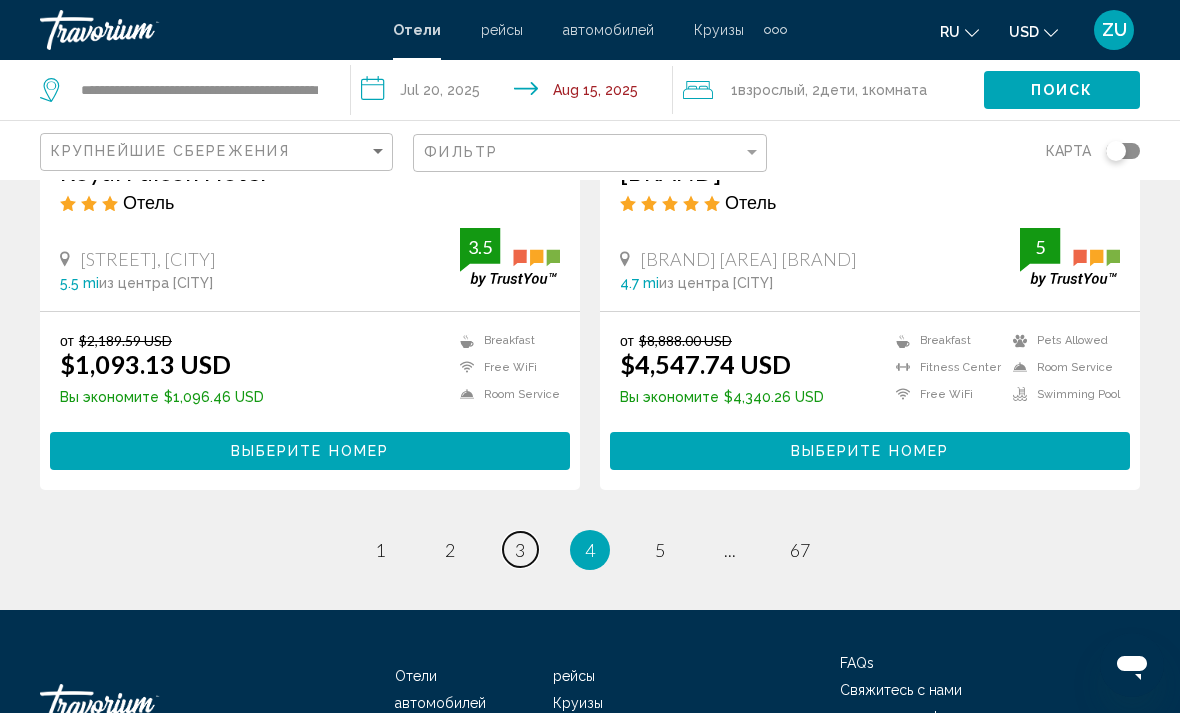 click on "3" at bounding box center [520, 550] 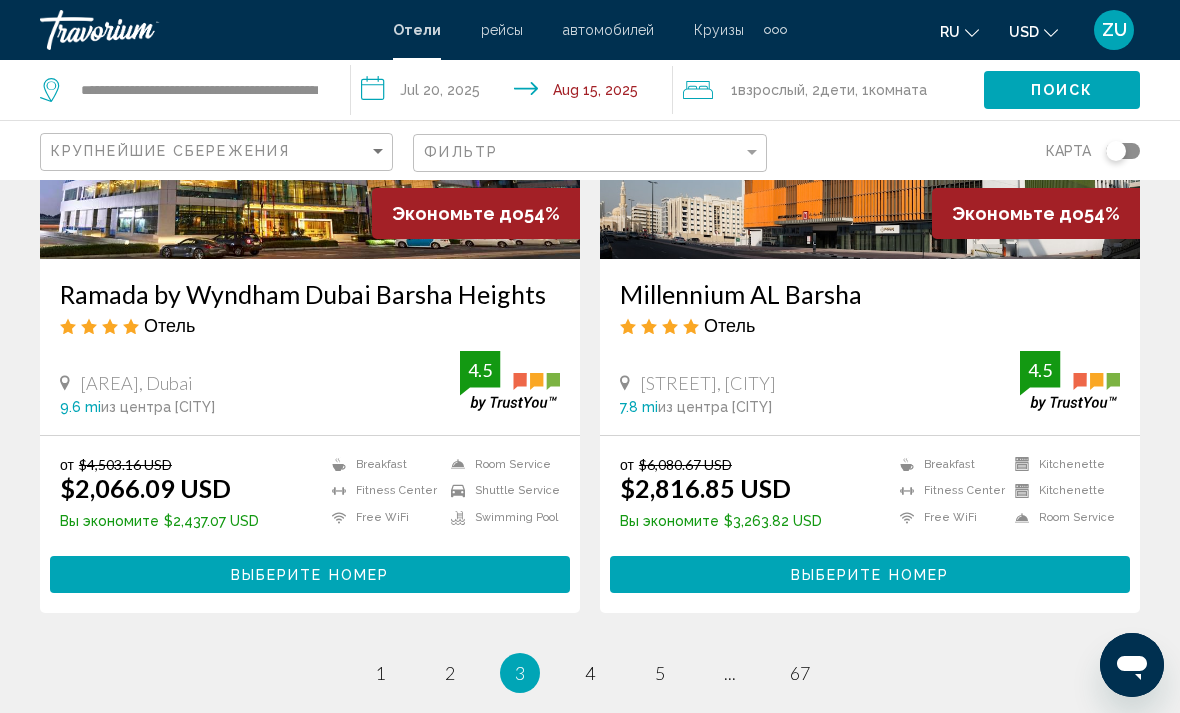 scroll, scrollTop: 3880, scrollLeft: 0, axis: vertical 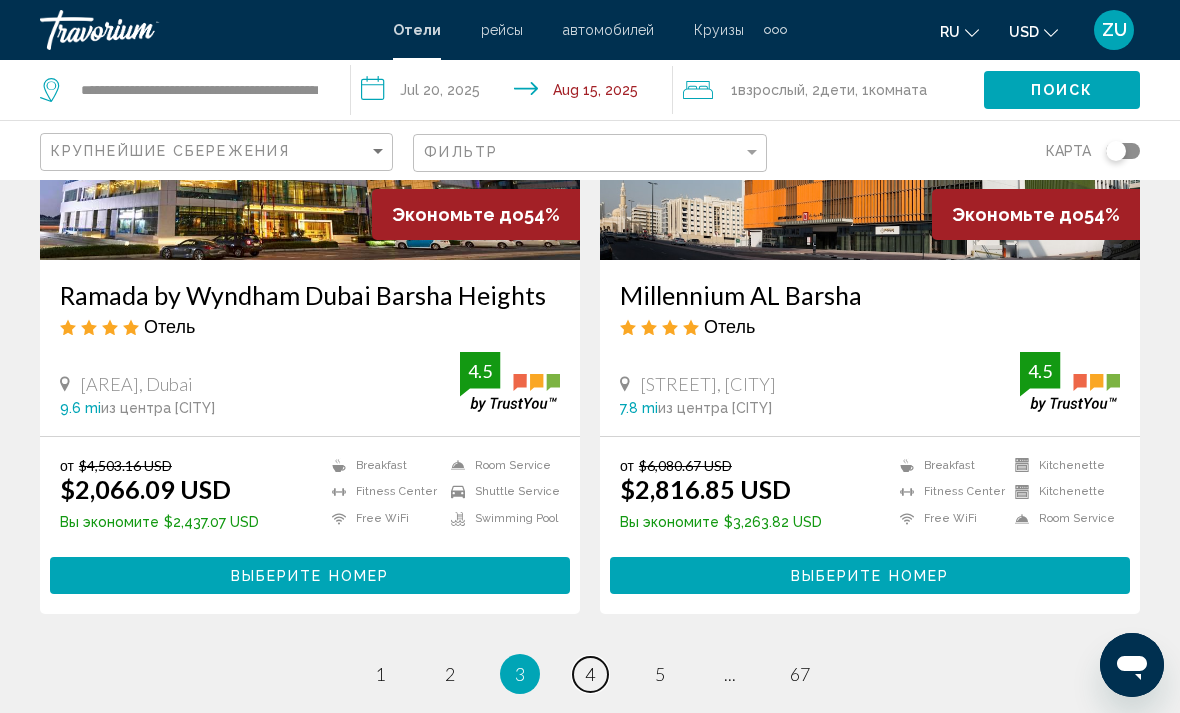 click on "page  4" at bounding box center [590, 674] 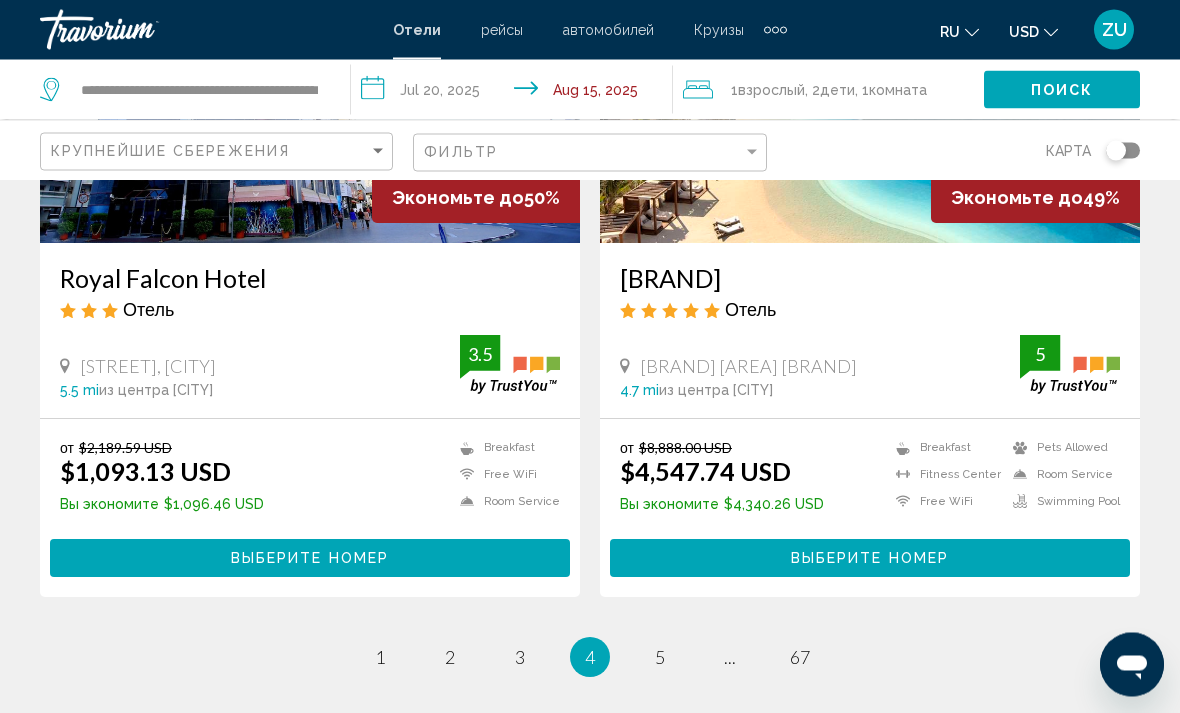 scroll, scrollTop: 3913, scrollLeft: 0, axis: vertical 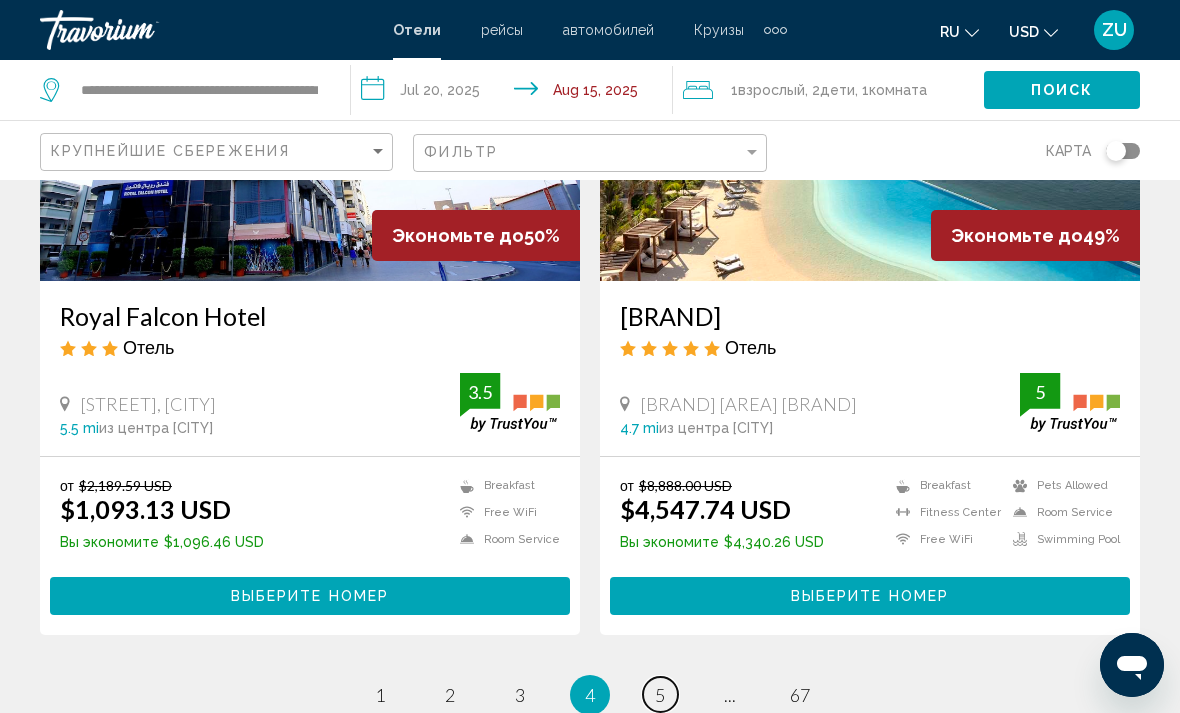 click on "page  5" at bounding box center [660, 694] 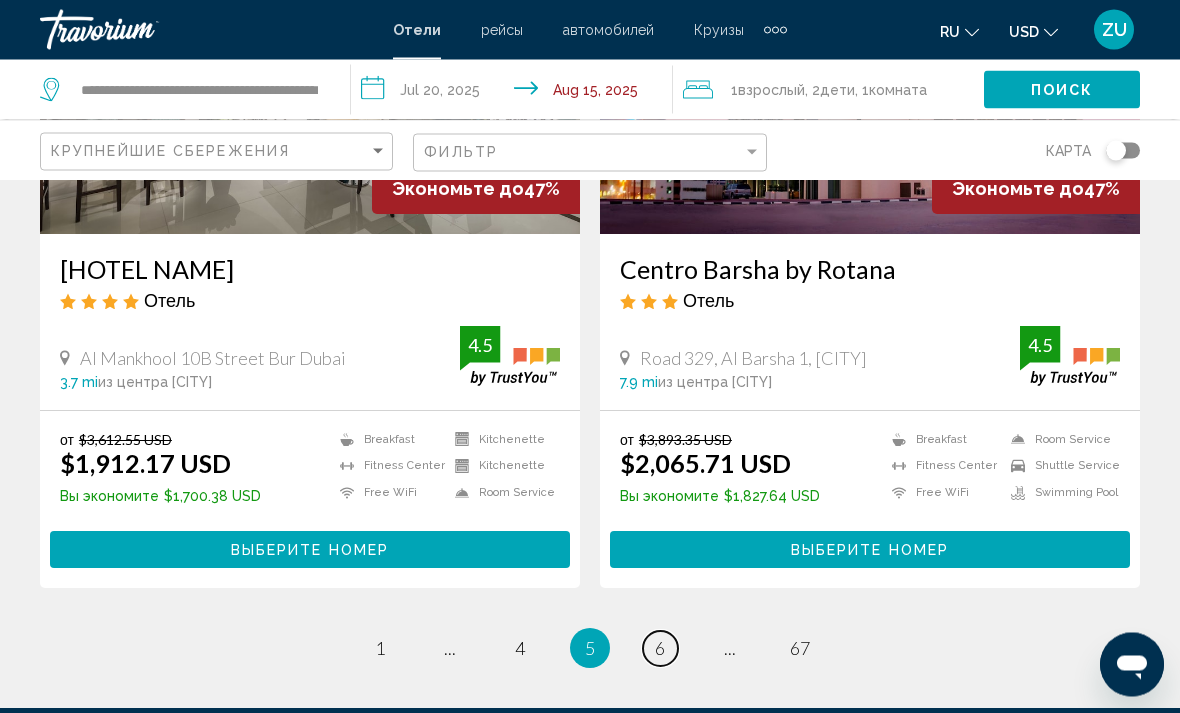 scroll, scrollTop: 3922, scrollLeft: 0, axis: vertical 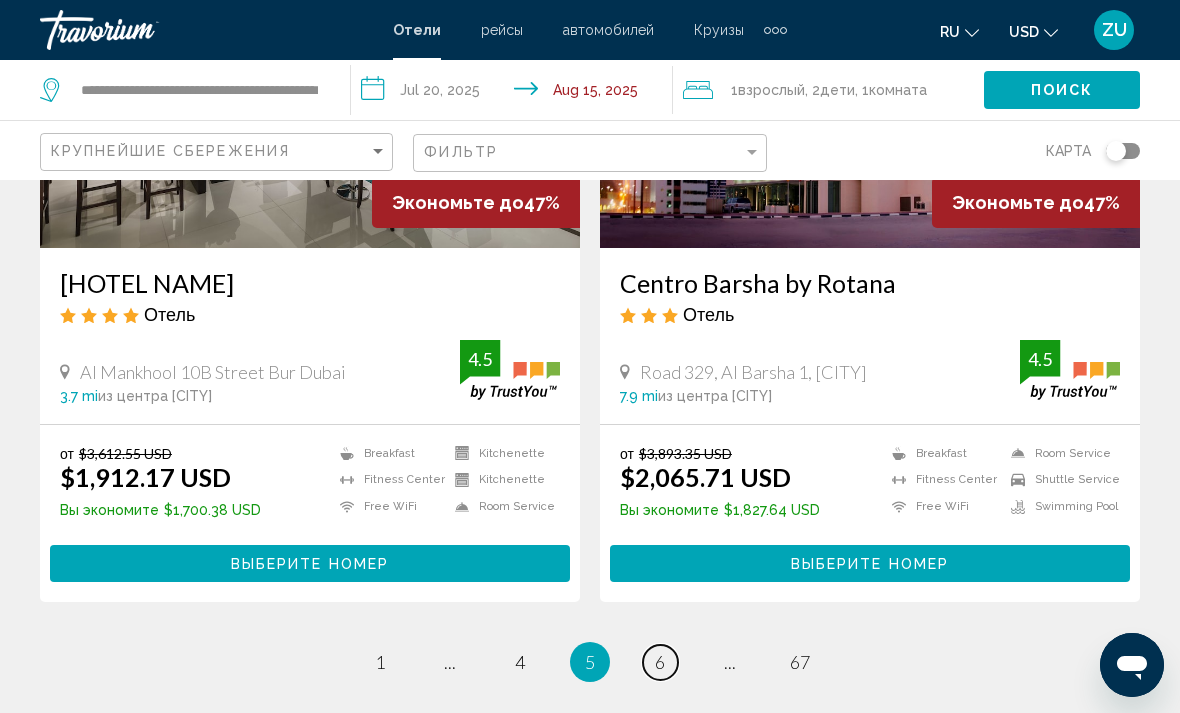 click on "6" at bounding box center (660, 662) 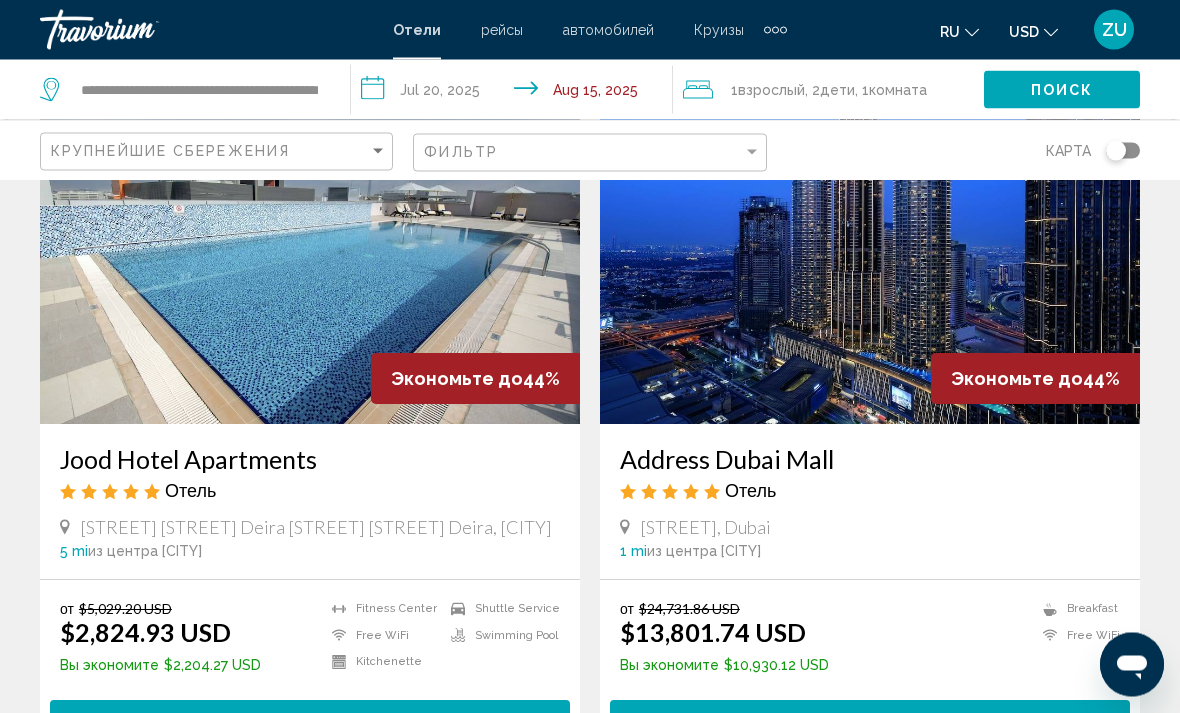 scroll, scrollTop: 3041, scrollLeft: 0, axis: vertical 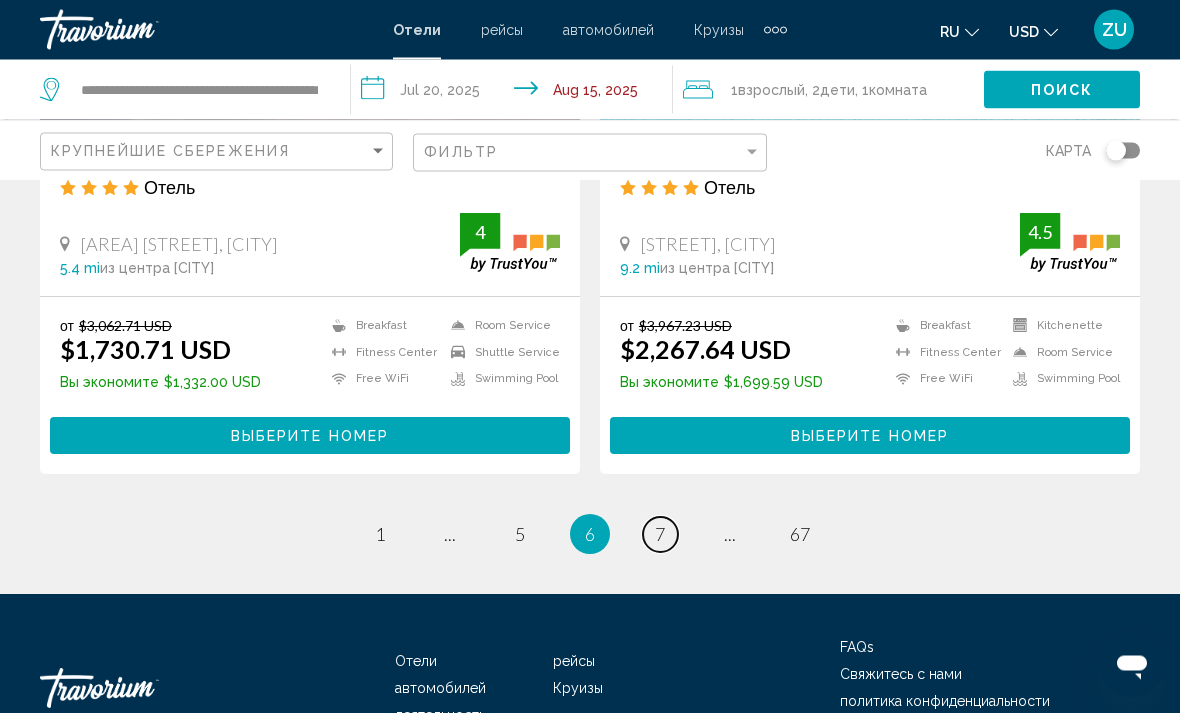 click on "7" at bounding box center (660, 535) 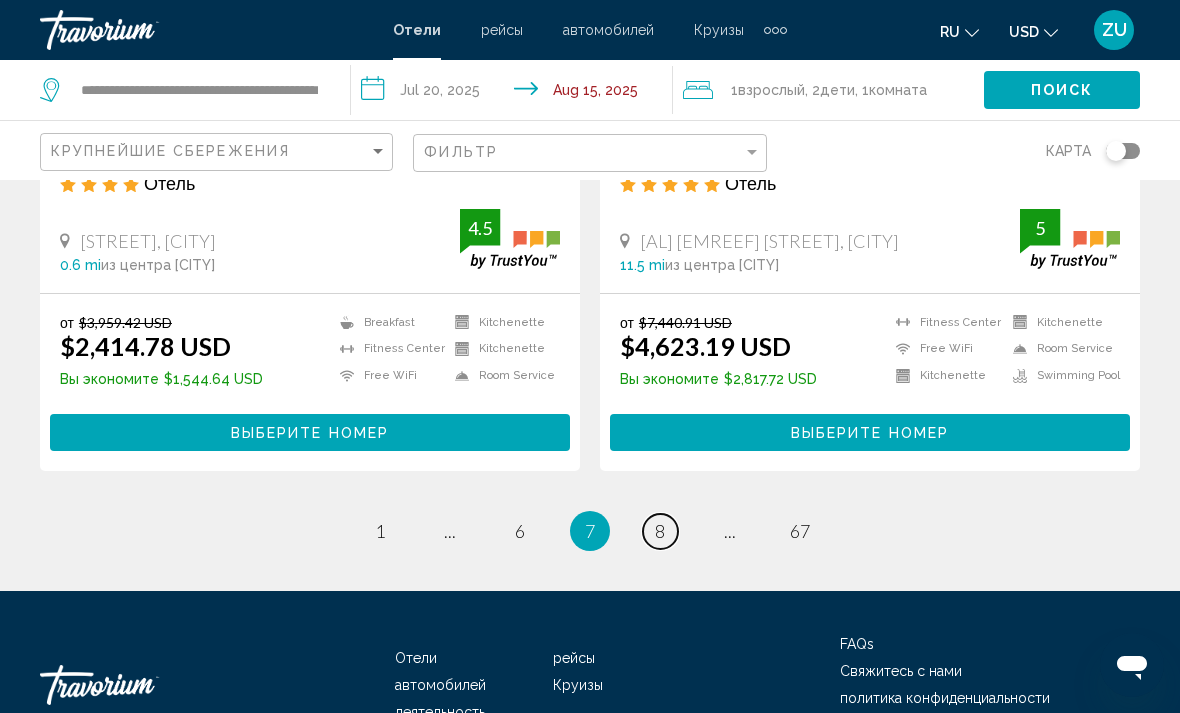 scroll, scrollTop: 4082, scrollLeft: 0, axis: vertical 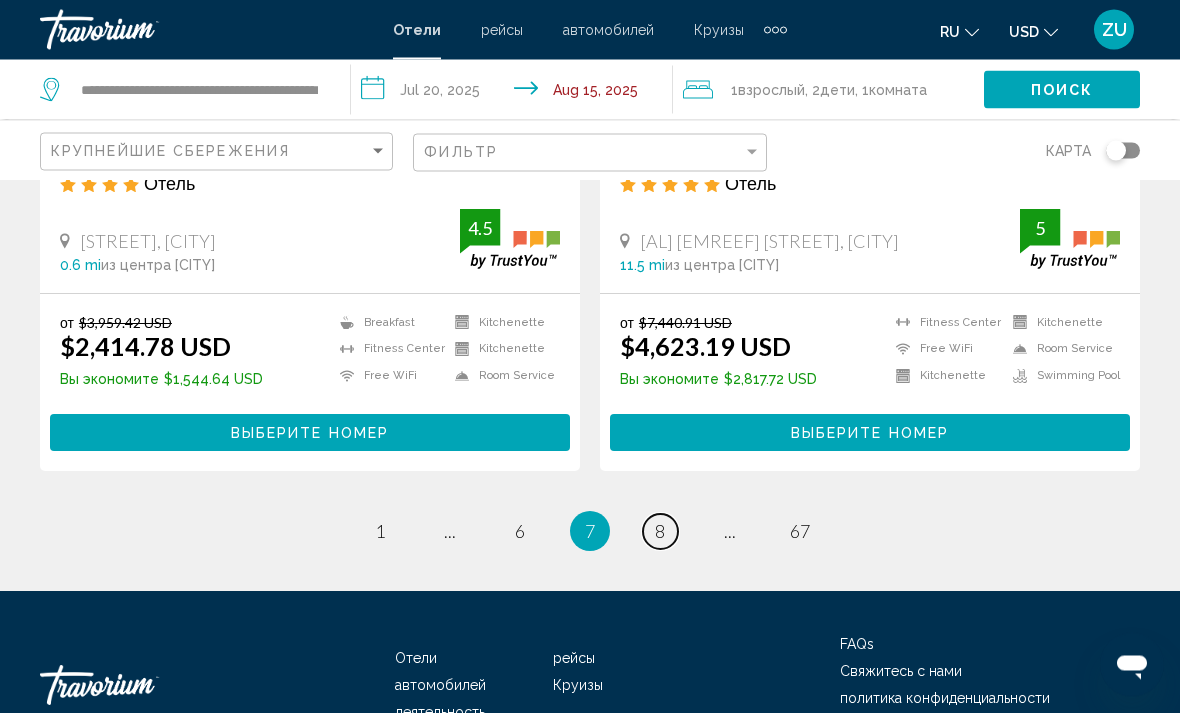 click on "8" at bounding box center (660, 532) 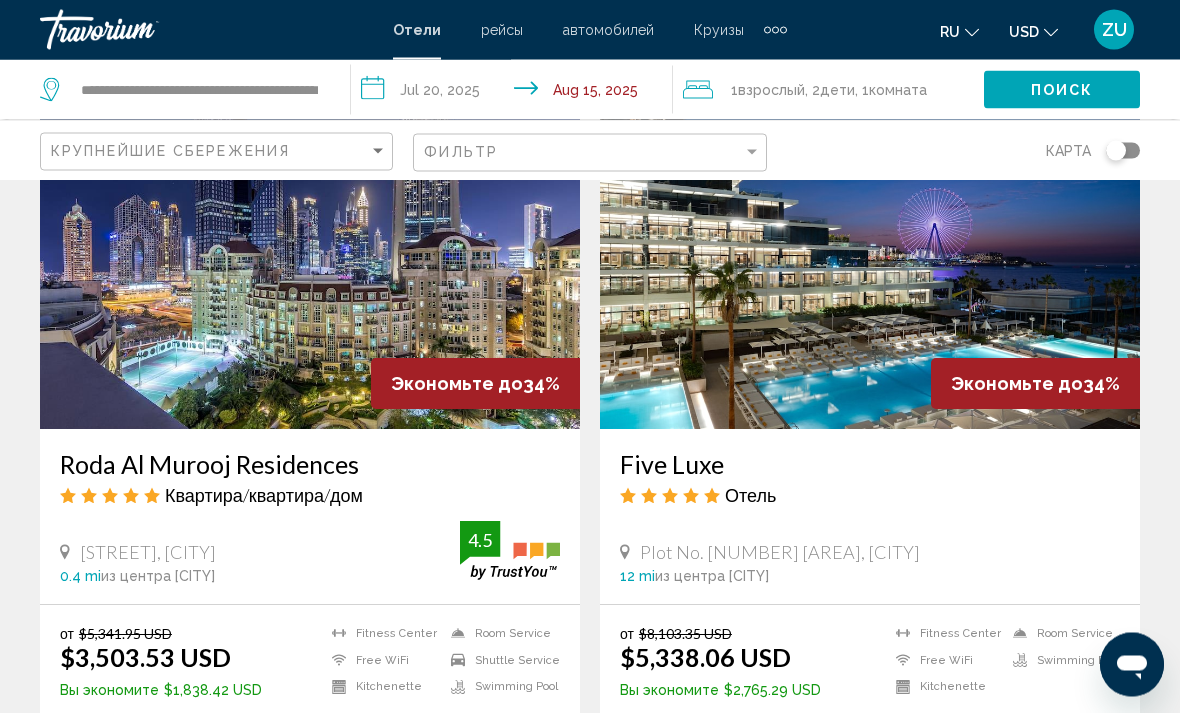 scroll, scrollTop: 3736, scrollLeft: 0, axis: vertical 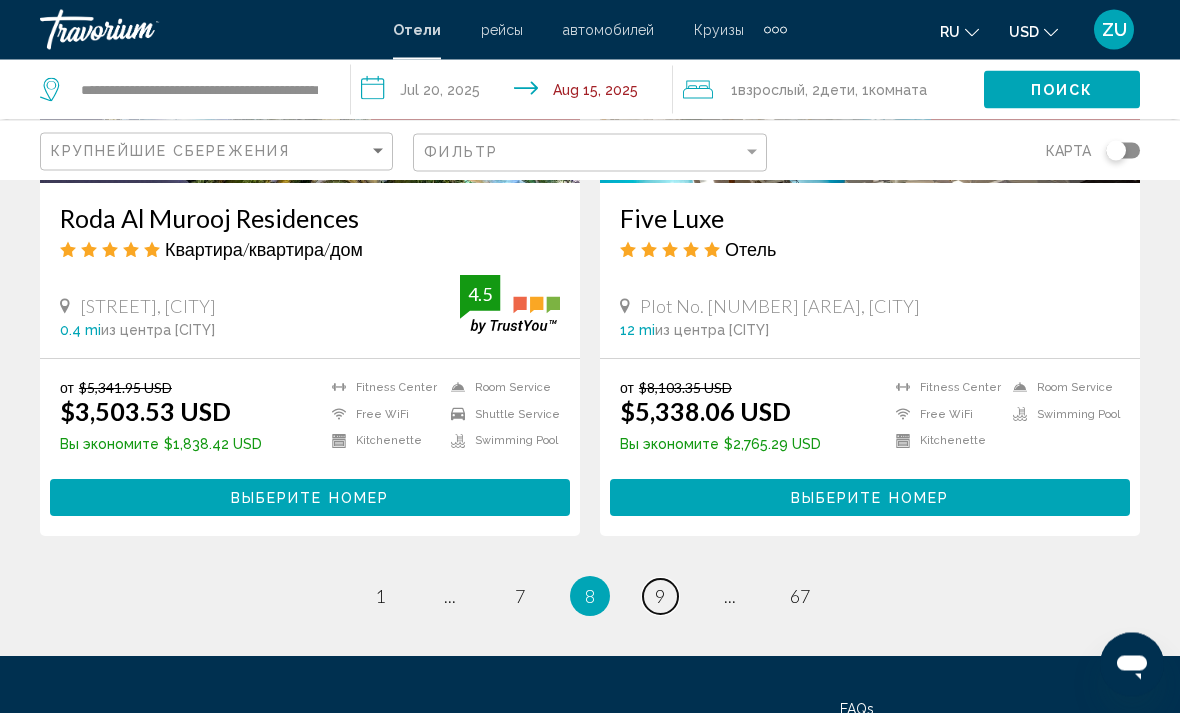 click on "page  9" at bounding box center (660, 597) 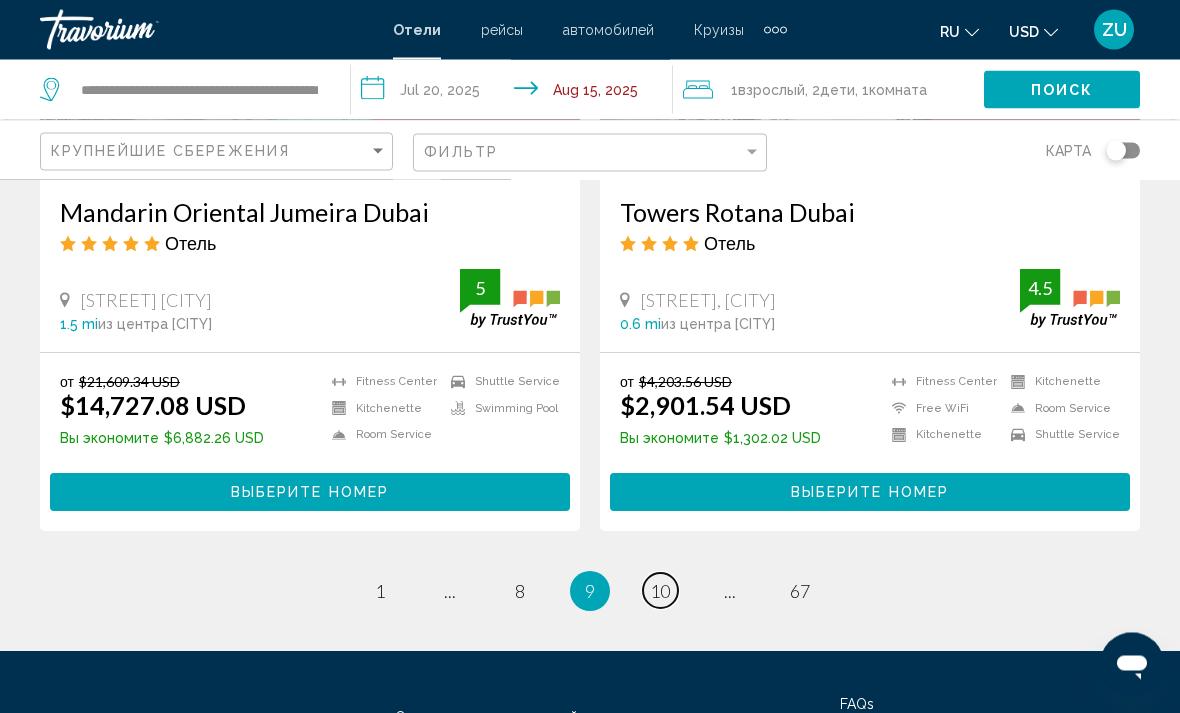 scroll, scrollTop: 3962, scrollLeft: 0, axis: vertical 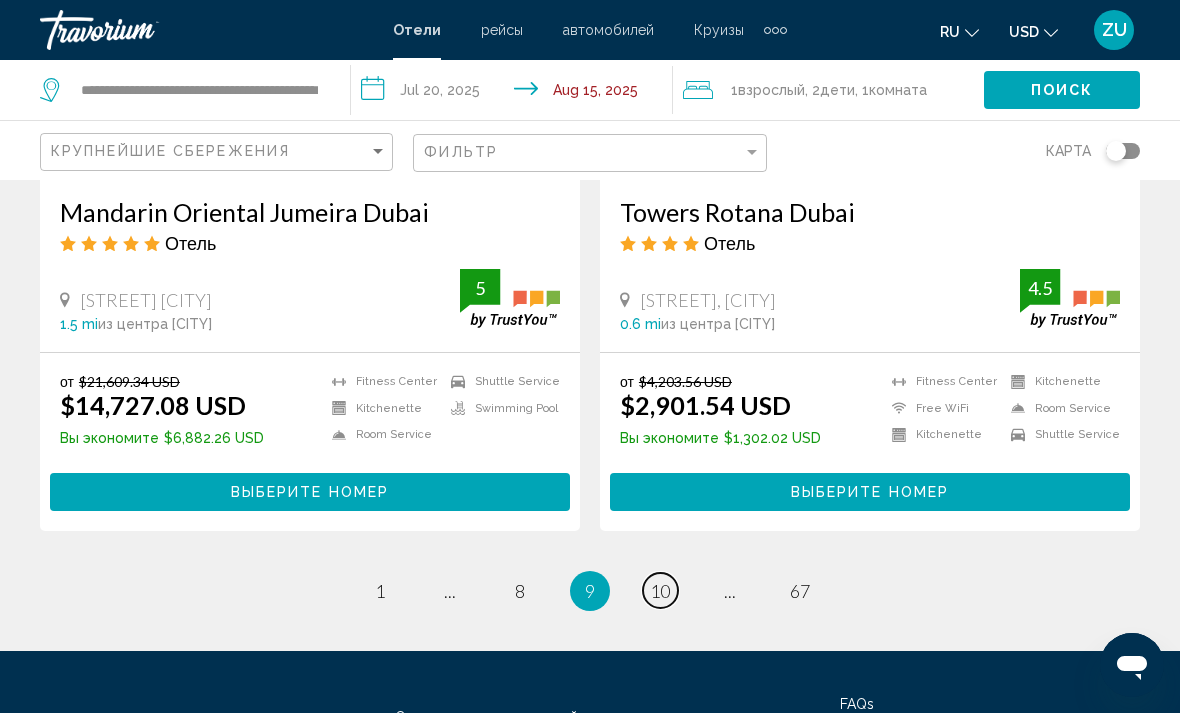 click on "10" at bounding box center (660, 591) 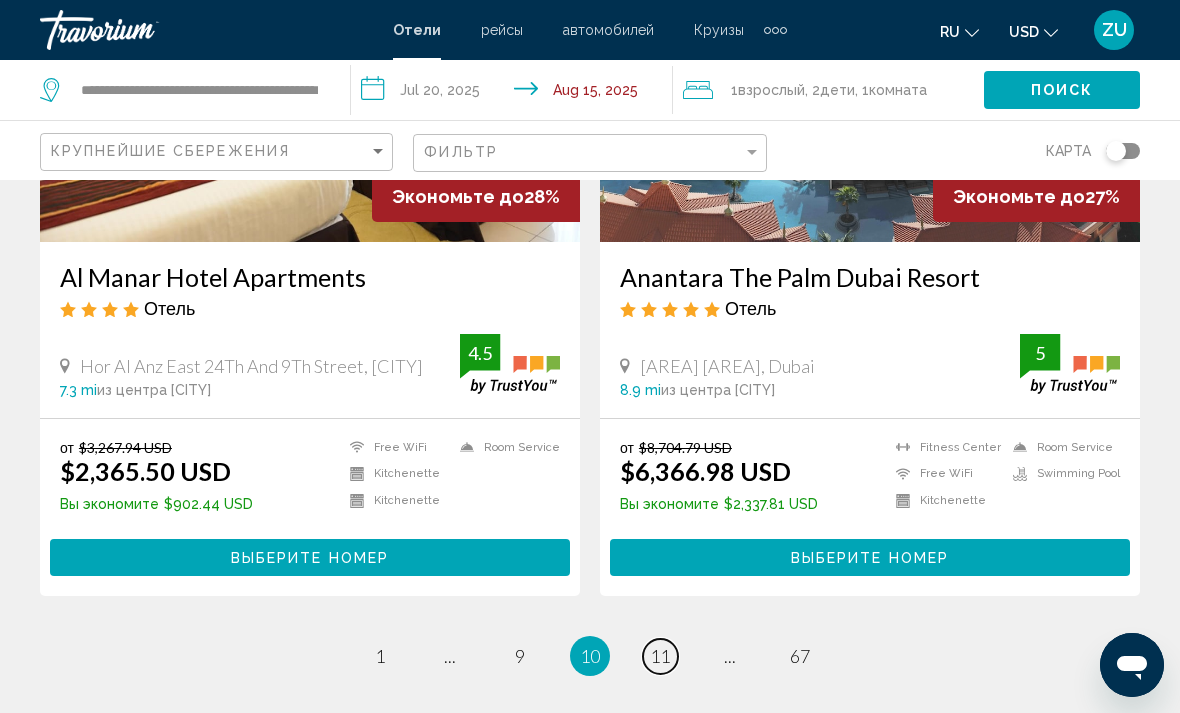 scroll, scrollTop: 3989, scrollLeft: 0, axis: vertical 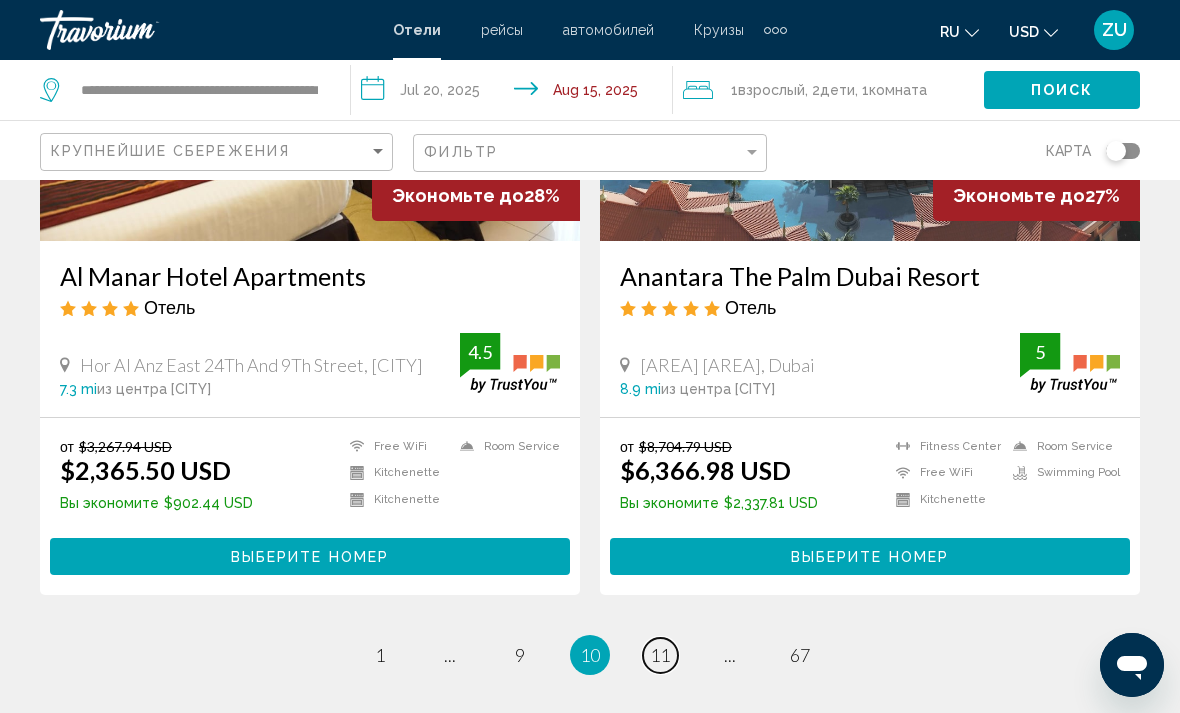click on "11" at bounding box center [660, 655] 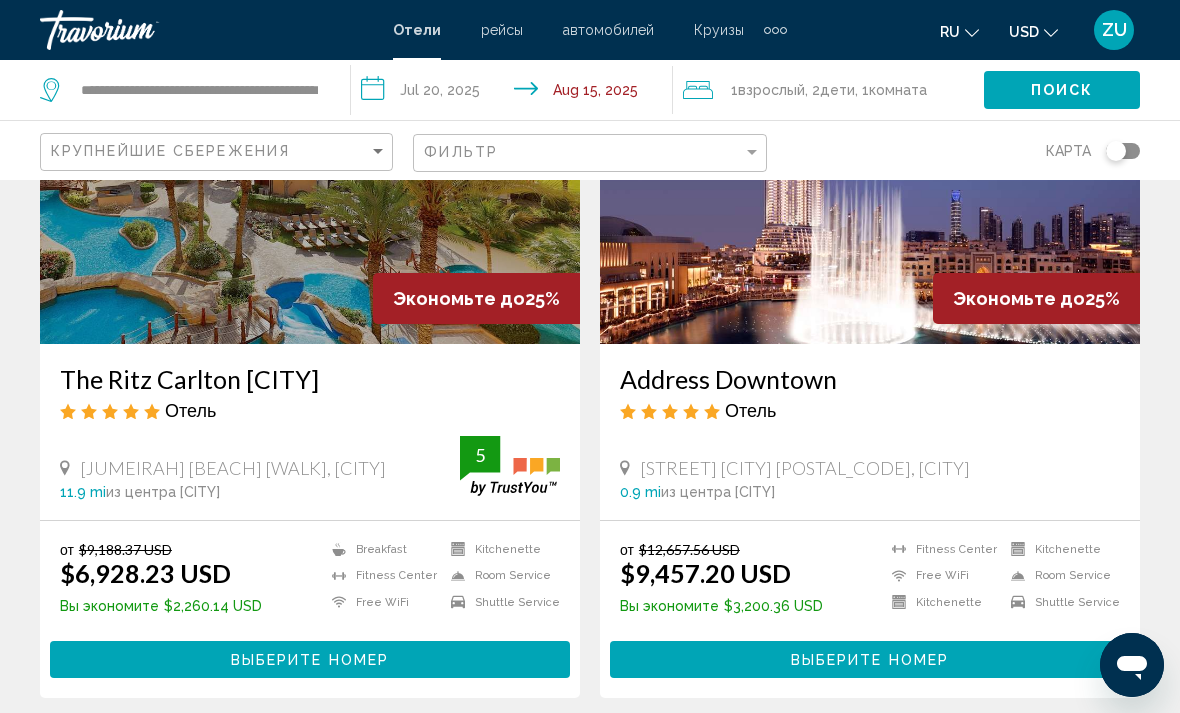 scroll, scrollTop: 3091, scrollLeft: 0, axis: vertical 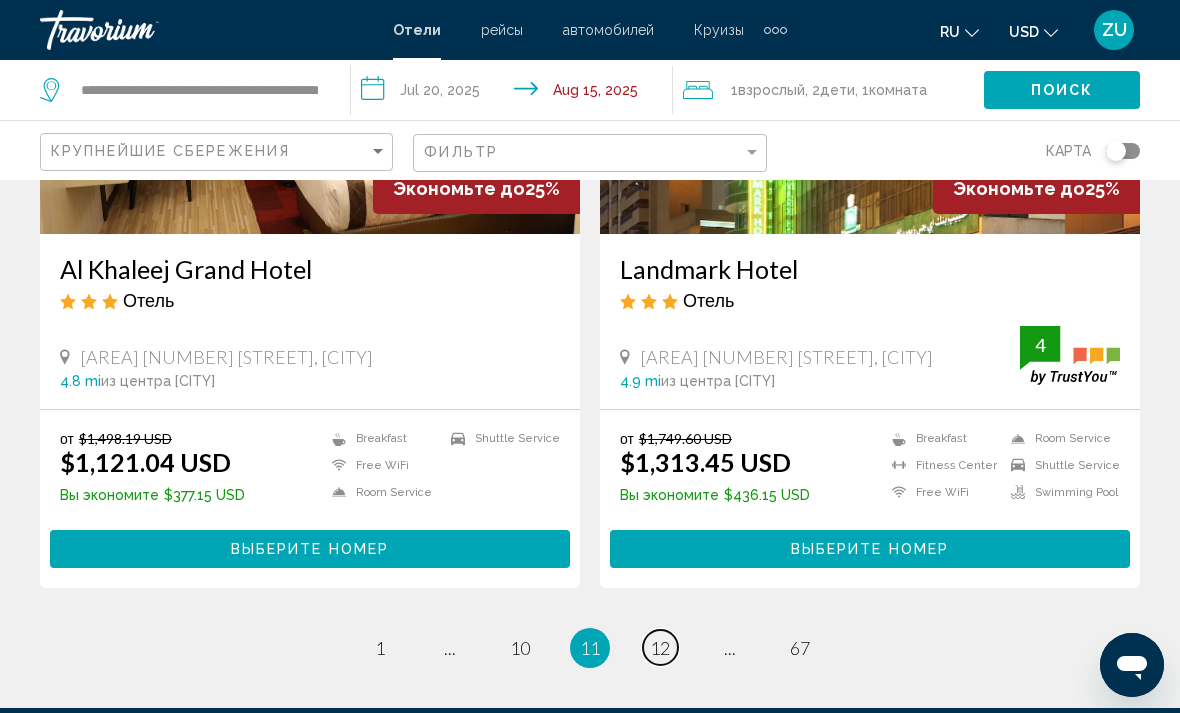 click on "12" at bounding box center (660, 648) 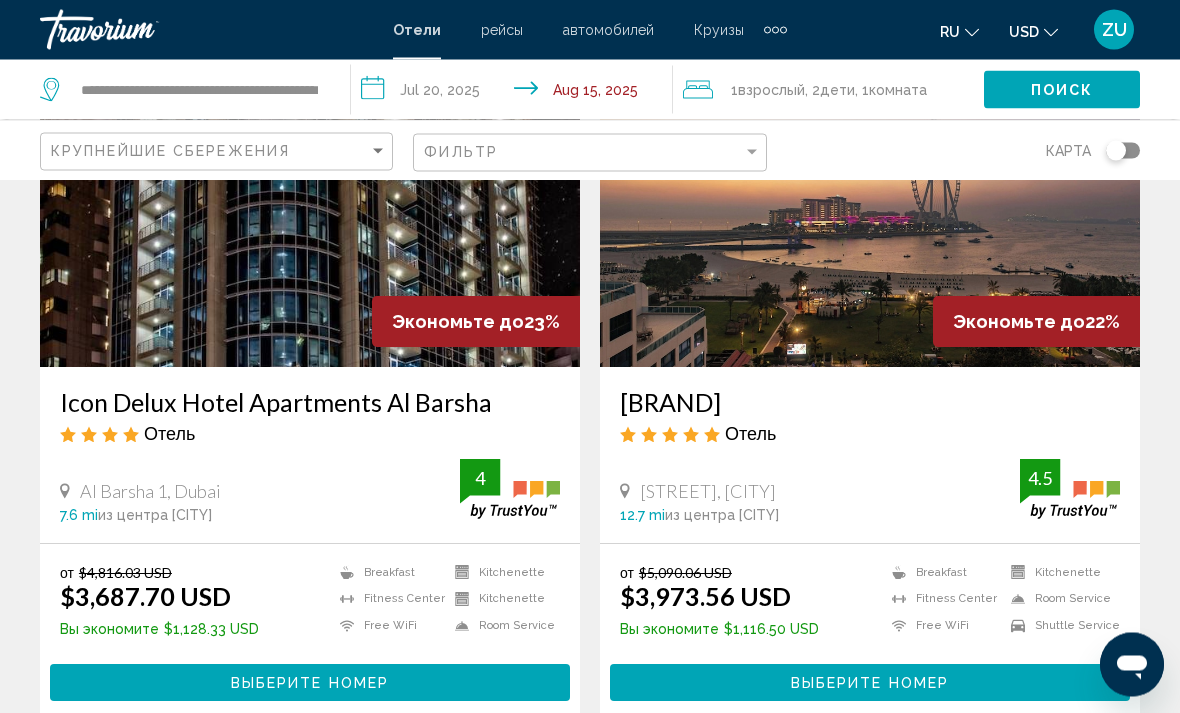scroll, scrollTop: 3825, scrollLeft: 0, axis: vertical 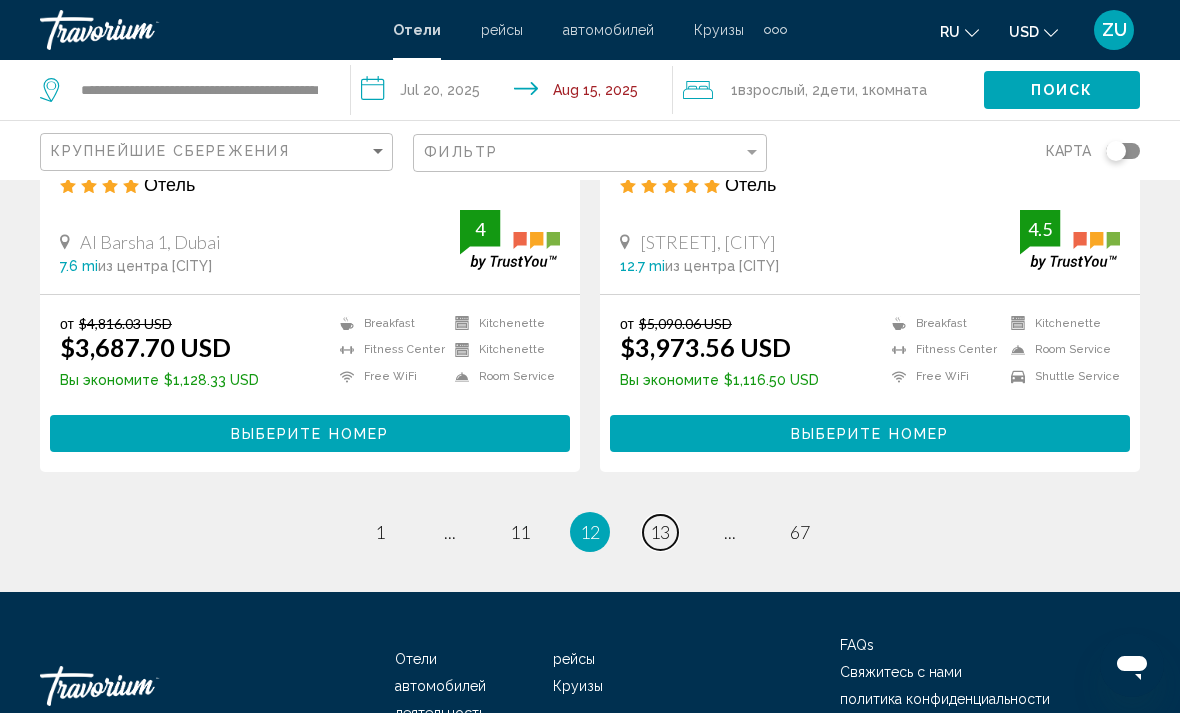 click on "13" at bounding box center [660, 532] 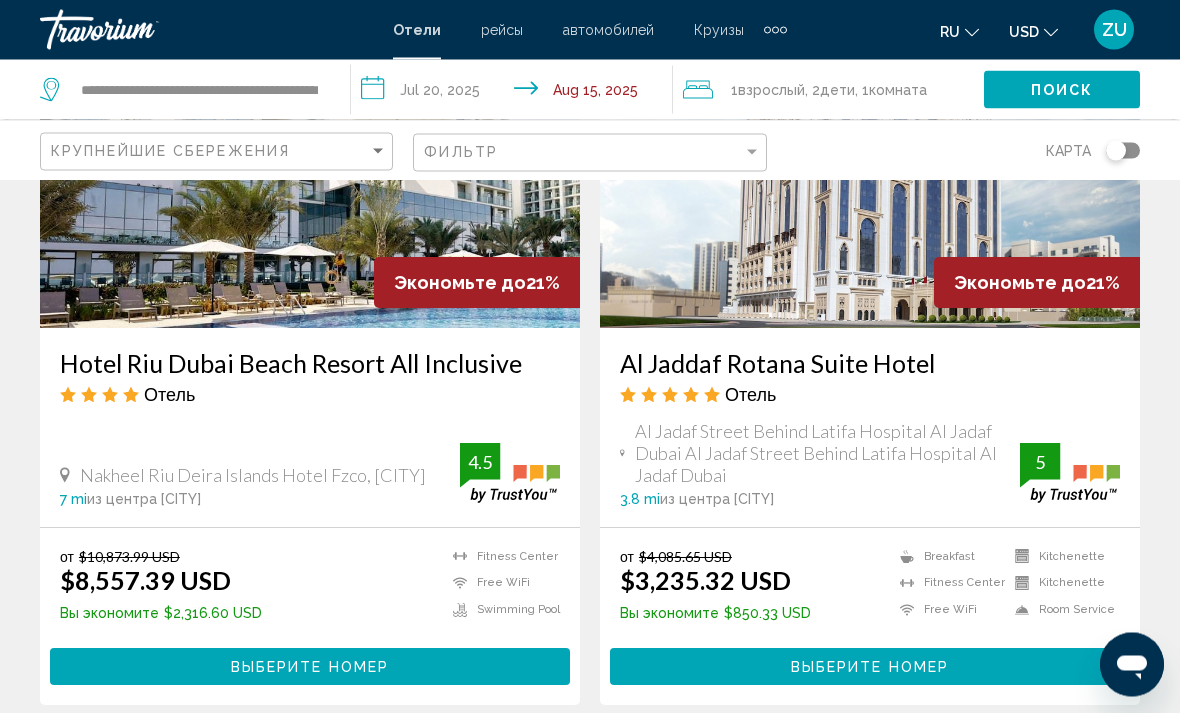 scroll, scrollTop: 3841, scrollLeft: 0, axis: vertical 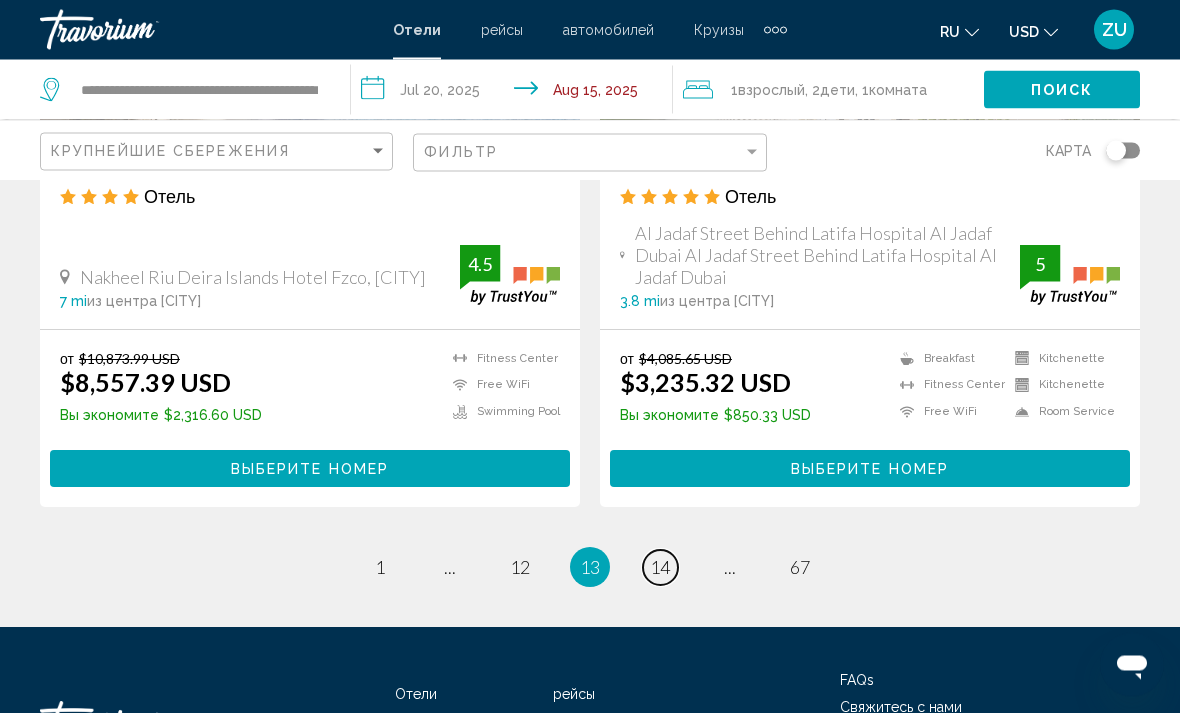 click on "14" at bounding box center [660, 568] 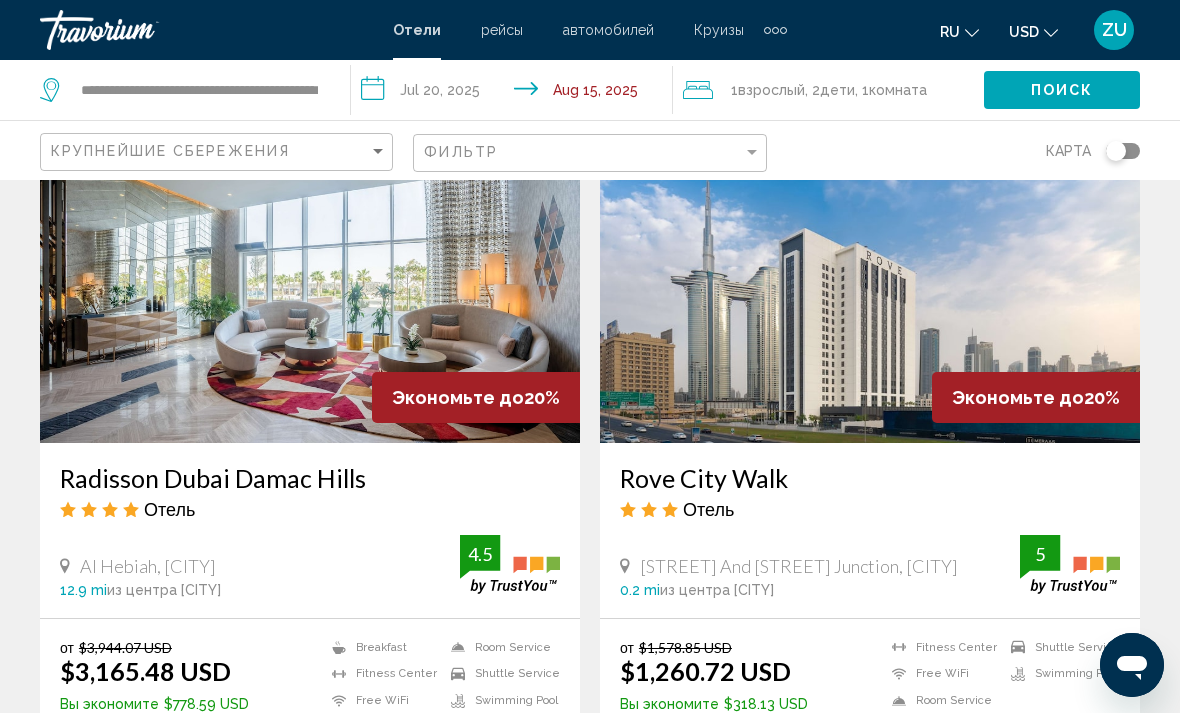 scroll, scrollTop: 1584, scrollLeft: 0, axis: vertical 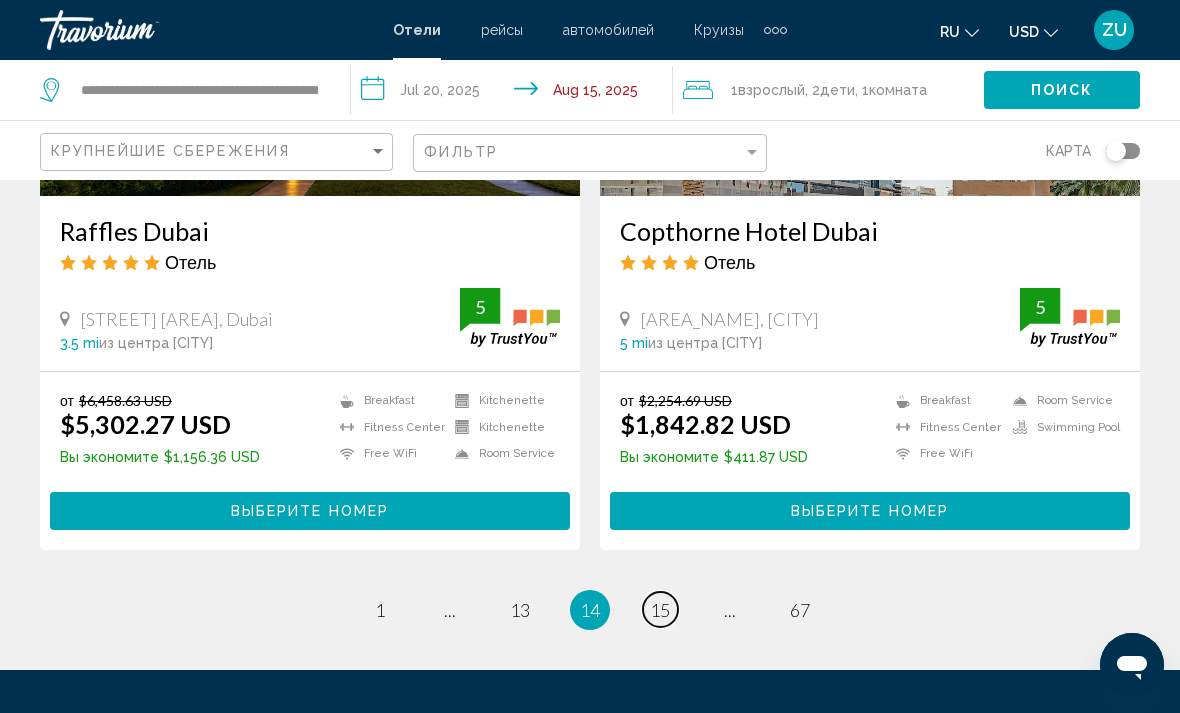 click on "15" at bounding box center (660, 610) 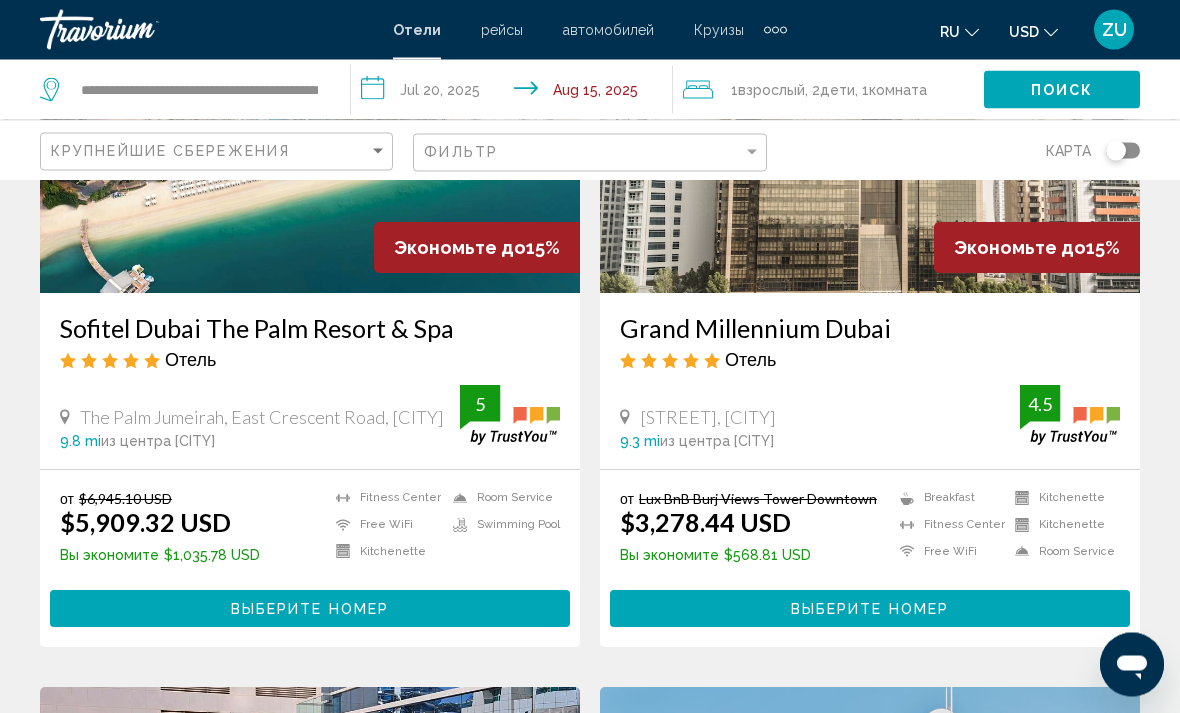 scroll, scrollTop: 3756, scrollLeft: 0, axis: vertical 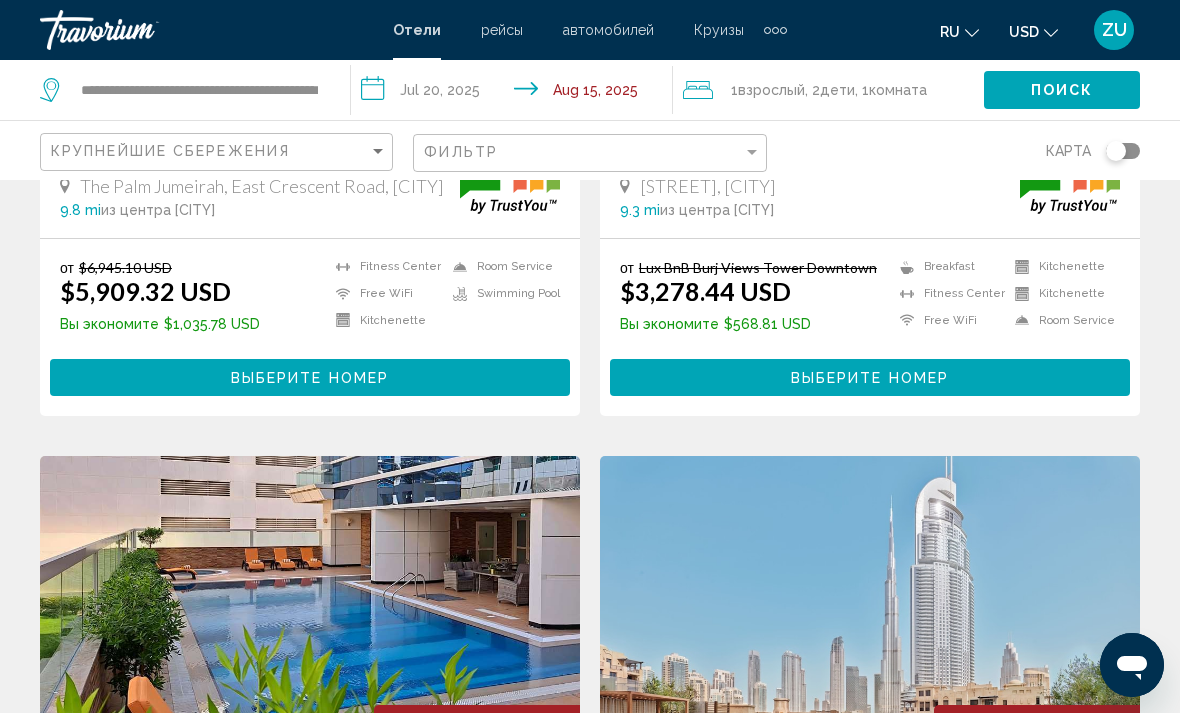 click on "16" at bounding box center (660, 1191) 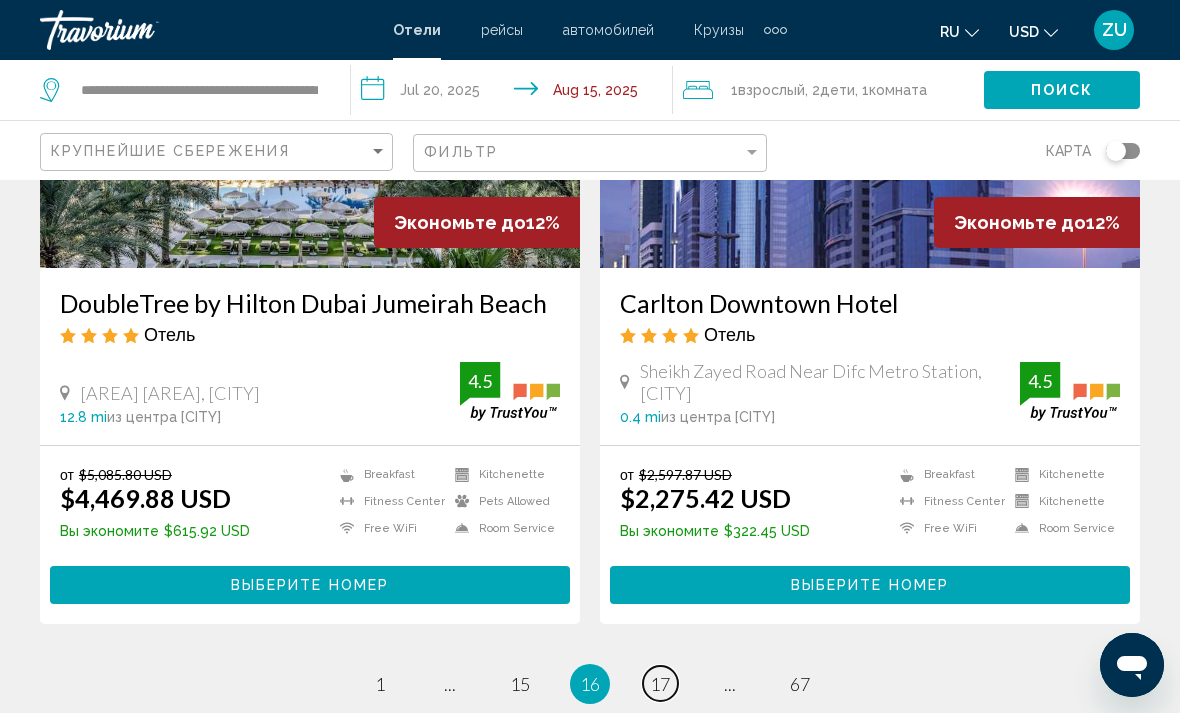 scroll, scrollTop: 3874, scrollLeft: 0, axis: vertical 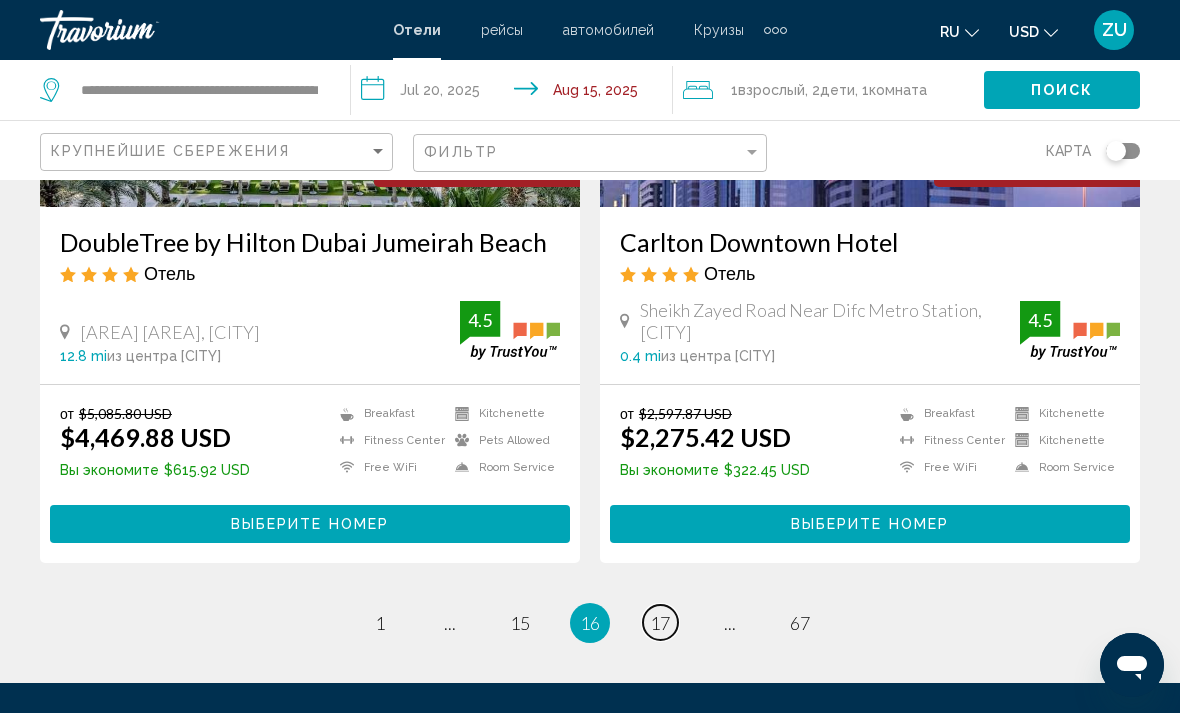 click on "17" at bounding box center (660, 623) 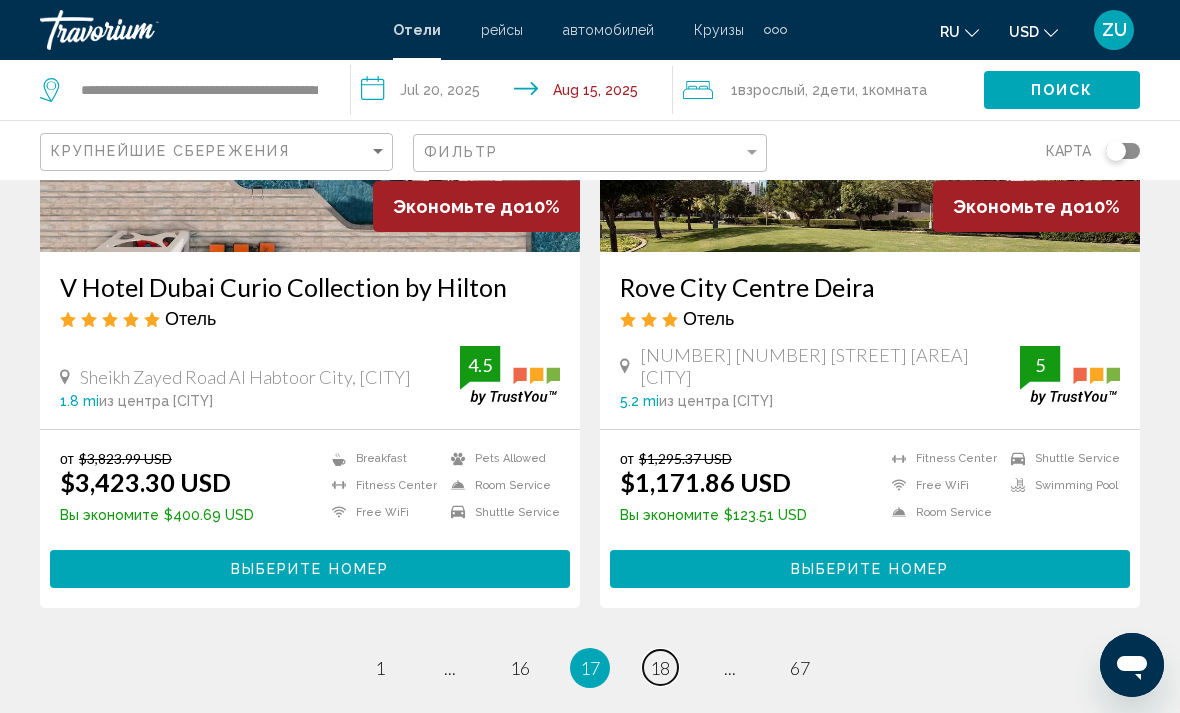 scroll, scrollTop: 3962, scrollLeft: 0, axis: vertical 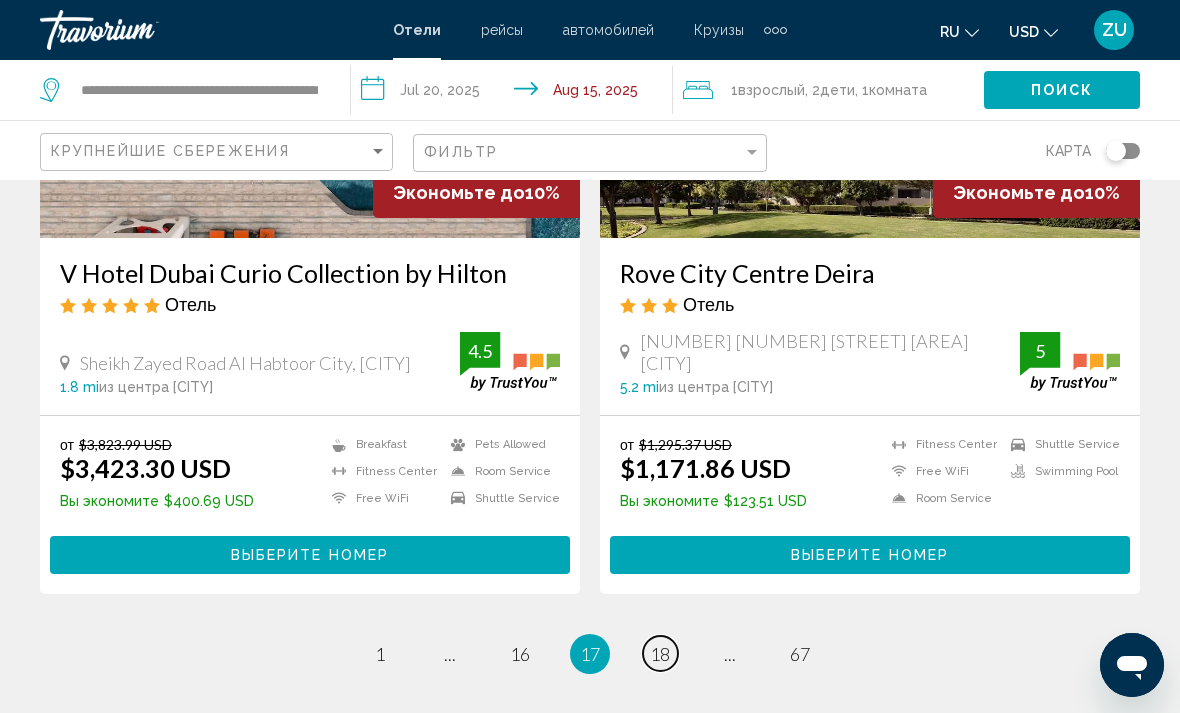 click on "18" at bounding box center (660, 654) 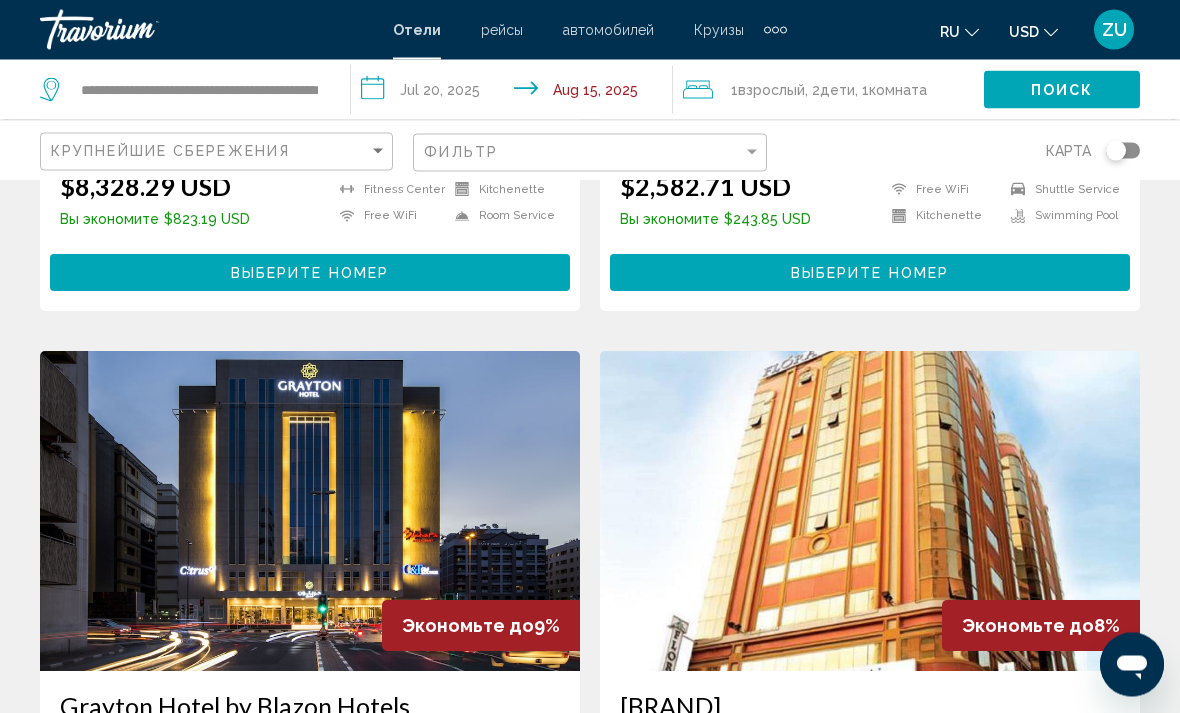 scroll, scrollTop: 3500, scrollLeft: 0, axis: vertical 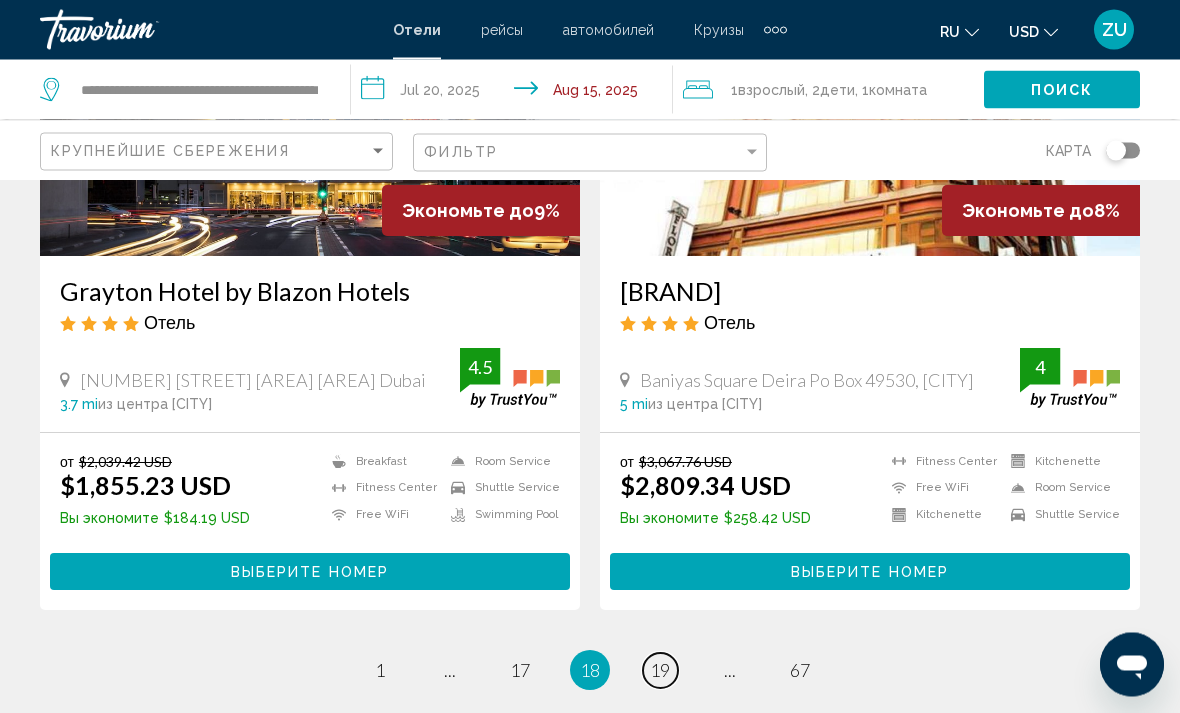 click on "19" at bounding box center (660, 671) 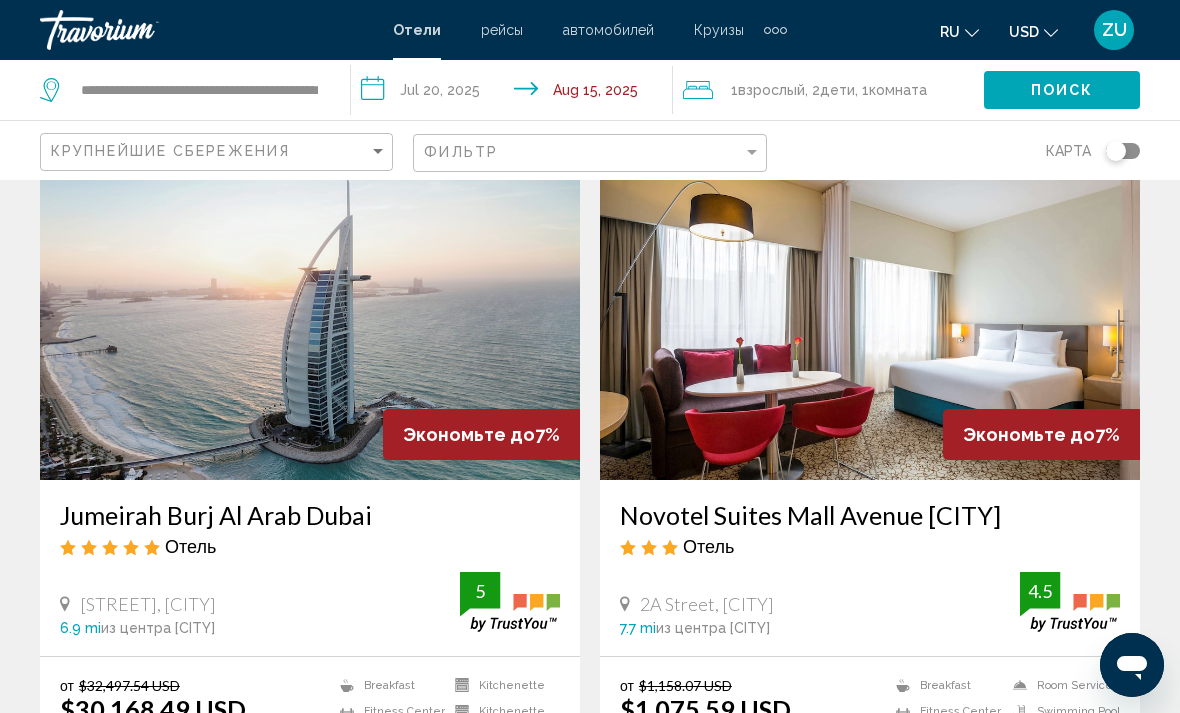 scroll, scrollTop: 3659, scrollLeft: 0, axis: vertical 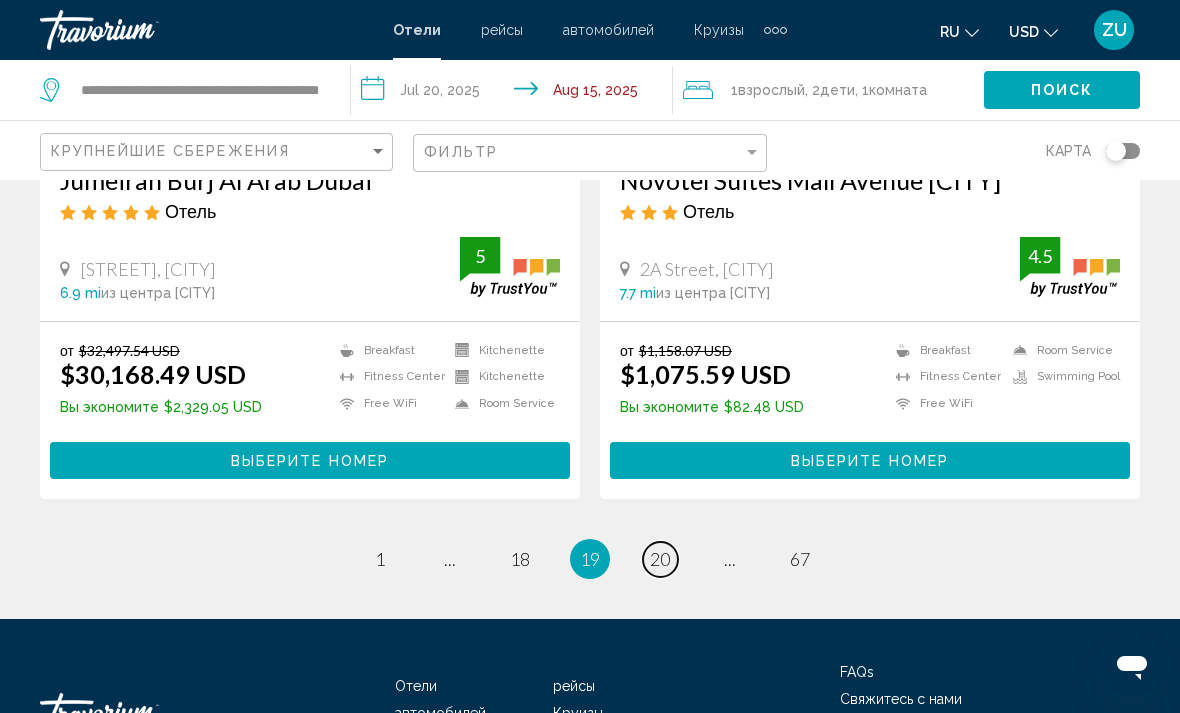 click on "20" at bounding box center [660, 559] 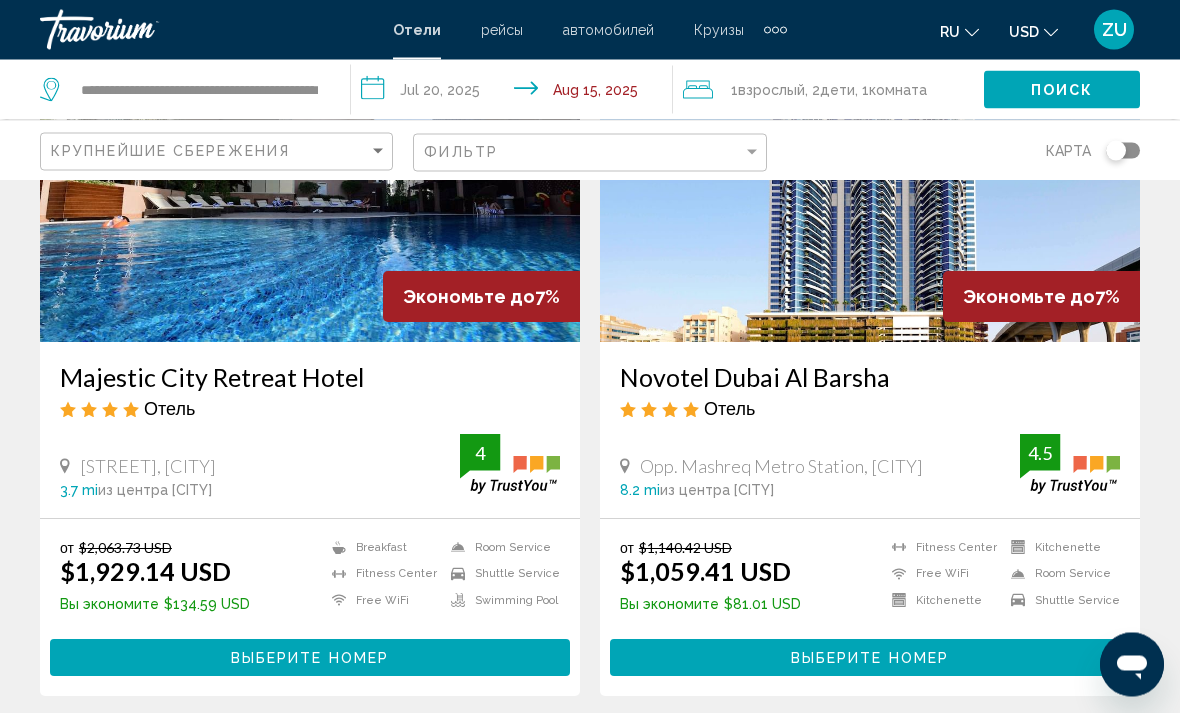 scroll, scrollTop: 996, scrollLeft: 0, axis: vertical 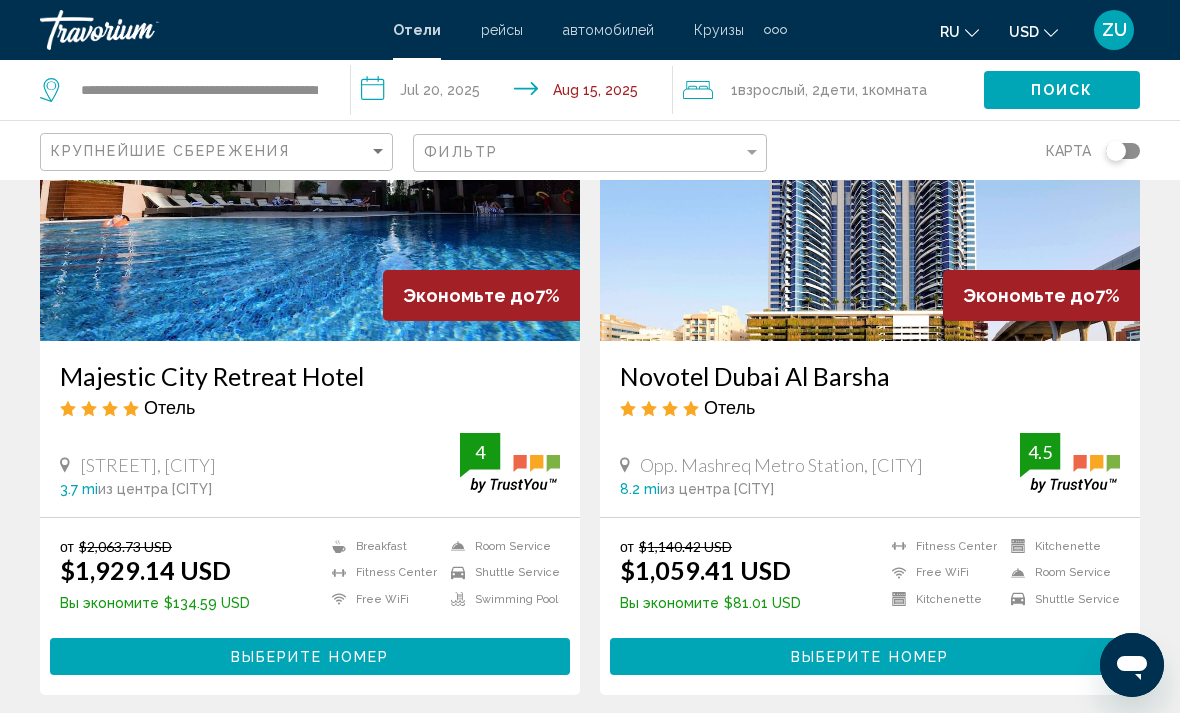 click on "Выберите номер" at bounding box center [870, 657] 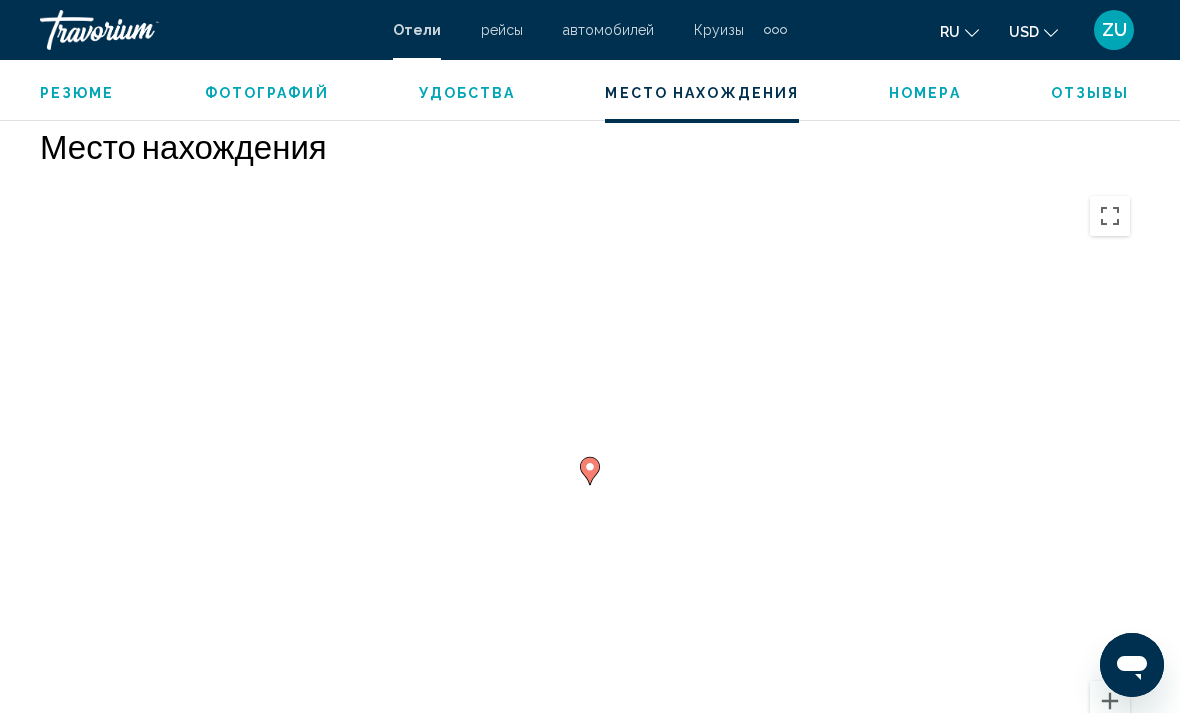scroll, scrollTop: 2177, scrollLeft: 0, axis: vertical 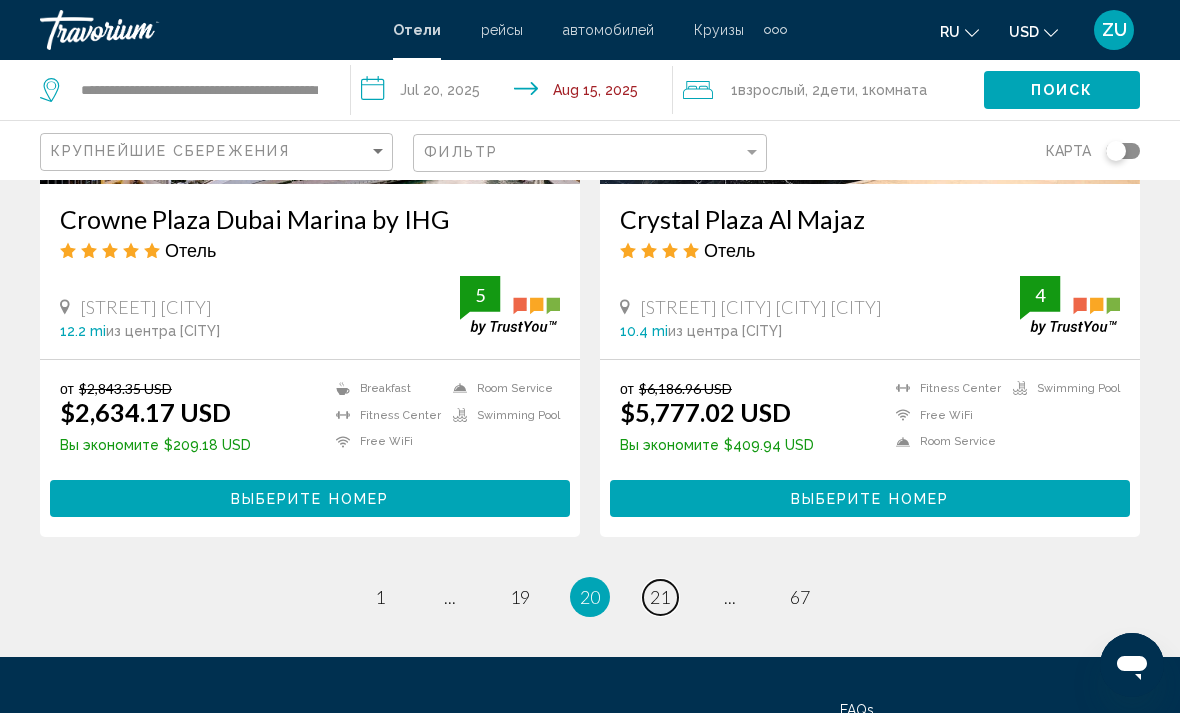 click on "21" at bounding box center (660, 597) 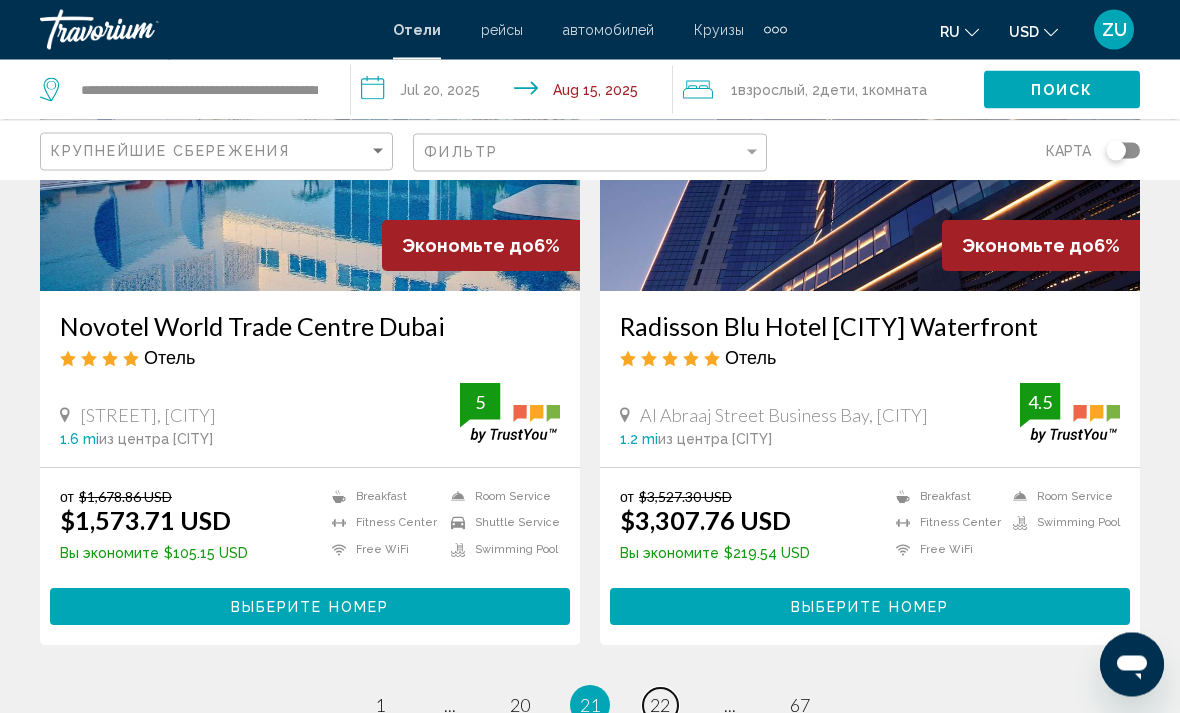 scroll, scrollTop: 3879, scrollLeft: 0, axis: vertical 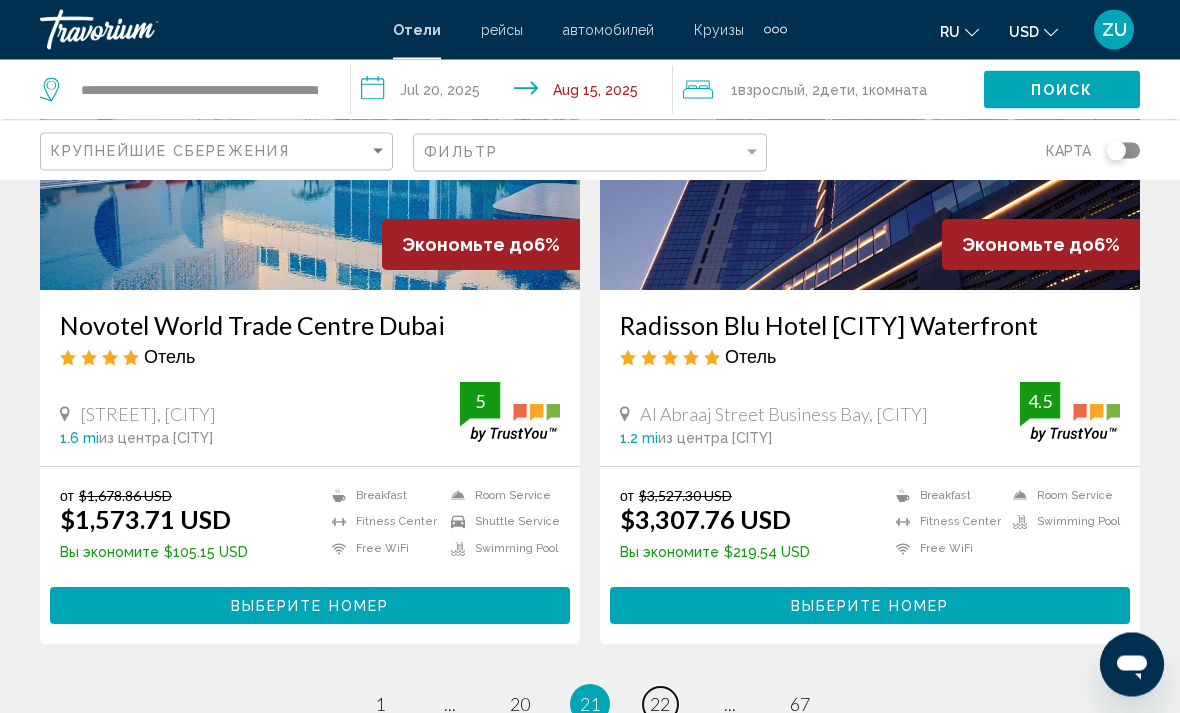 click on "22" at bounding box center [660, 705] 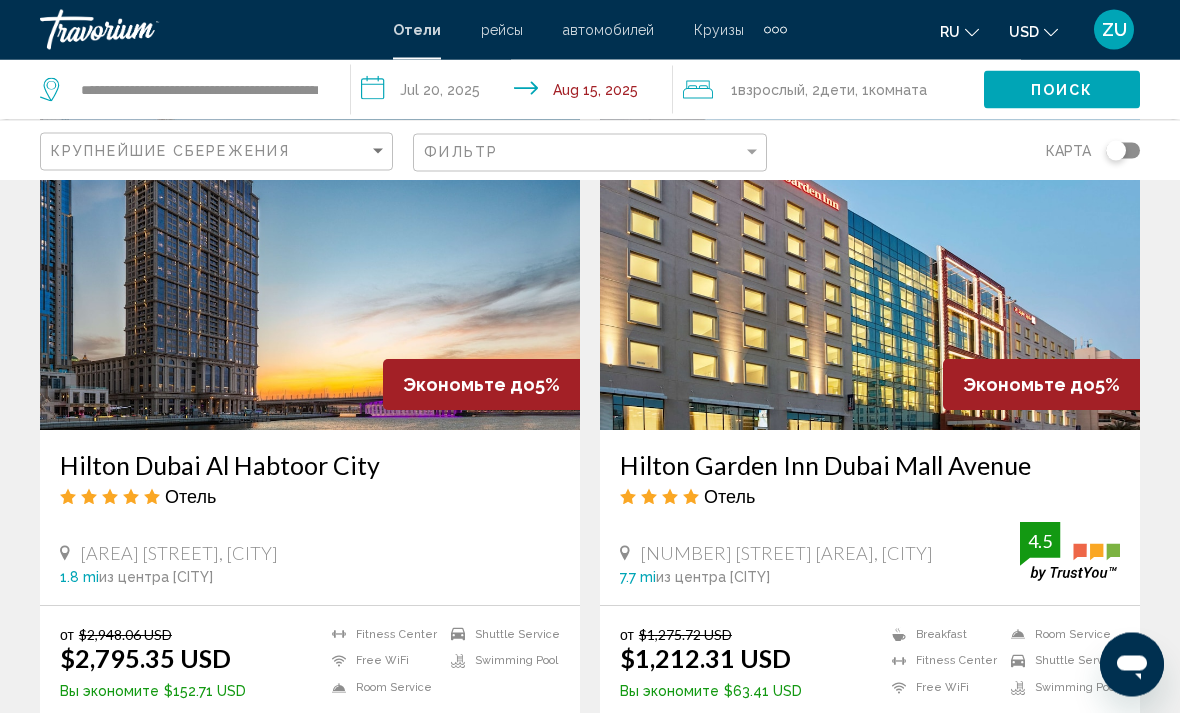scroll, scrollTop: 1568, scrollLeft: 0, axis: vertical 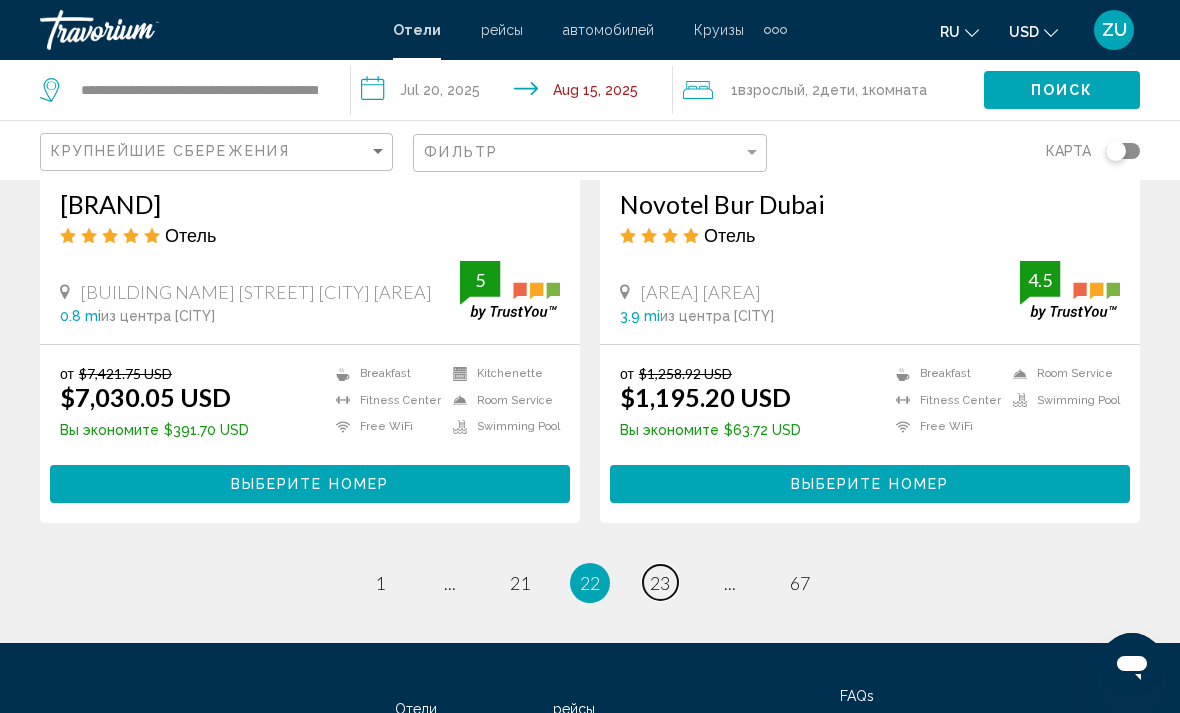 click on "23" at bounding box center [660, 583] 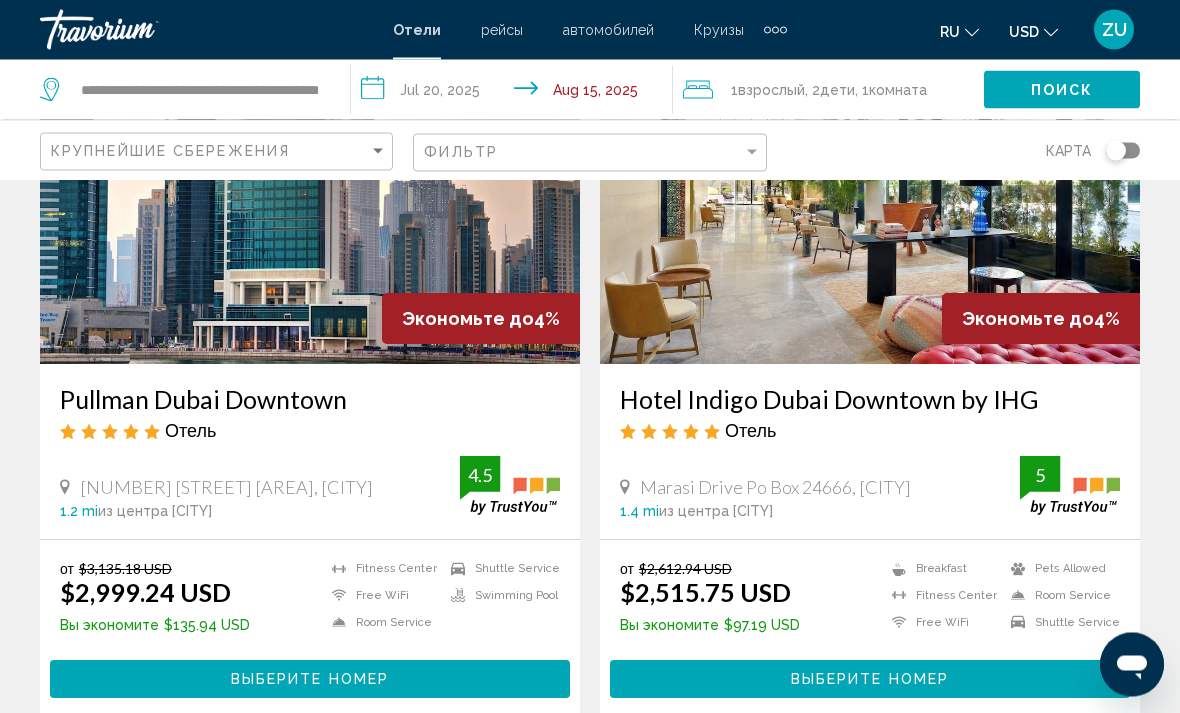 scroll, scrollTop: 3756, scrollLeft: 0, axis: vertical 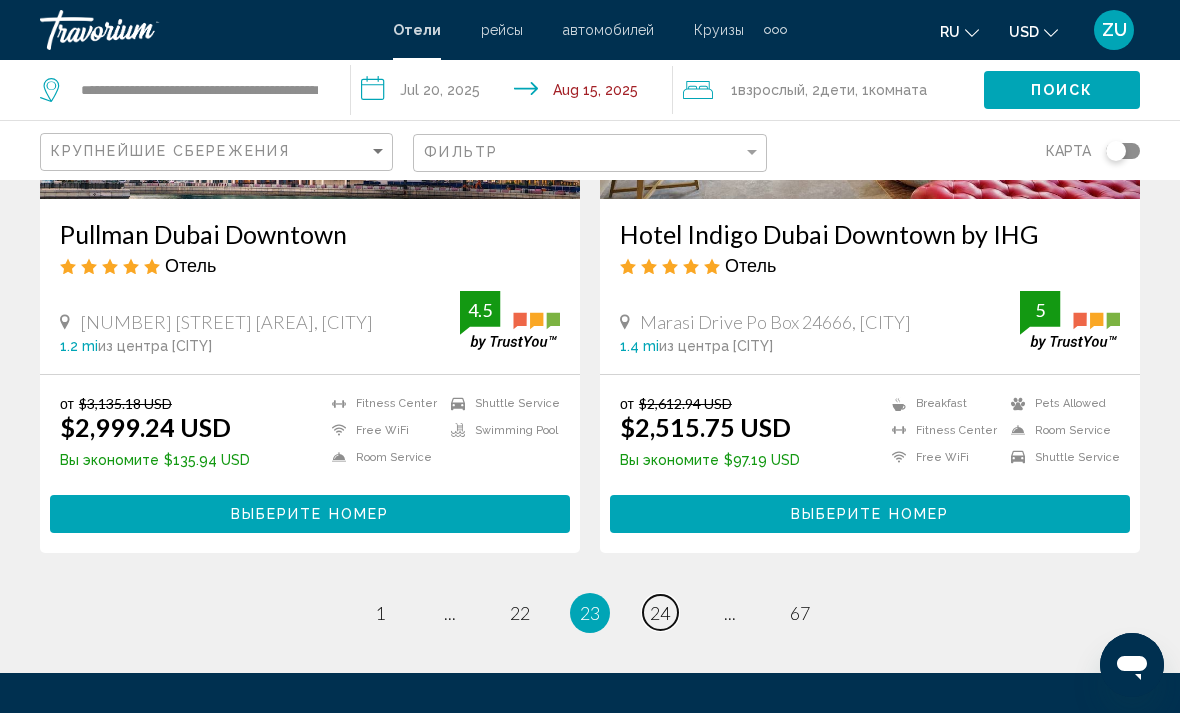 click on "24" at bounding box center [660, 613] 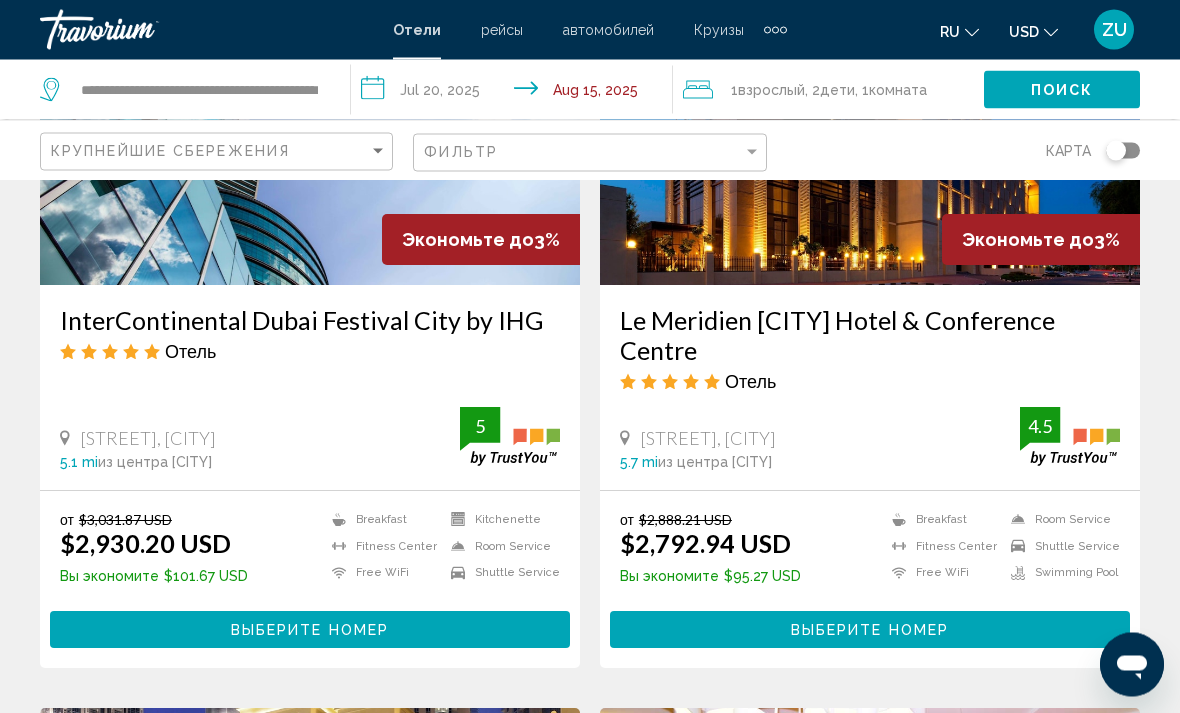 scroll, scrollTop: 3142, scrollLeft: 0, axis: vertical 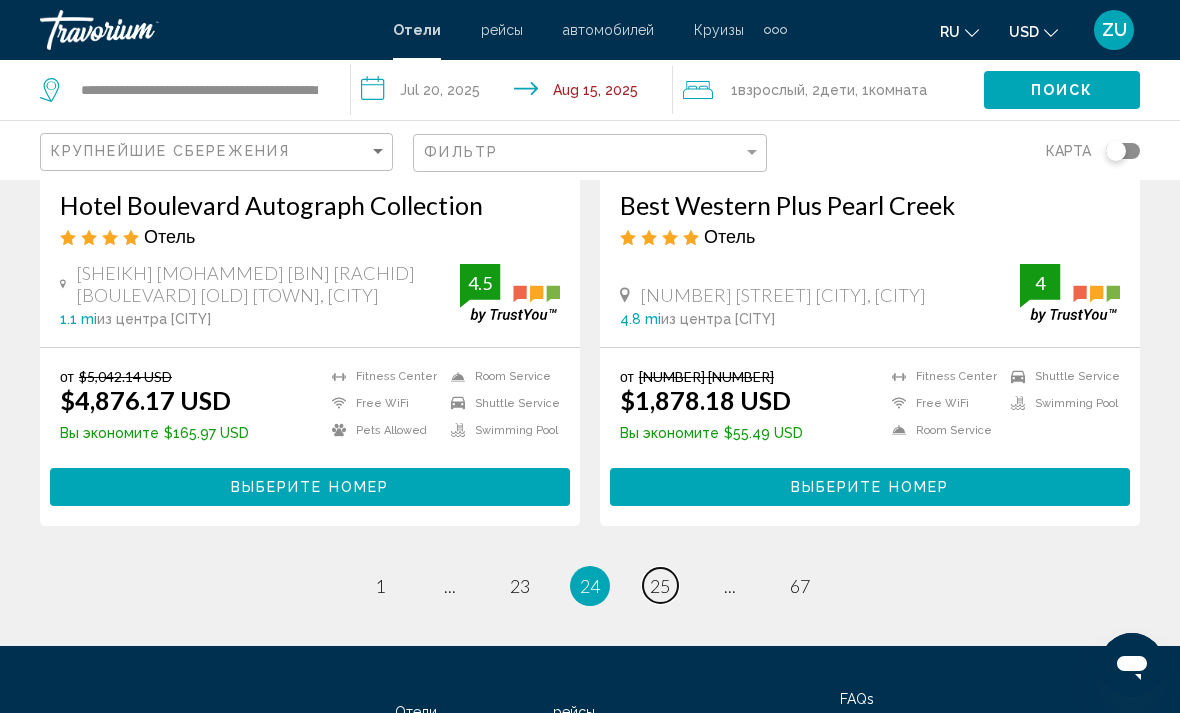 click on "25" at bounding box center [660, 586] 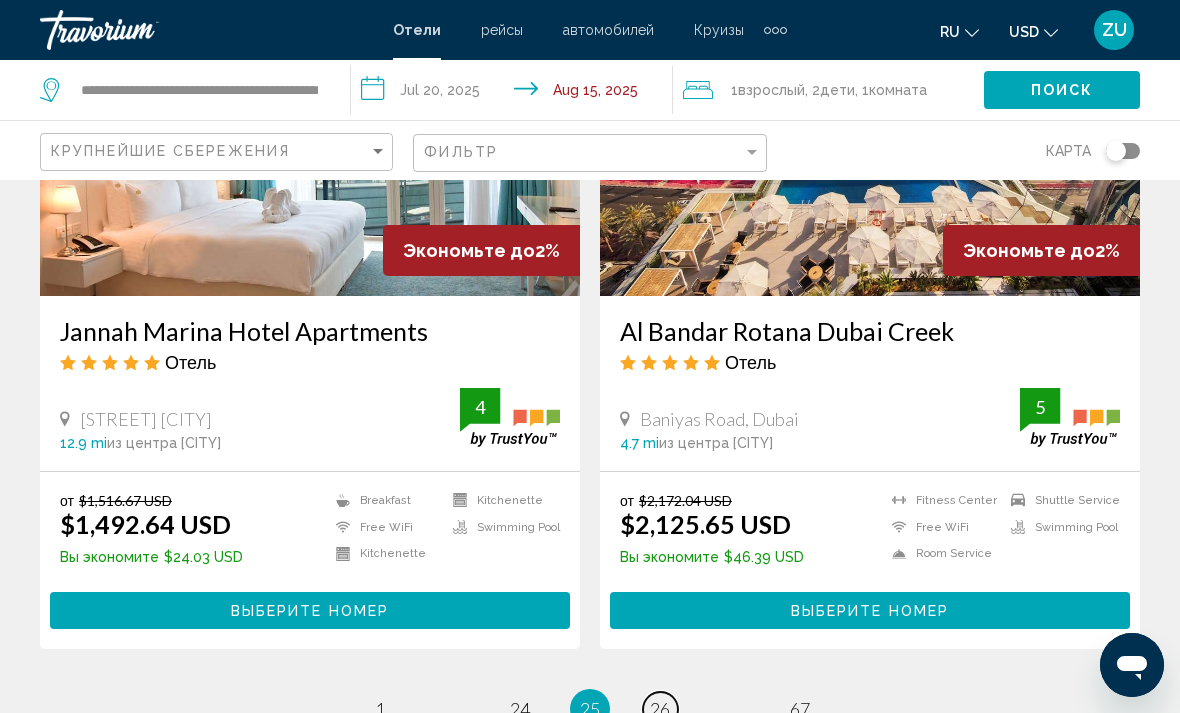 scroll, scrollTop: 3878, scrollLeft: 0, axis: vertical 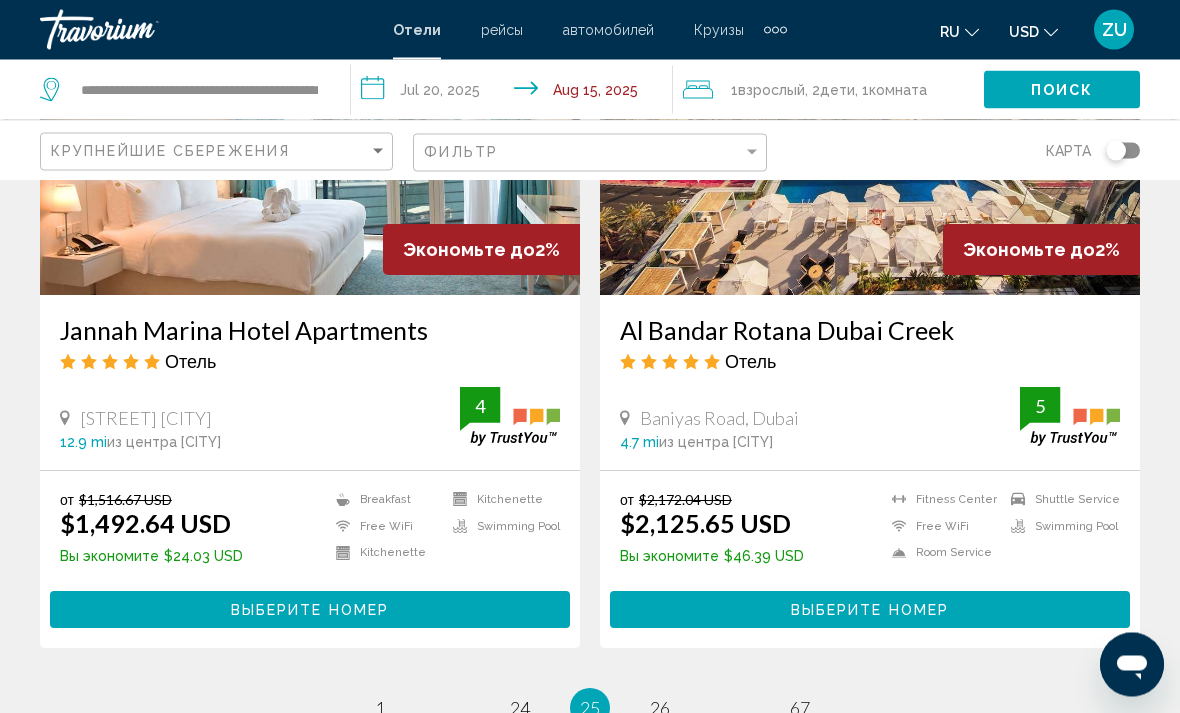 click on "Выберите номер" at bounding box center [310, 611] 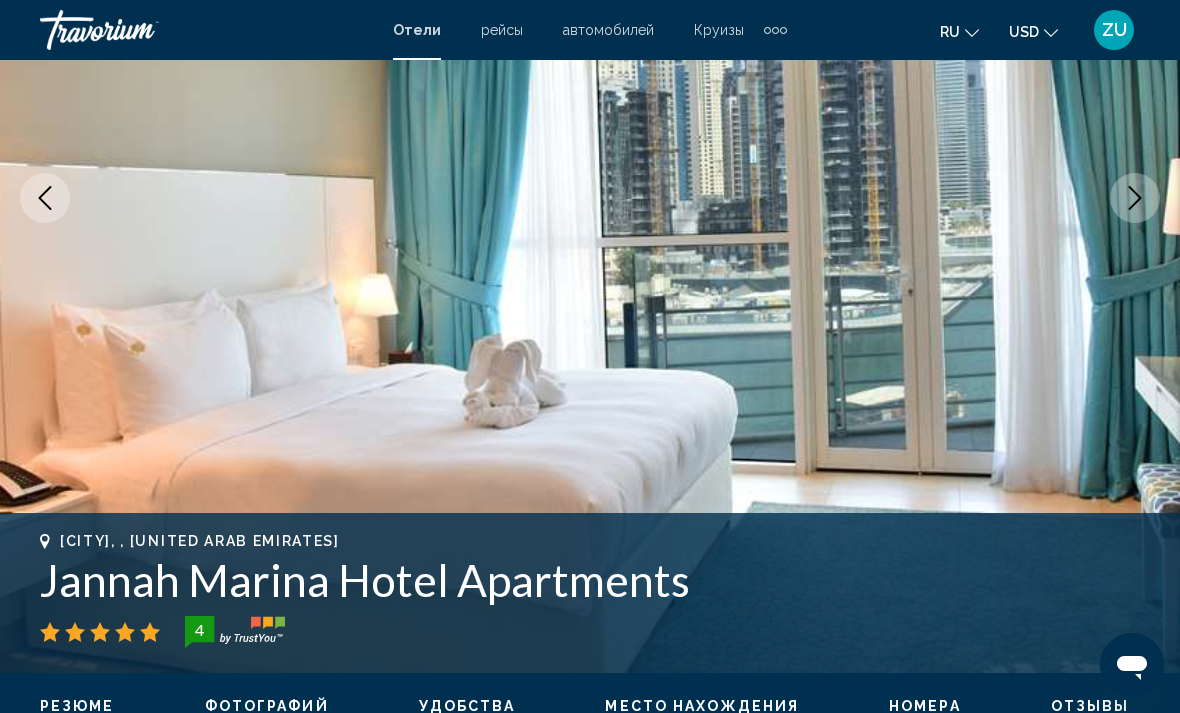 scroll, scrollTop: 335, scrollLeft: 0, axis: vertical 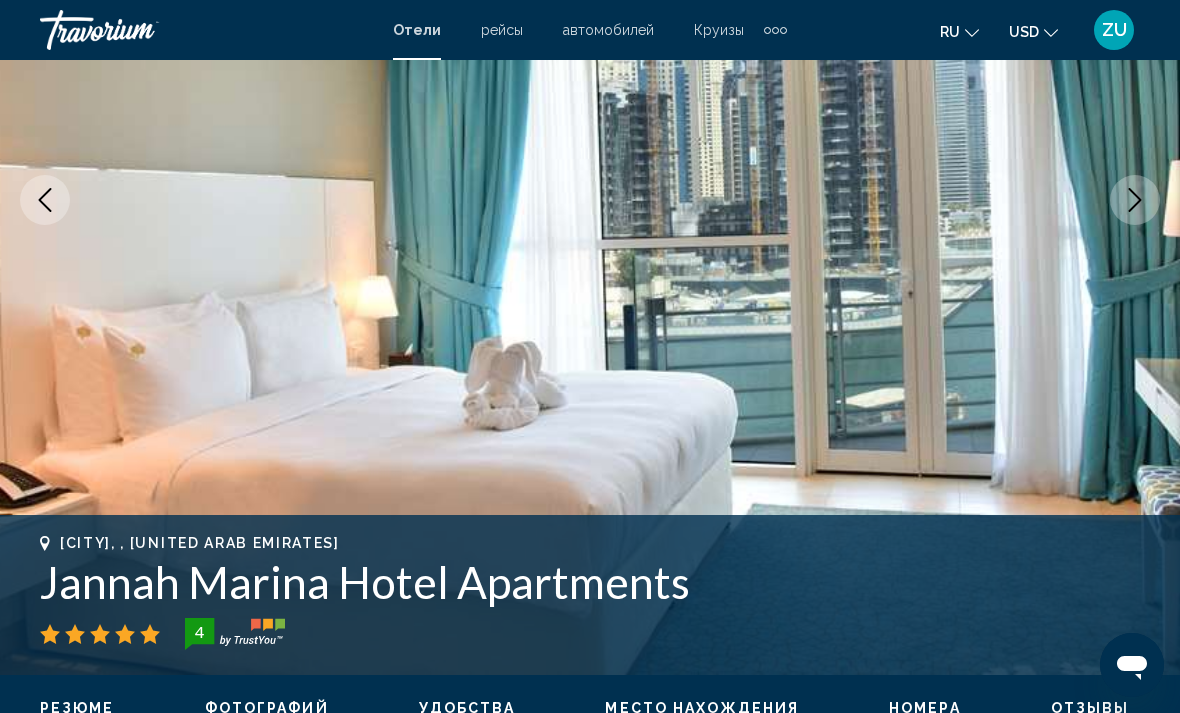 click 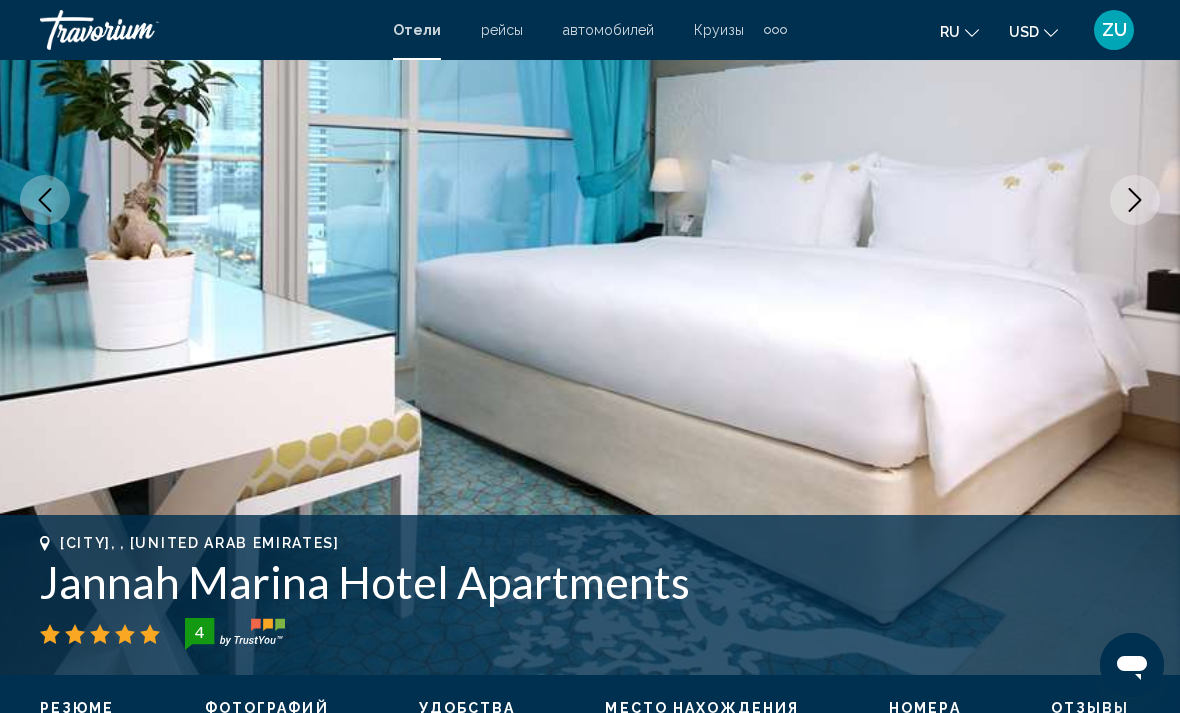 click 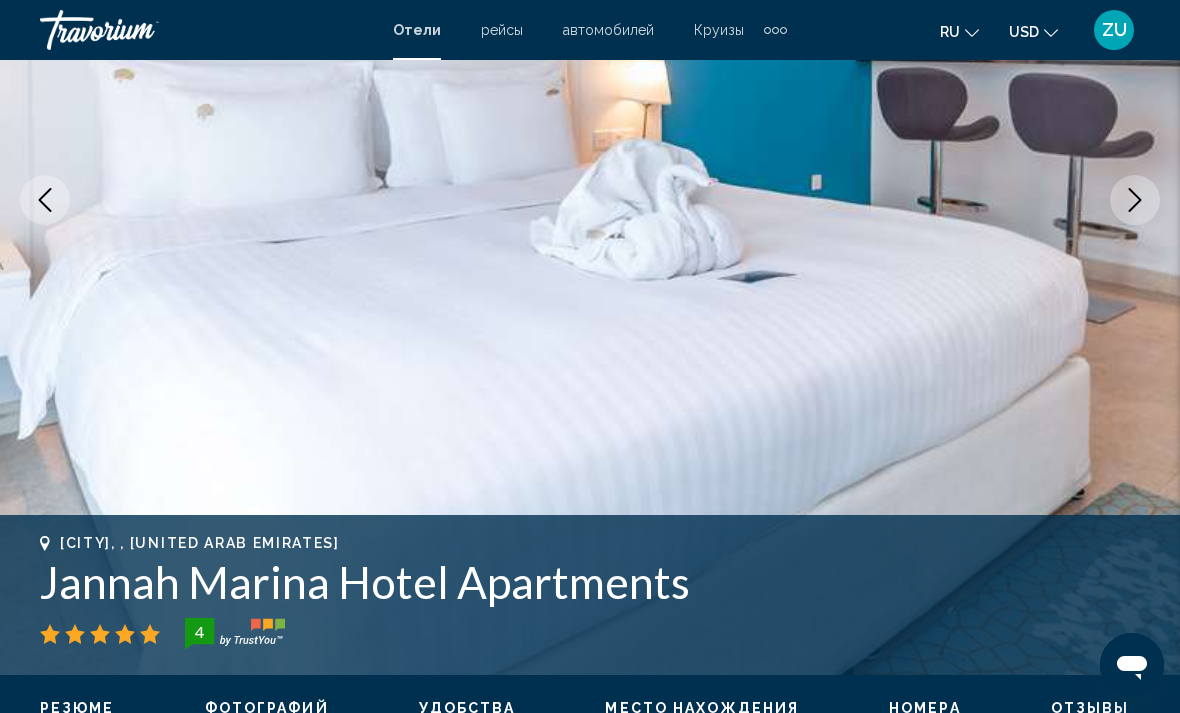 click at bounding box center [1135, 200] 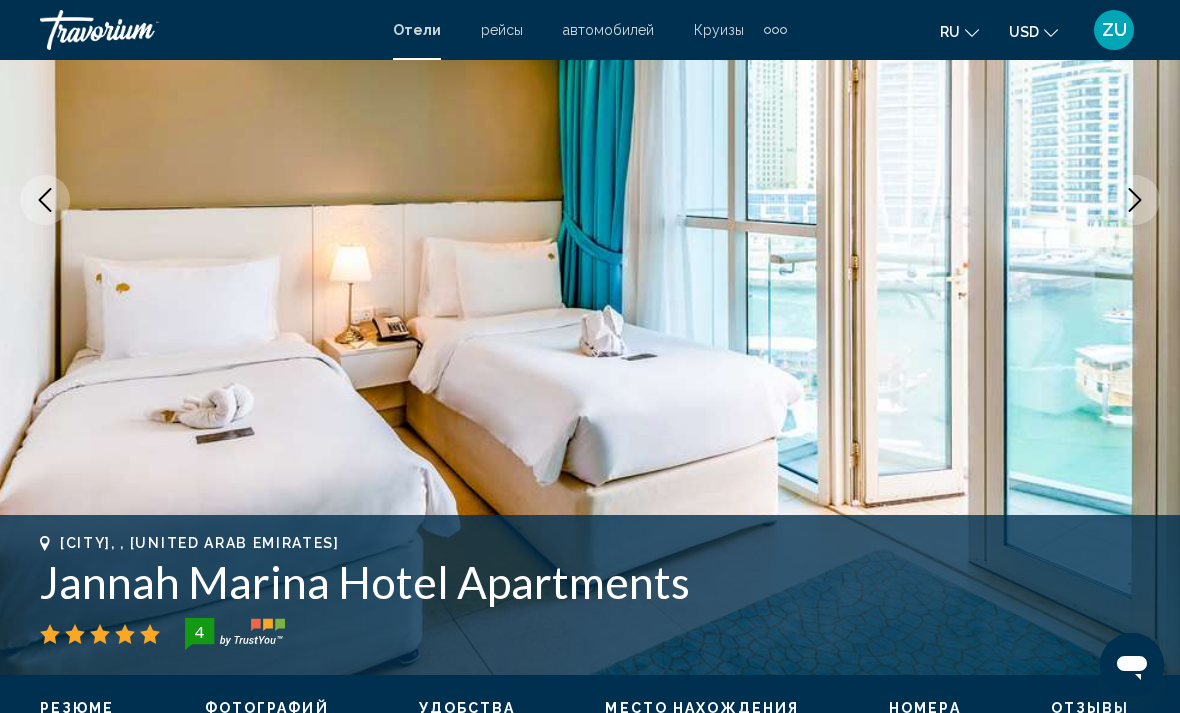 click at bounding box center (1135, 200) 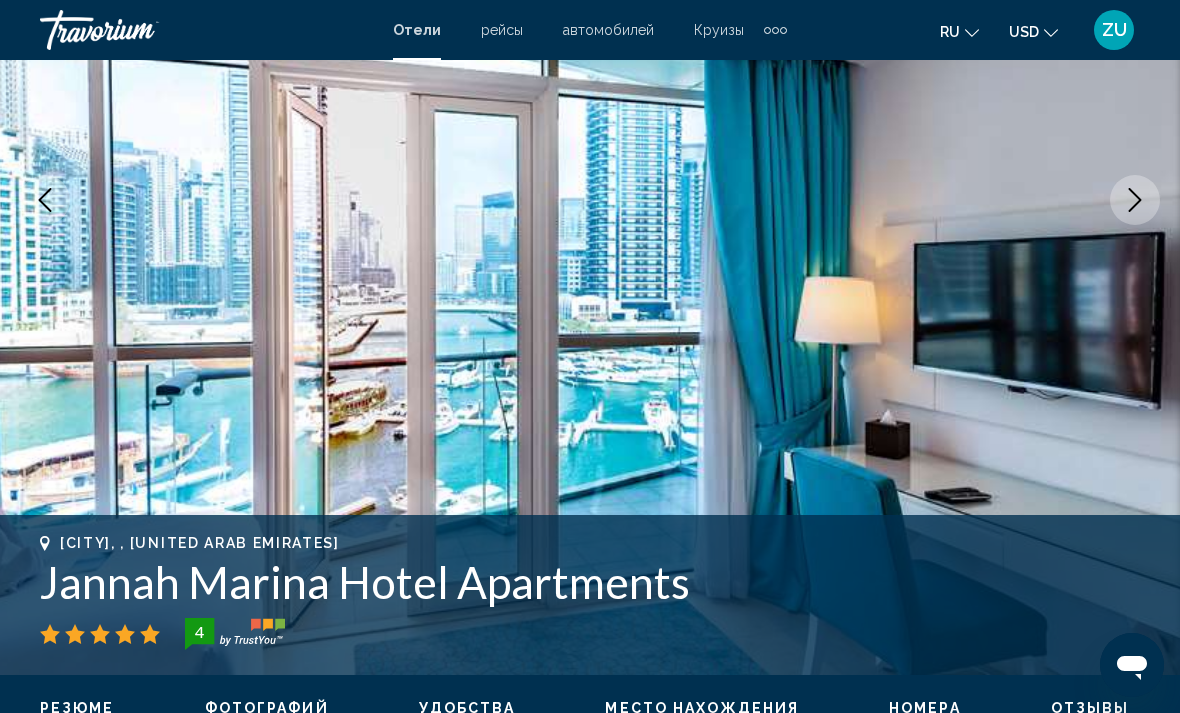 click 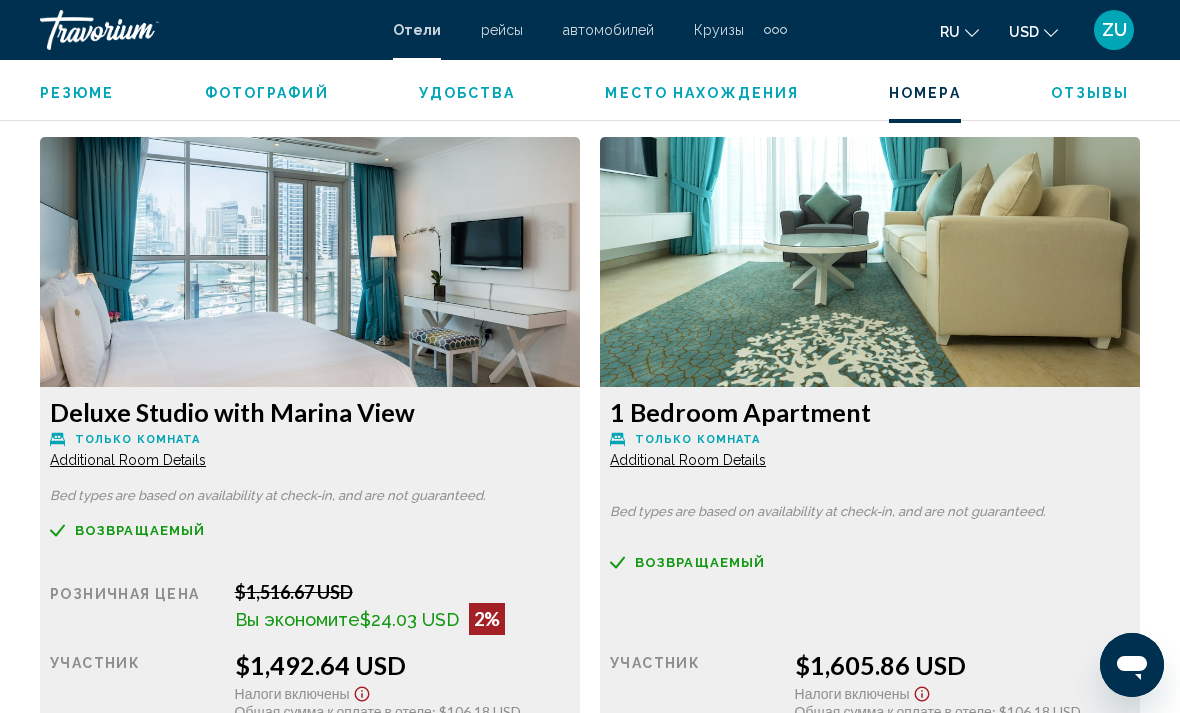 scroll, scrollTop: 3026, scrollLeft: 0, axis: vertical 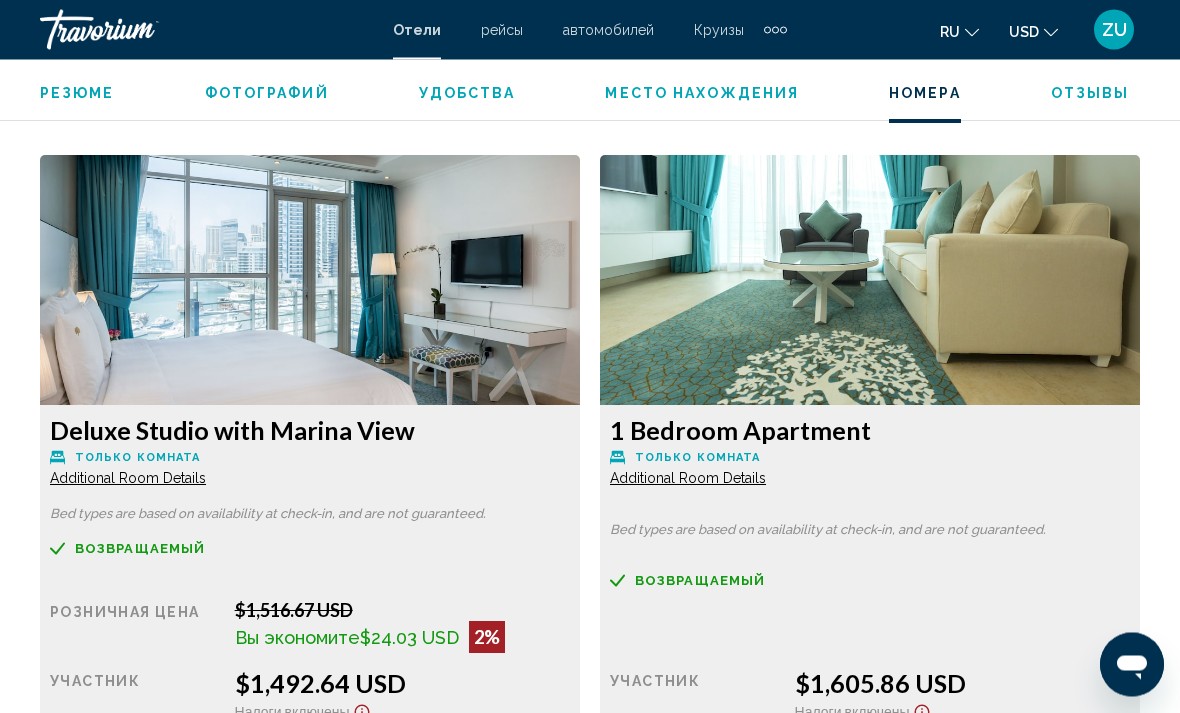 click on "Additional Room Details" at bounding box center (128, 479) 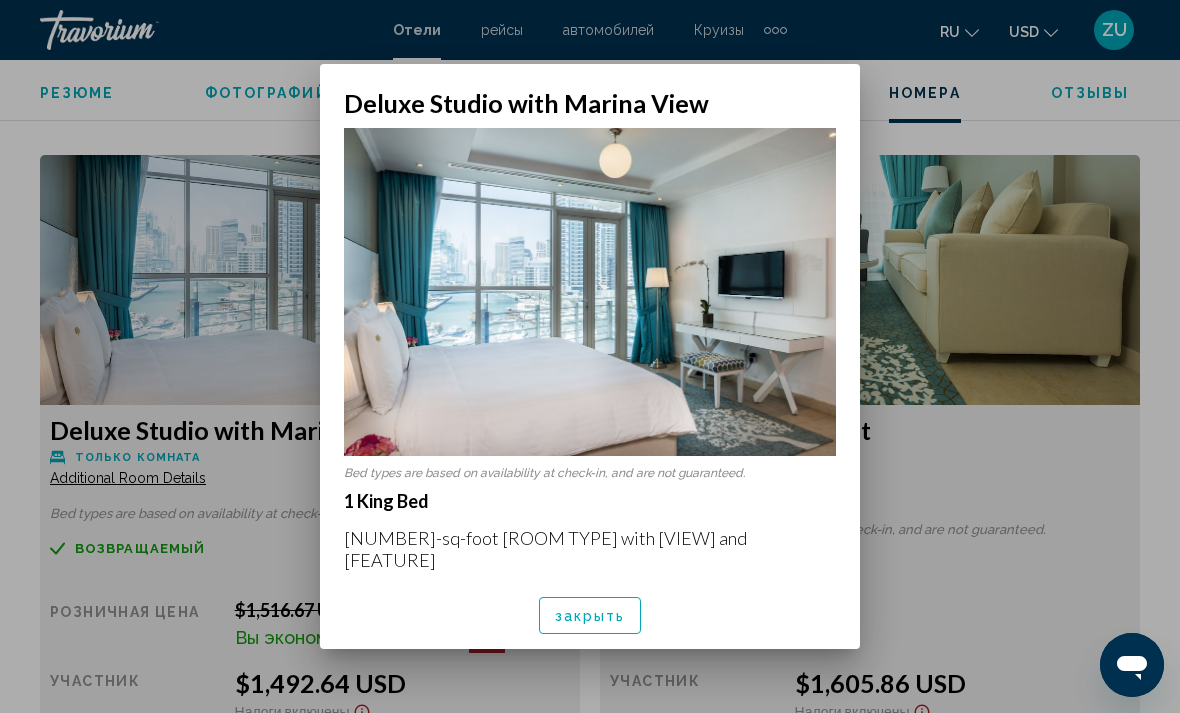 click on "закрыть" at bounding box center (590, 615) 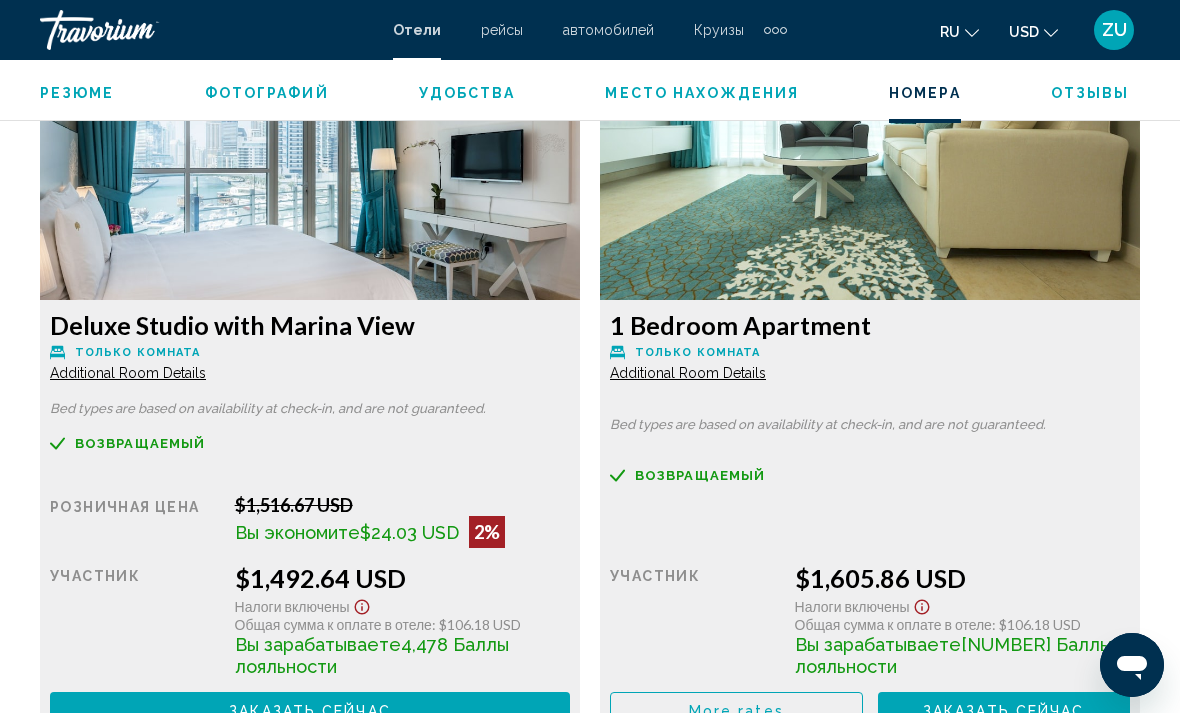 scroll, scrollTop: 3126, scrollLeft: 0, axis: vertical 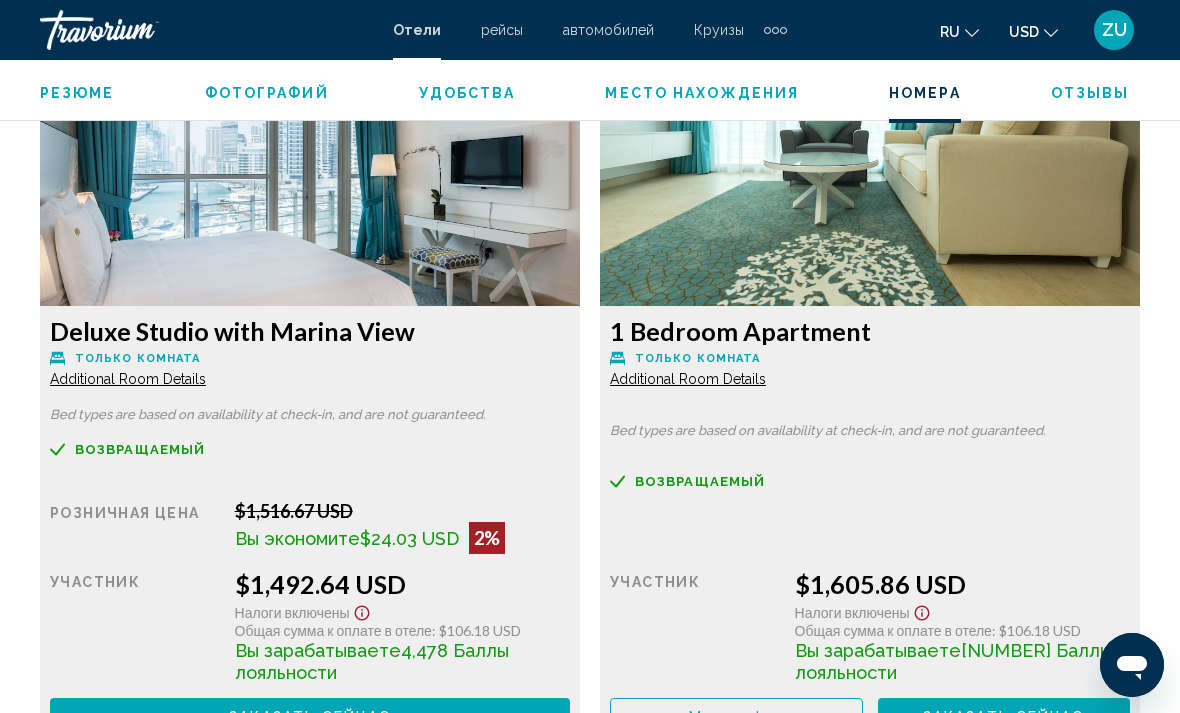 click on "More rates" at bounding box center (736, 717) 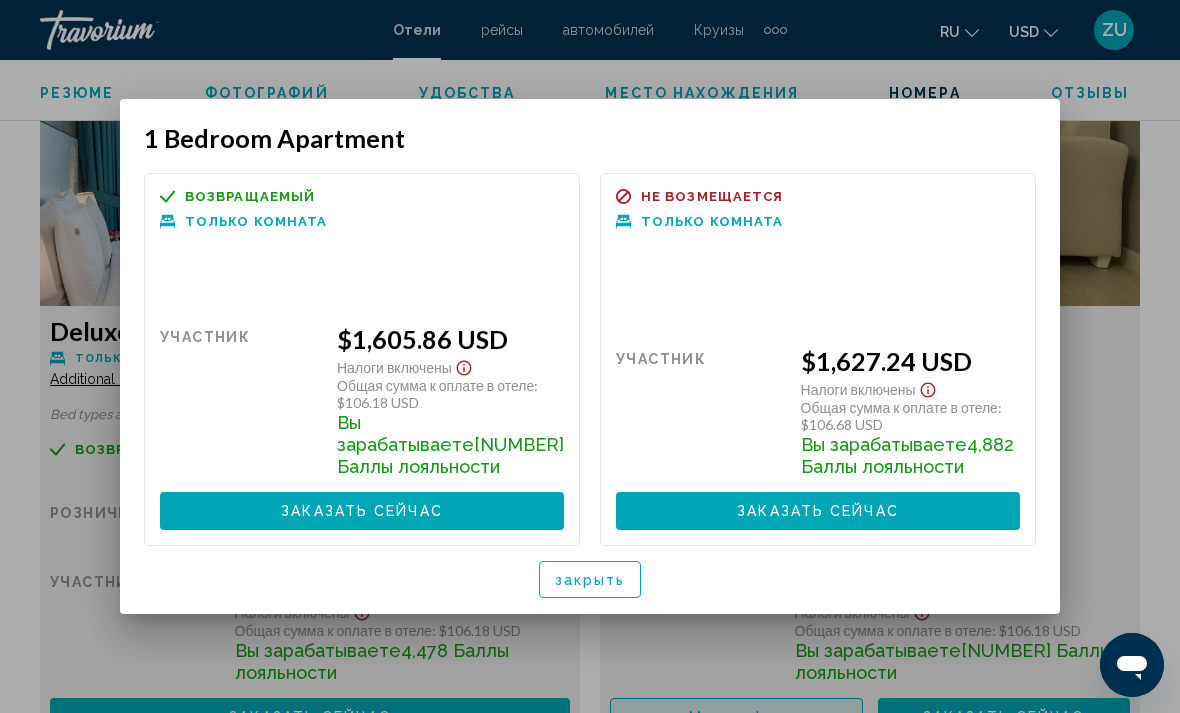 scroll, scrollTop: 0, scrollLeft: 0, axis: both 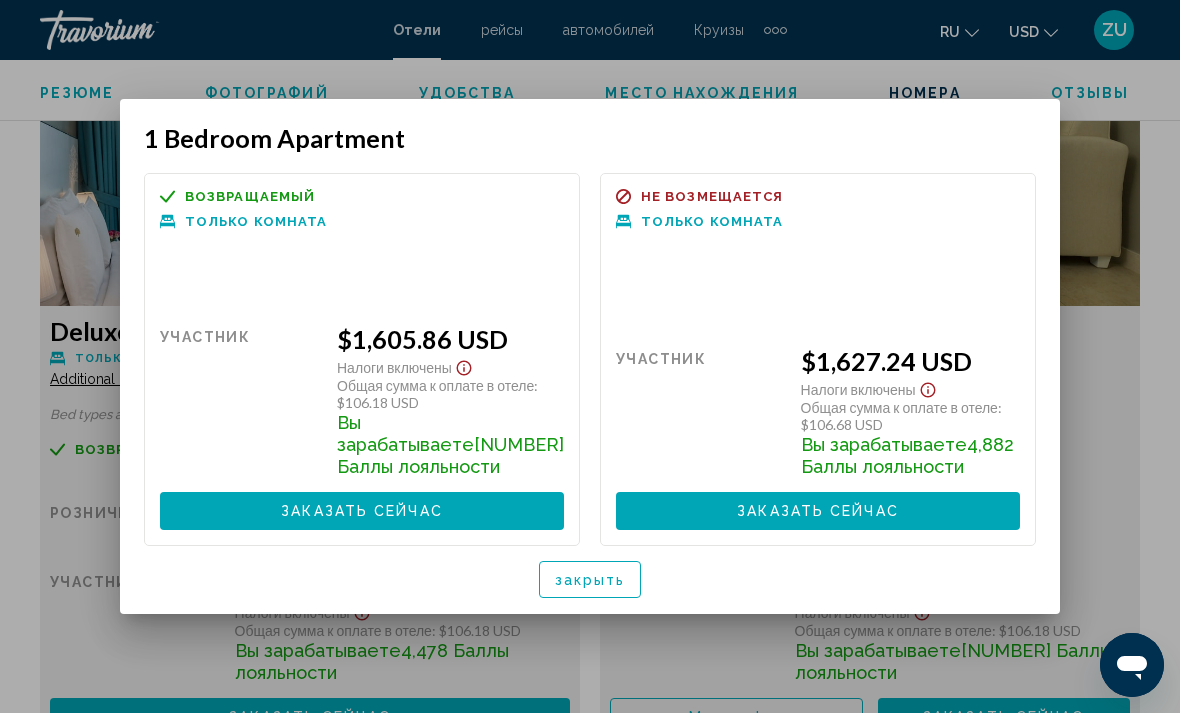 click at bounding box center [590, 356] 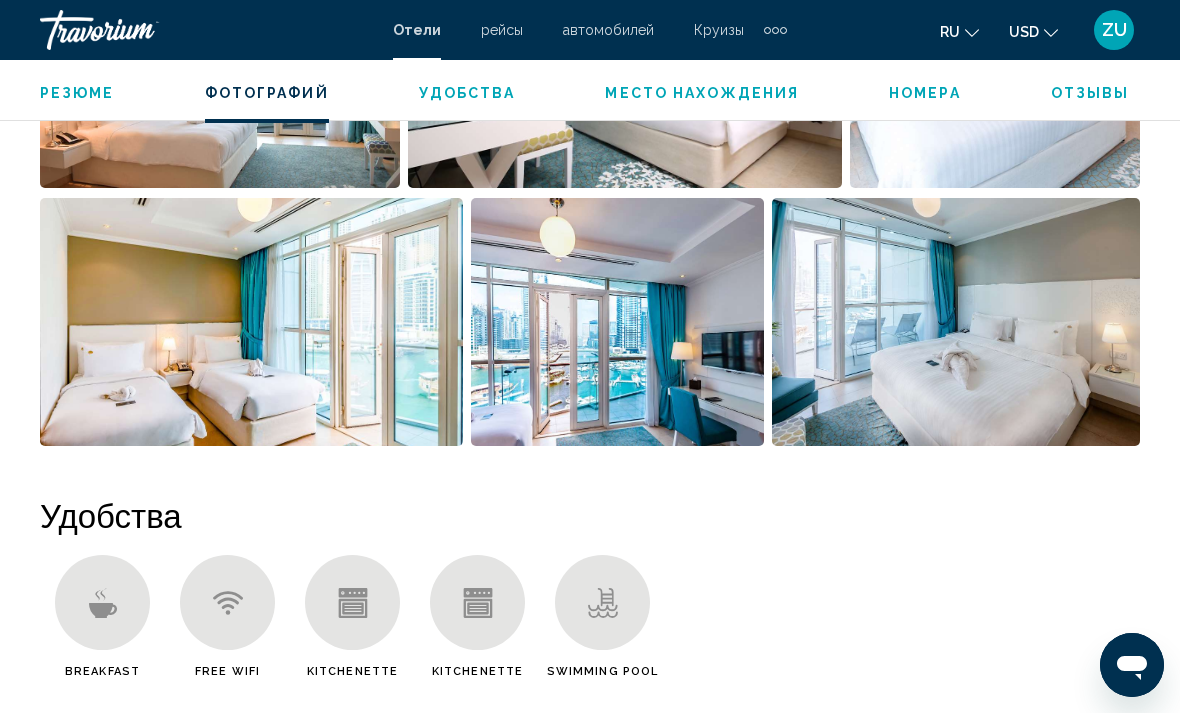scroll, scrollTop: 1559, scrollLeft: 0, axis: vertical 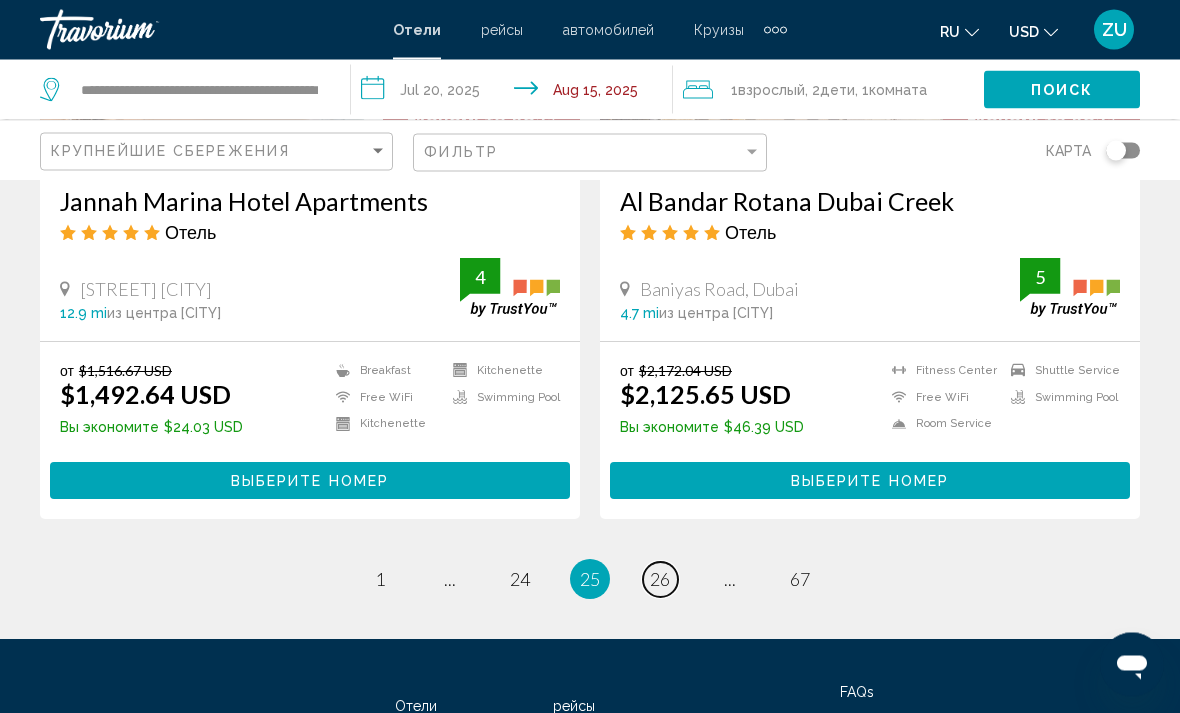 click on "26" at bounding box center [660, 580] 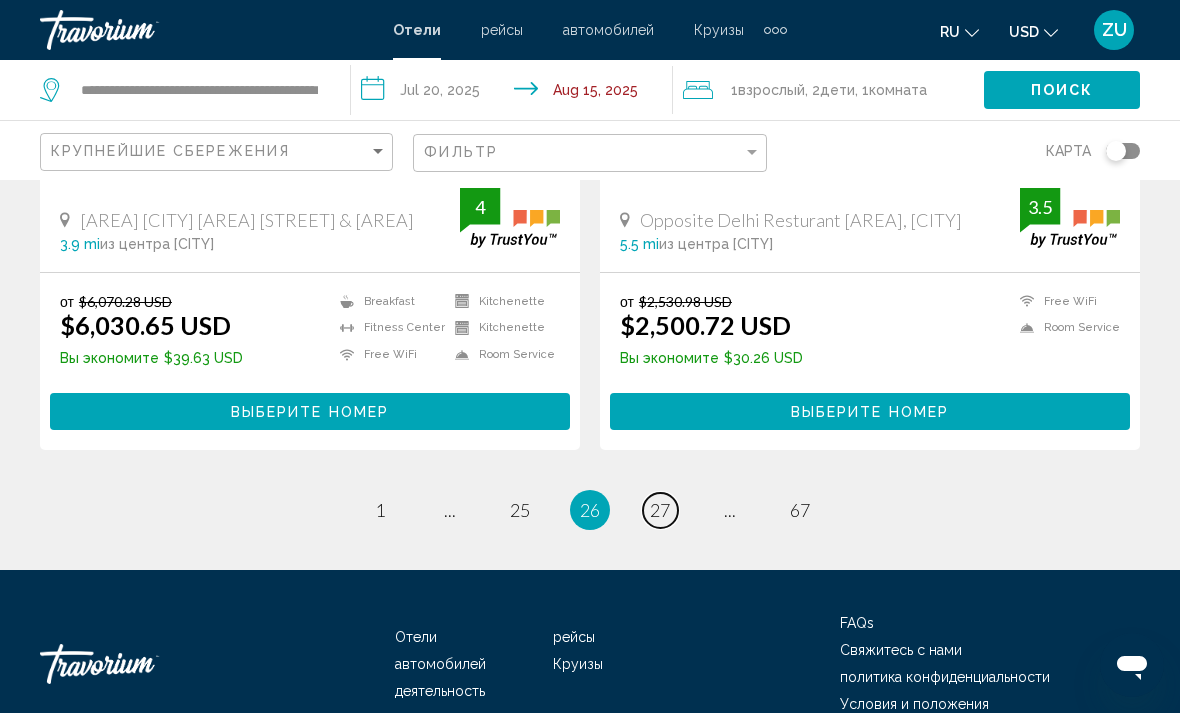 scroll, scrollTop: 4064, scrollLeft: 0, axis: vertical 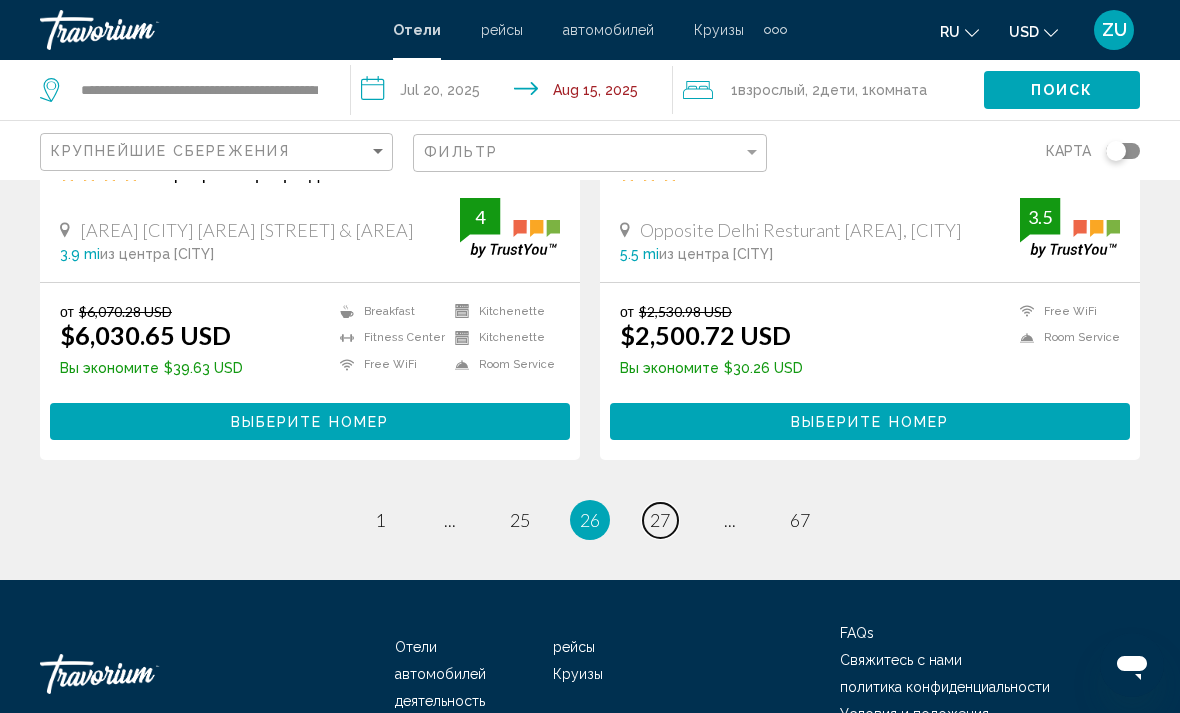 click on "27" at bounding box center [660, 520] 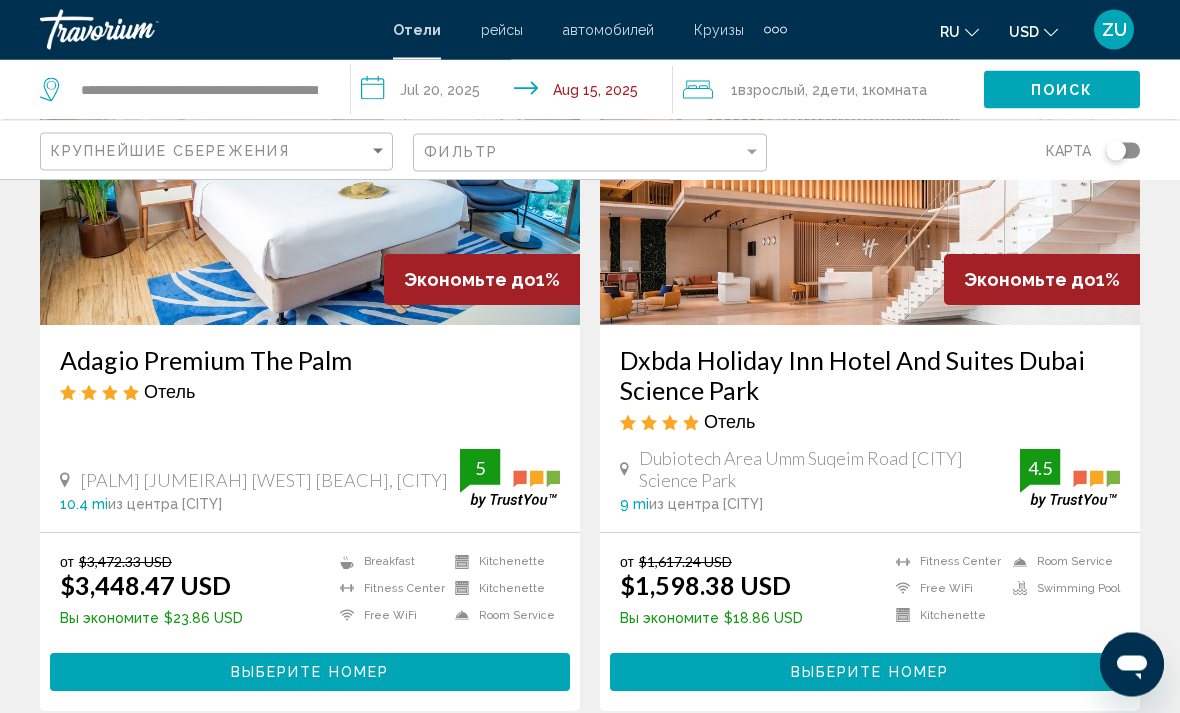 scroll, scrollTop: 3876, scrollLeft: 0, axis: vertical 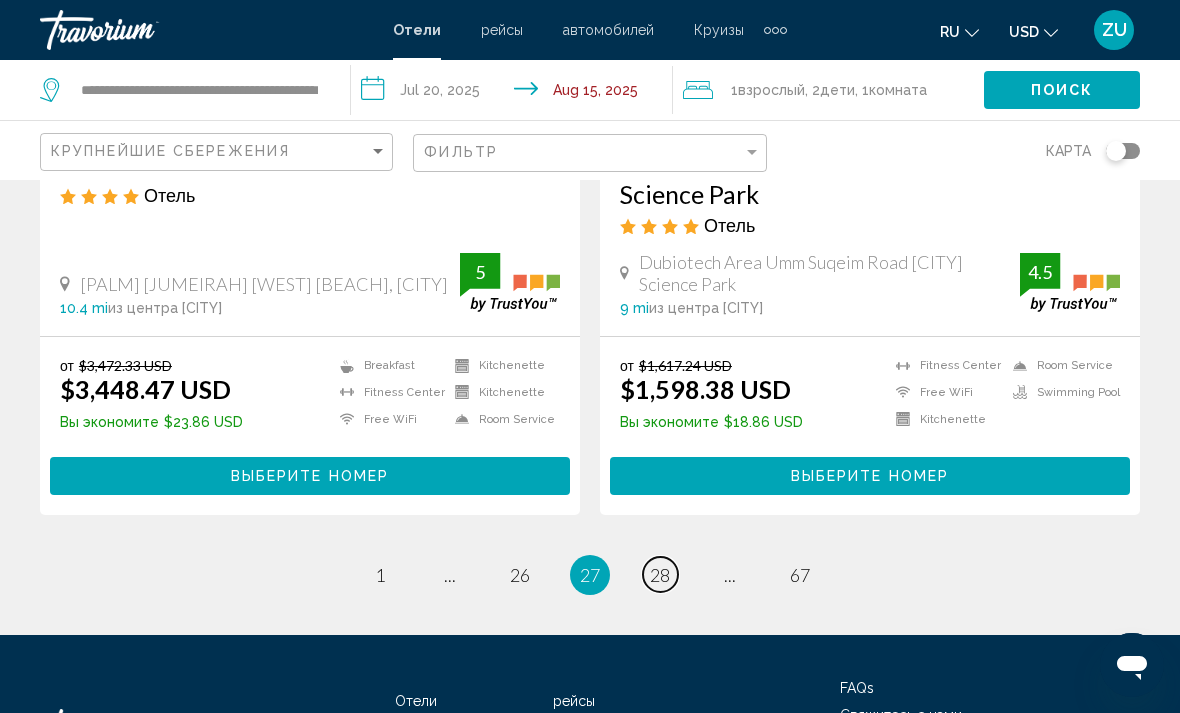 click on "28" at bounding box center (660, 575) 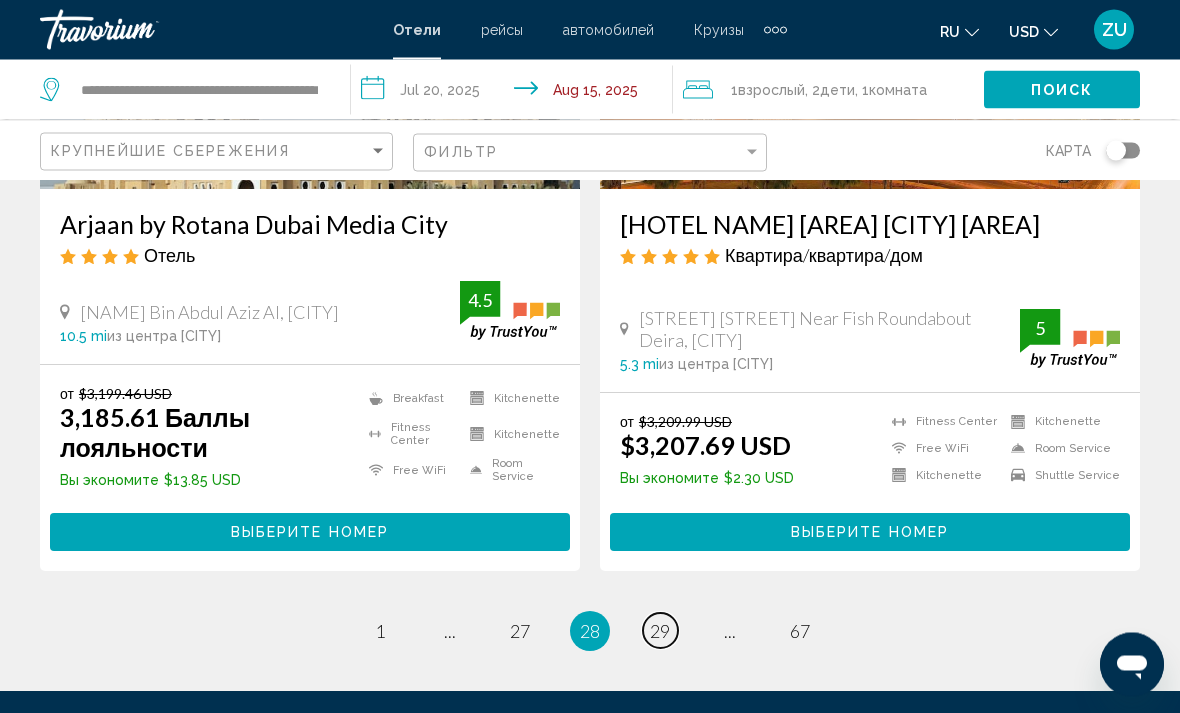 scroll, scrollTop: 3961, scrollLeft: 0, axis: vertical 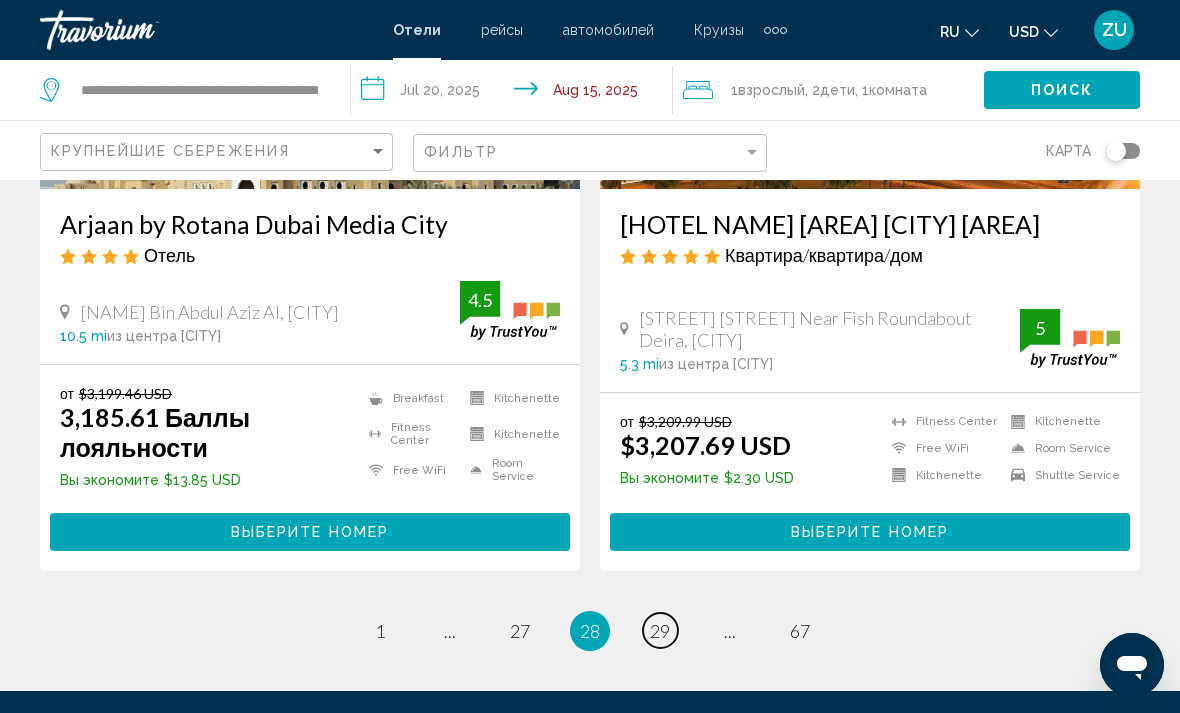 click on "29" at bounding box center (660, 631) 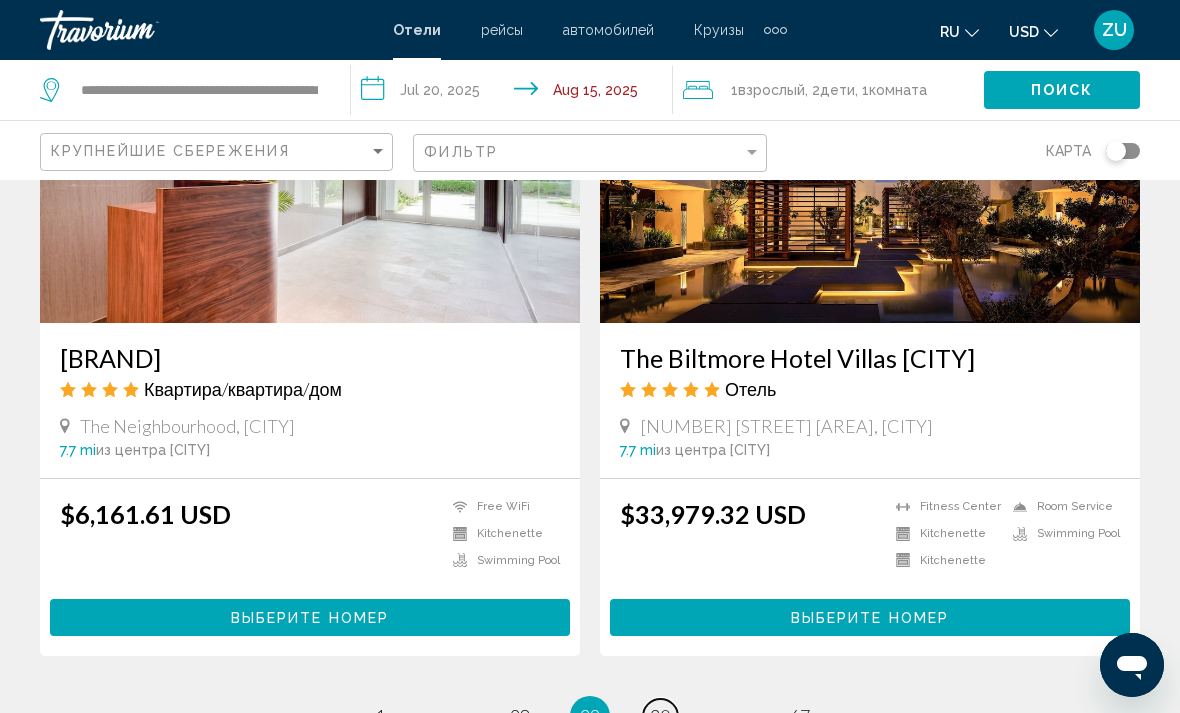 scroll, scrollTop: 3841, scrollLeft: 0, axis: vertical 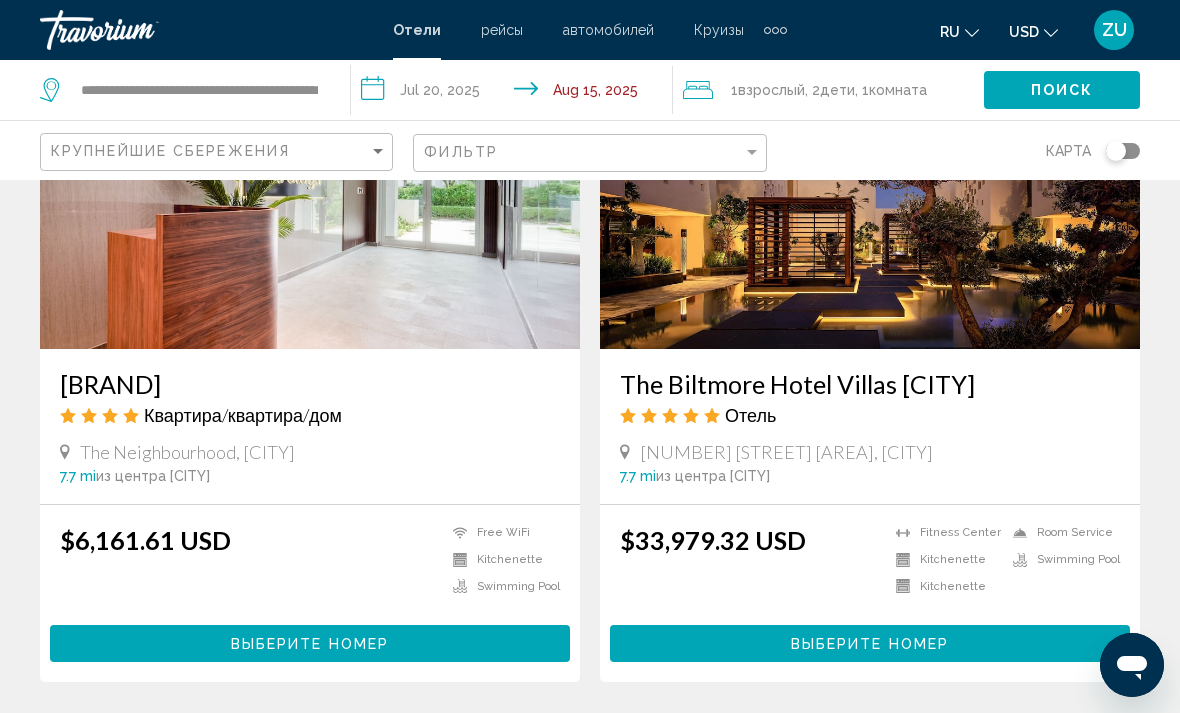 click on "30" at bounding box center (660, 742) 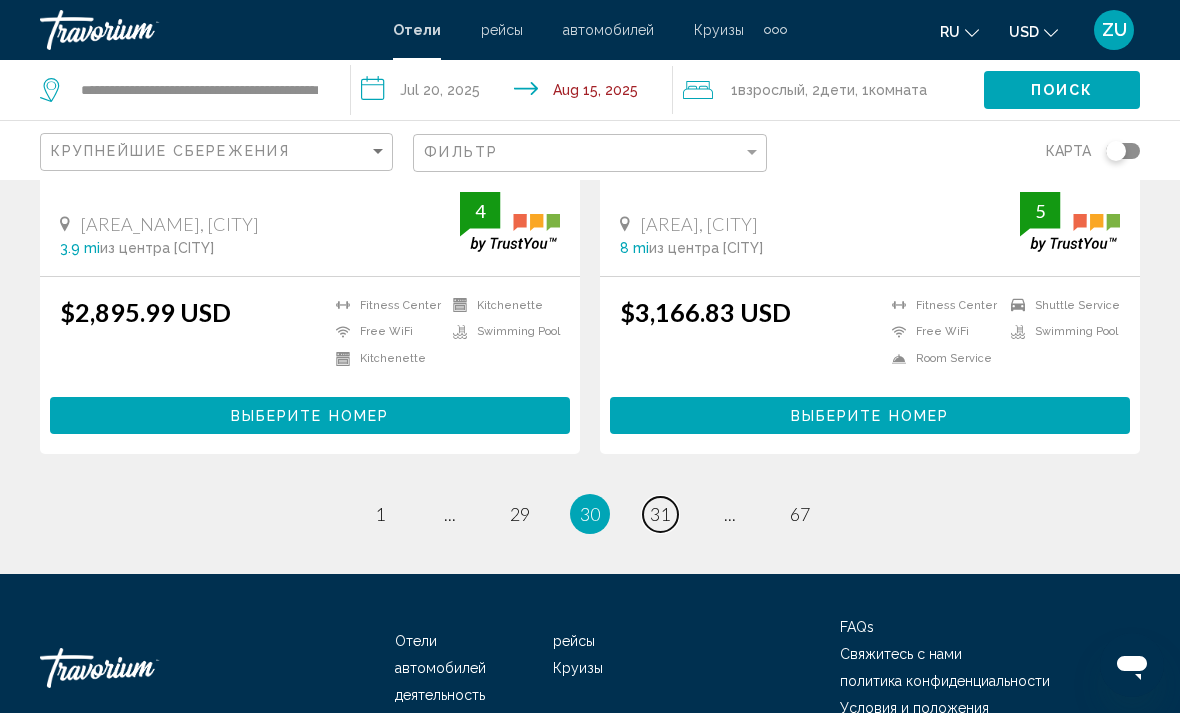 scroll, scrollTop: 4039, scrollLeft: 0, axis: vertical 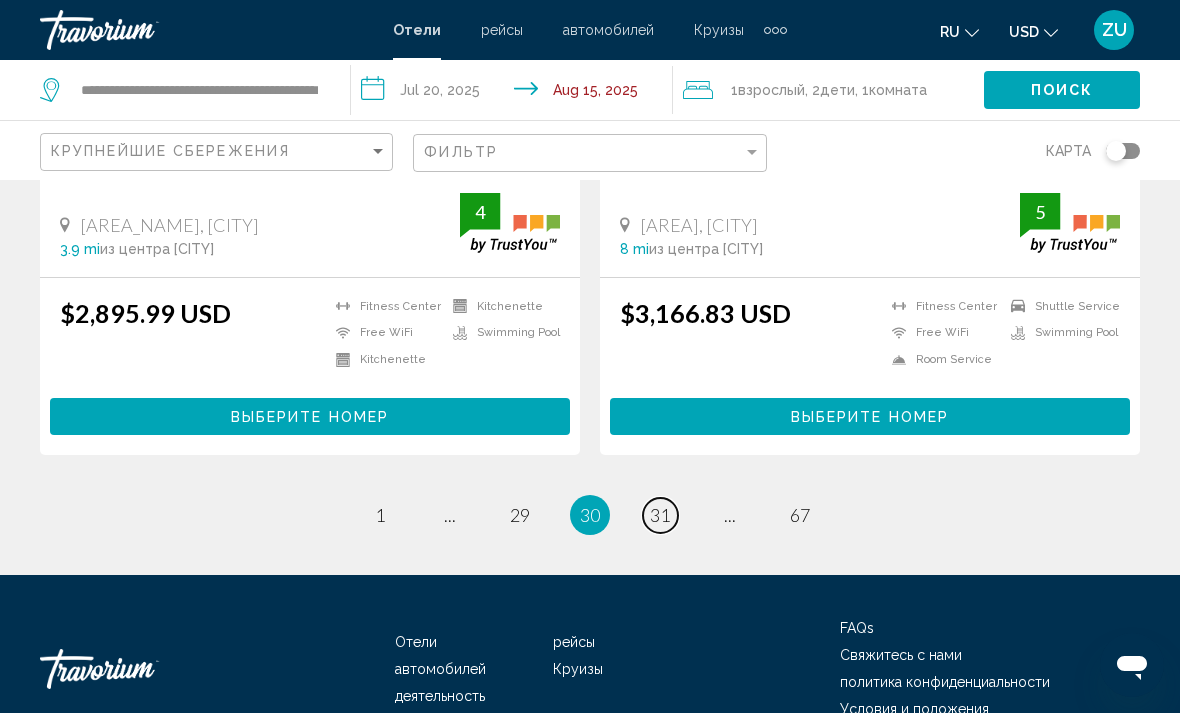 click on "31" at bounding box center [660, 515] 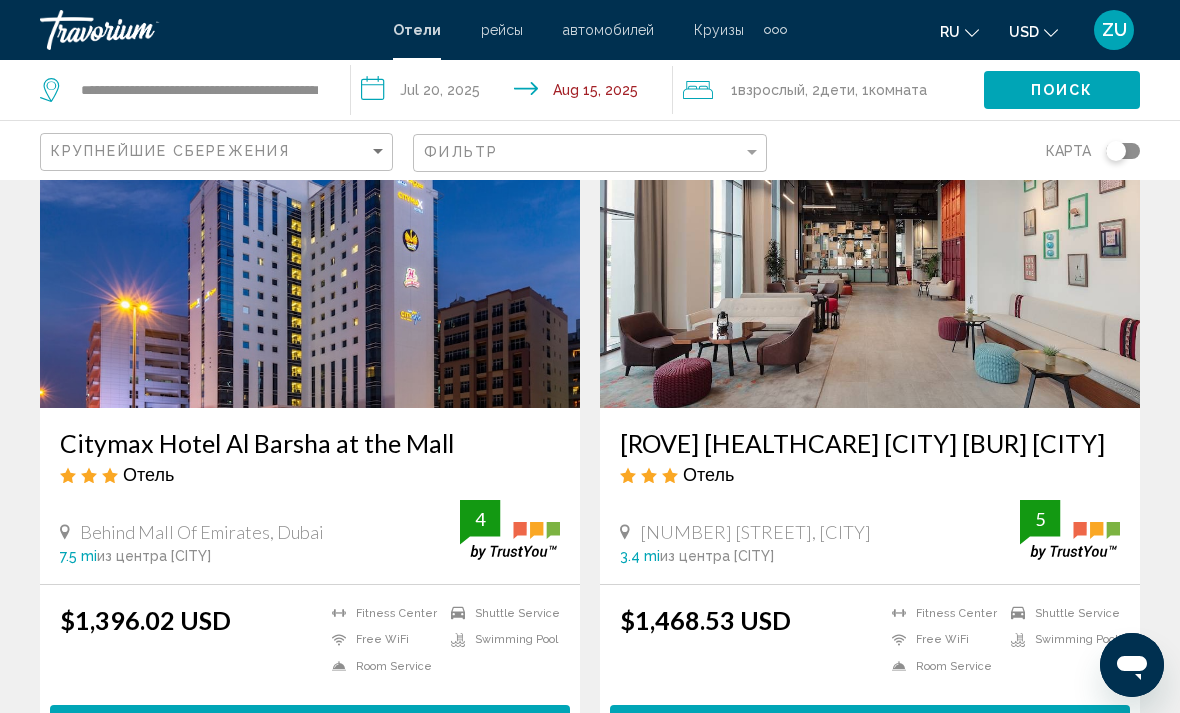 scroll, scrollTop: 3017, scrollLeft: 0, axis: vertical 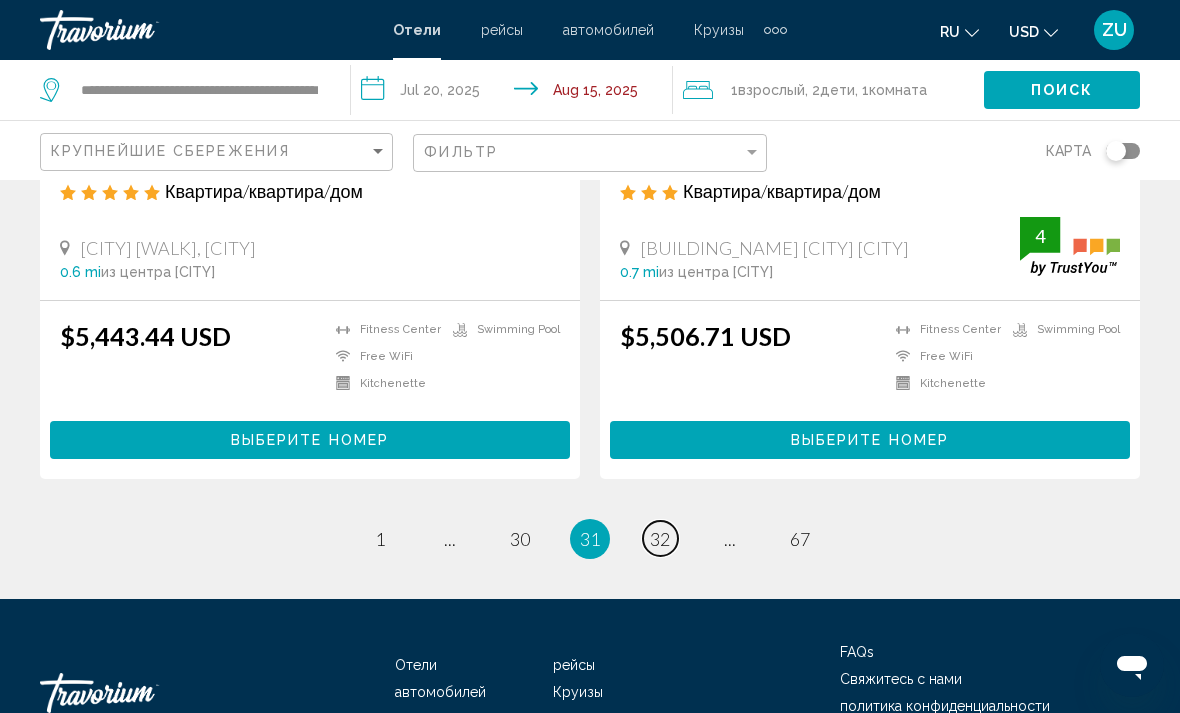 click on "32" at bounding box center [660, 539] 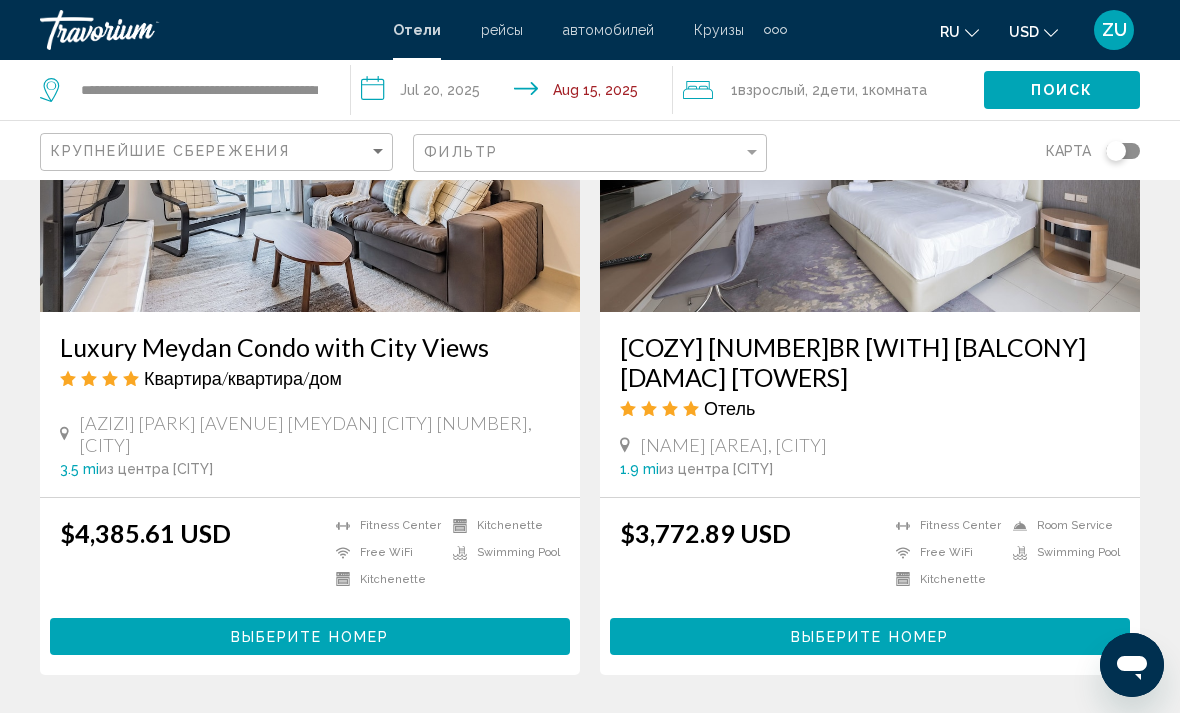 scroll, scrollTop: 3877, scrollLeft: 0, axis: vertical 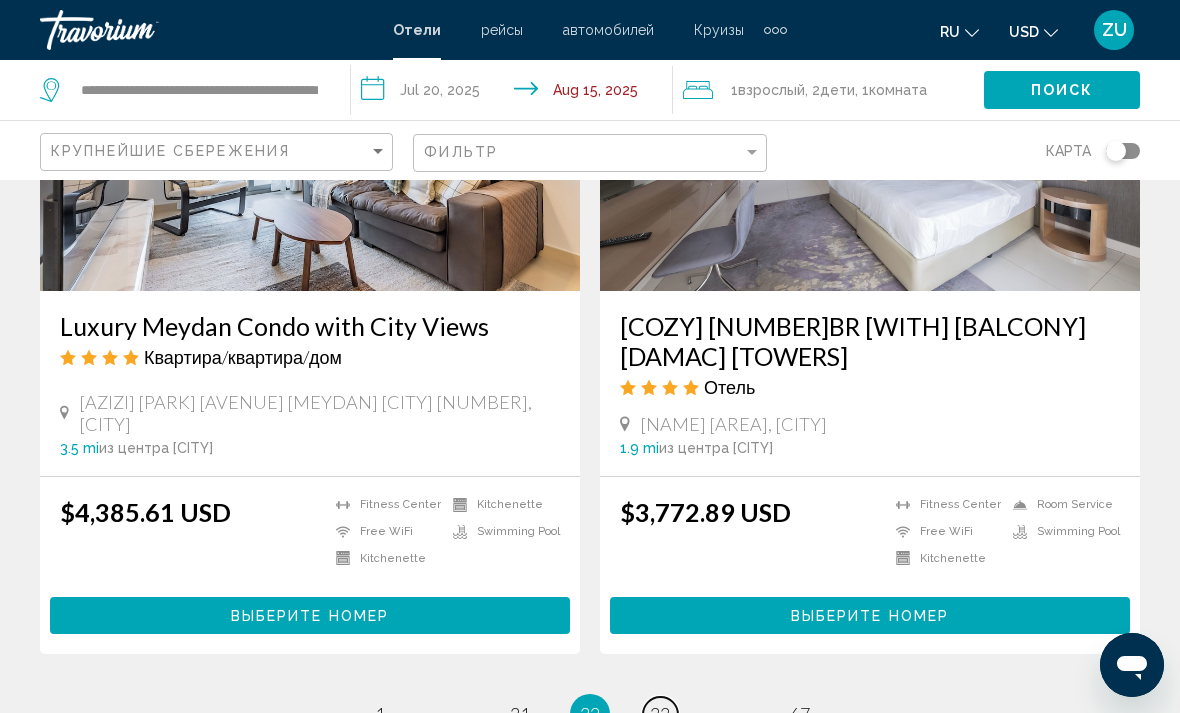 click on "33" at bounding box center [660, 714] 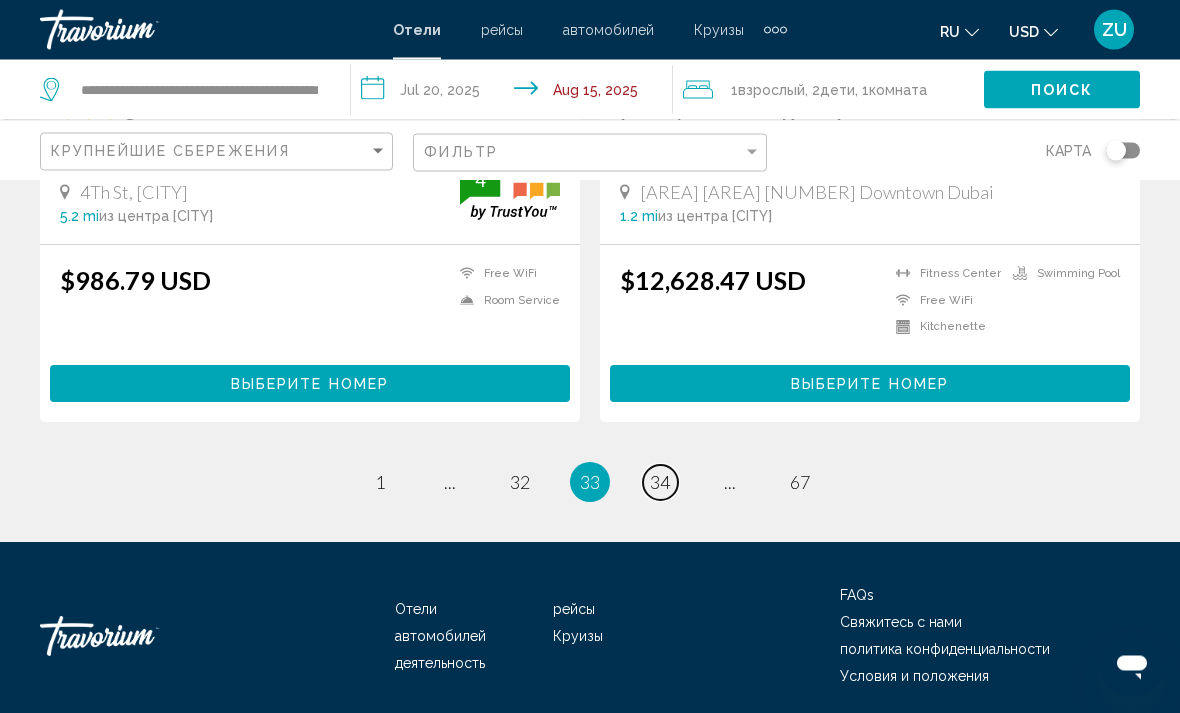 scroll, scrollTop: 4125, scrollLeft: 0, axis: vertical 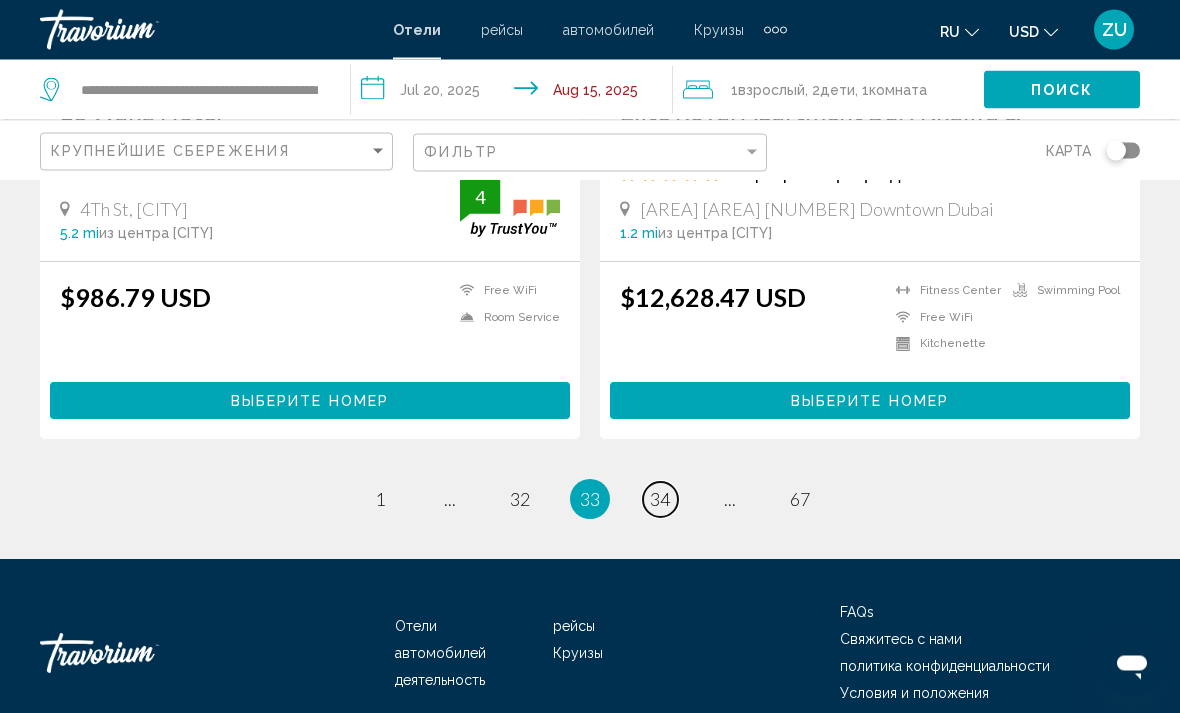 click on "34" at bounding box center (660, 500) 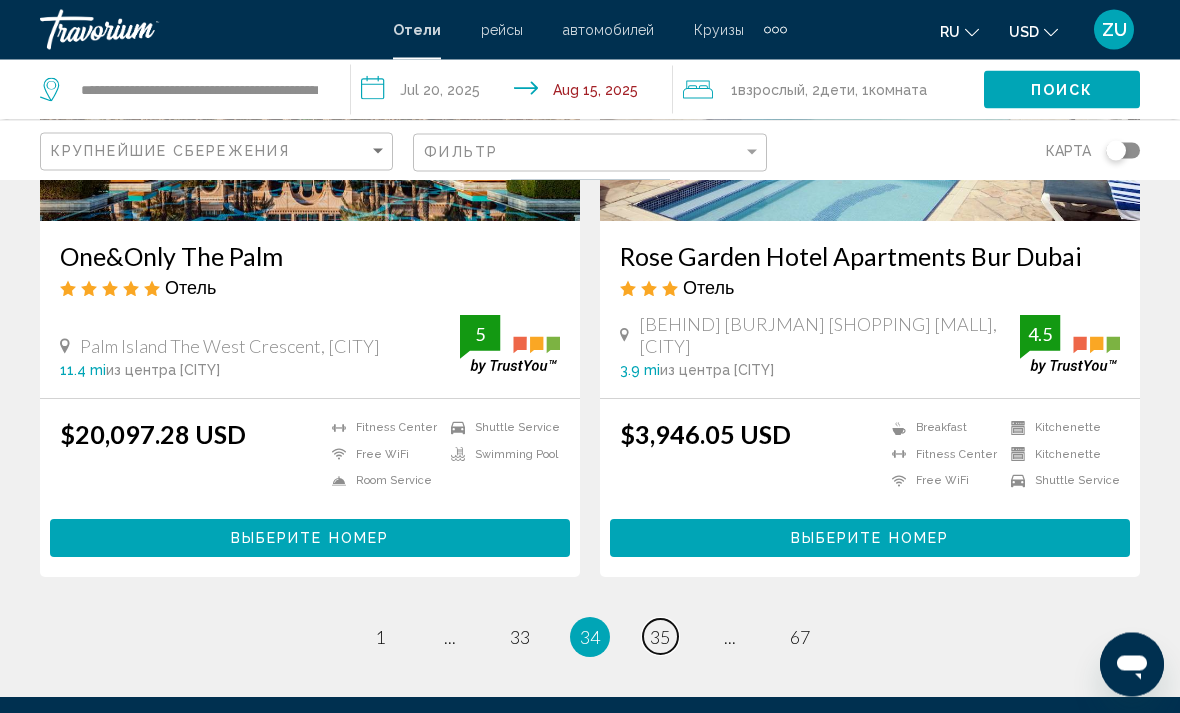 scroll, scrollTop: 3897, scrollLeft: 0, axis: vertical 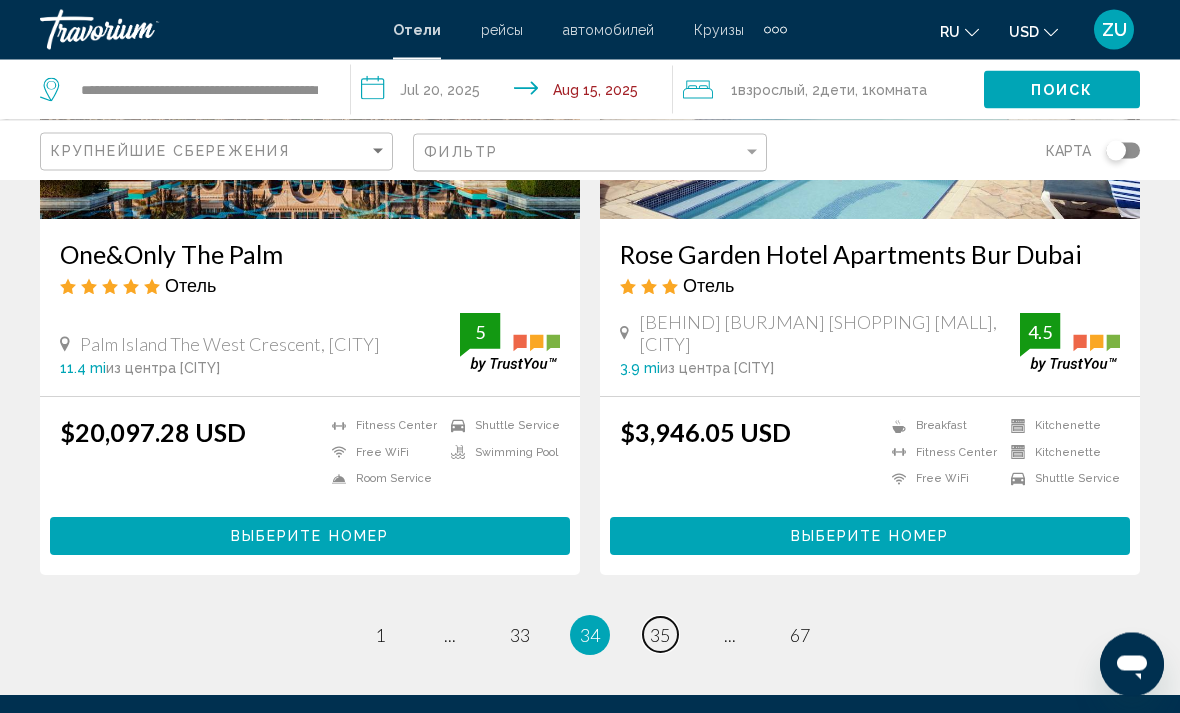 click on "35" at bounding box center [660, 636] 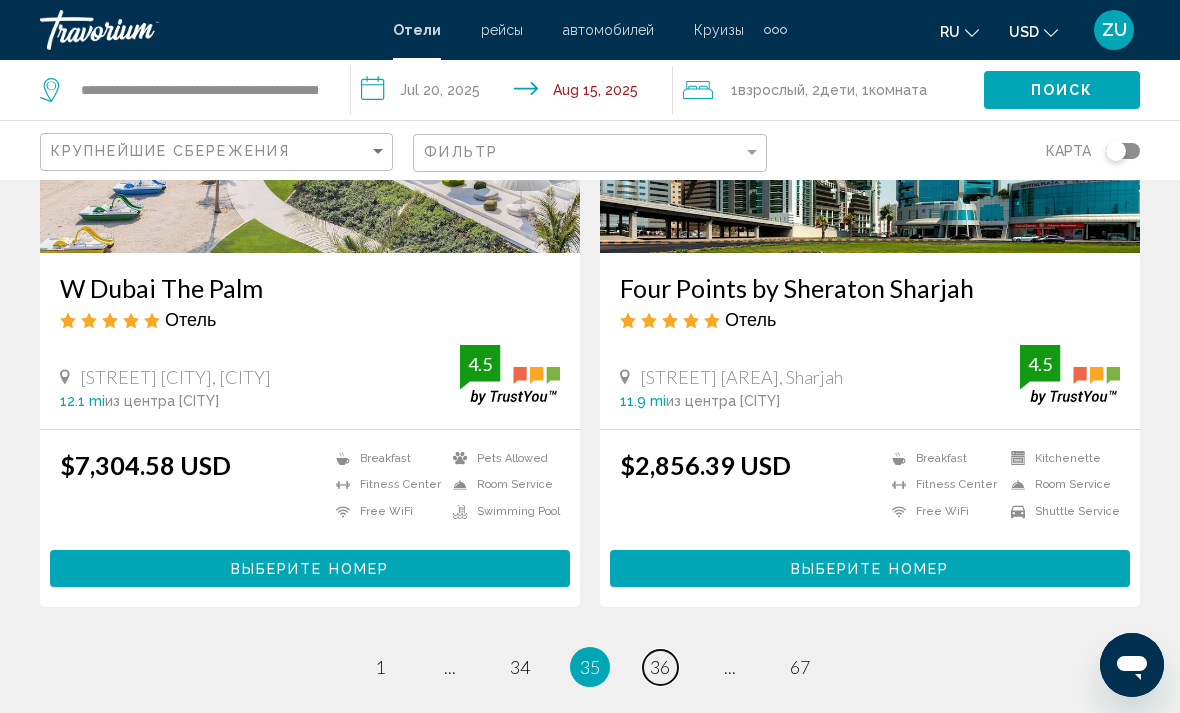 scroll, scrollTop: 3864, scrollLeft: 0, axis: vertical 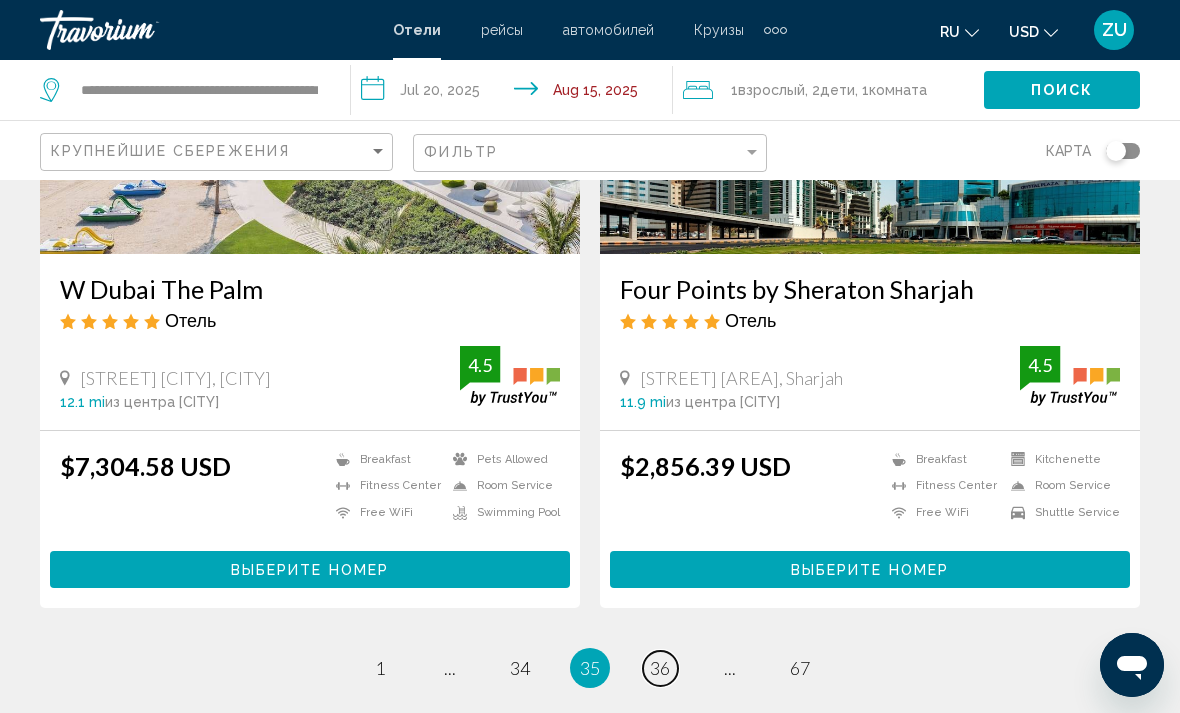 click on "36" at bounding box center (660, 668) 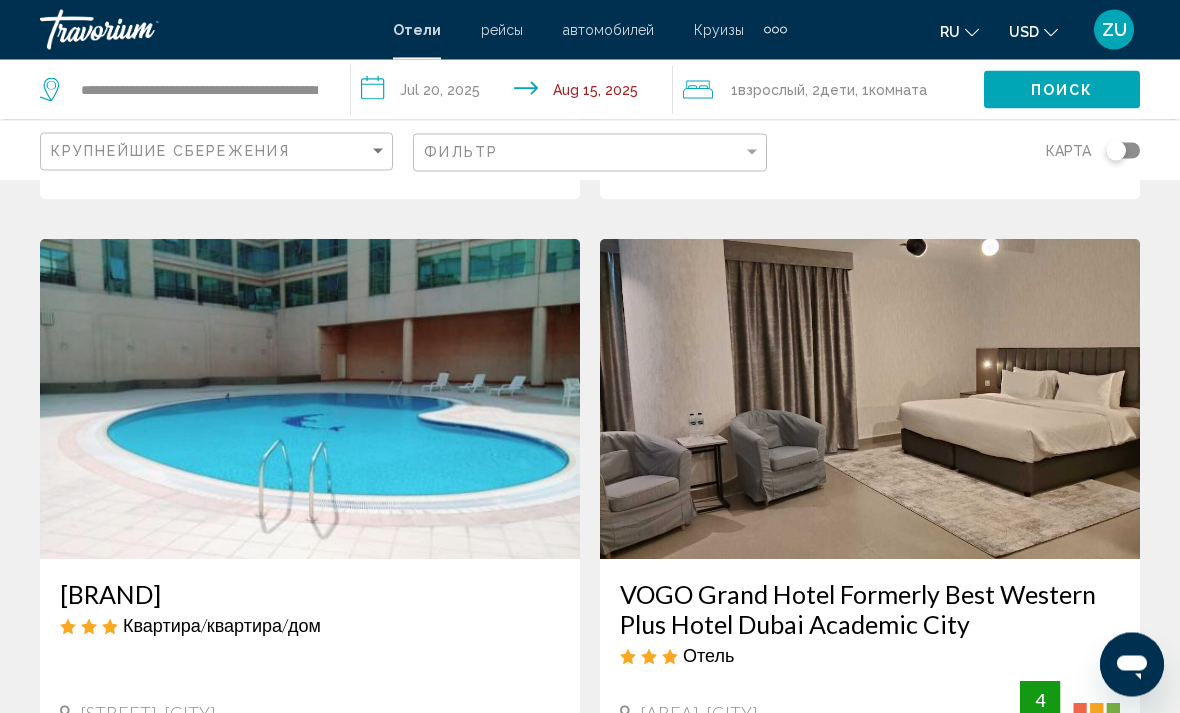 scroll, scrollTop: 0, scrollLeft: 0, axis: both 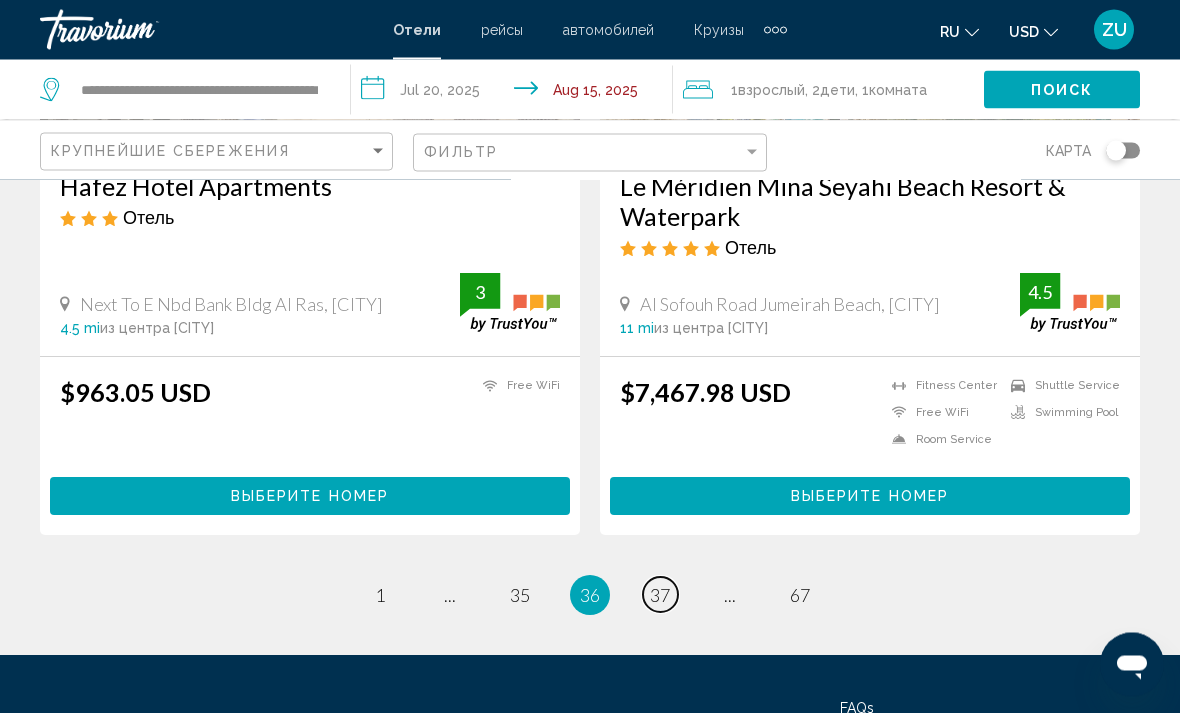 click on "37" at bounding box center [660, 596] 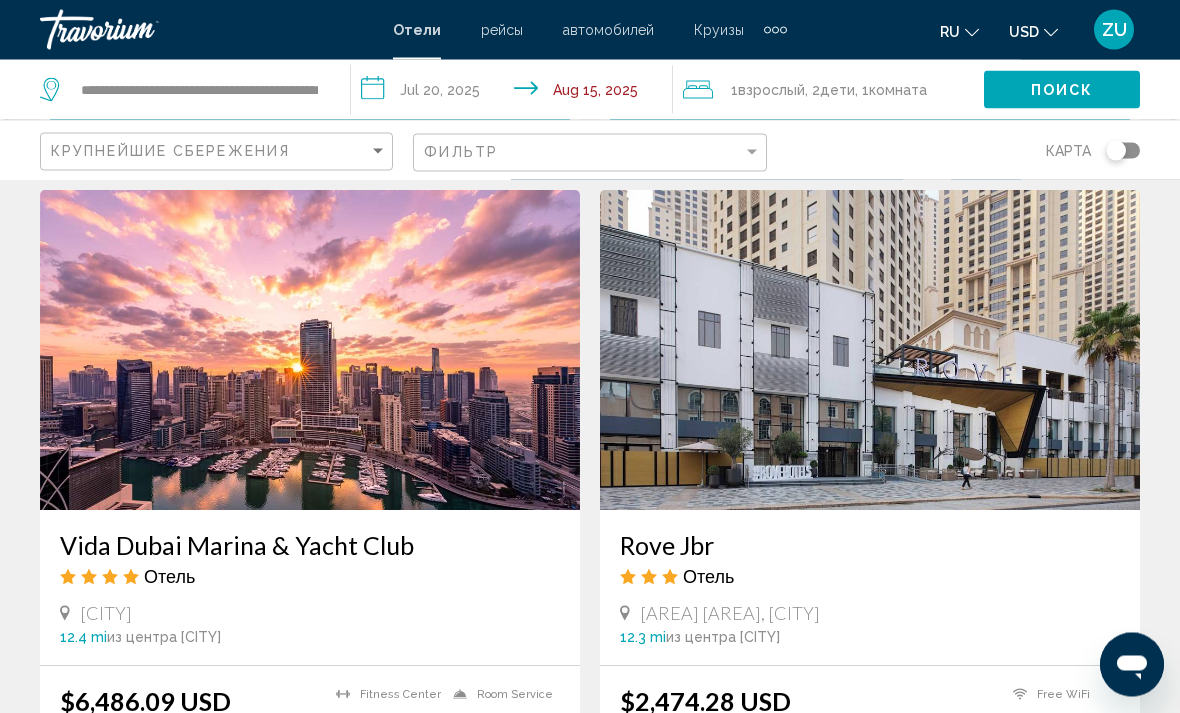 scroll, scrollTop: 2328, scrollLeft: 0, axis: vertical 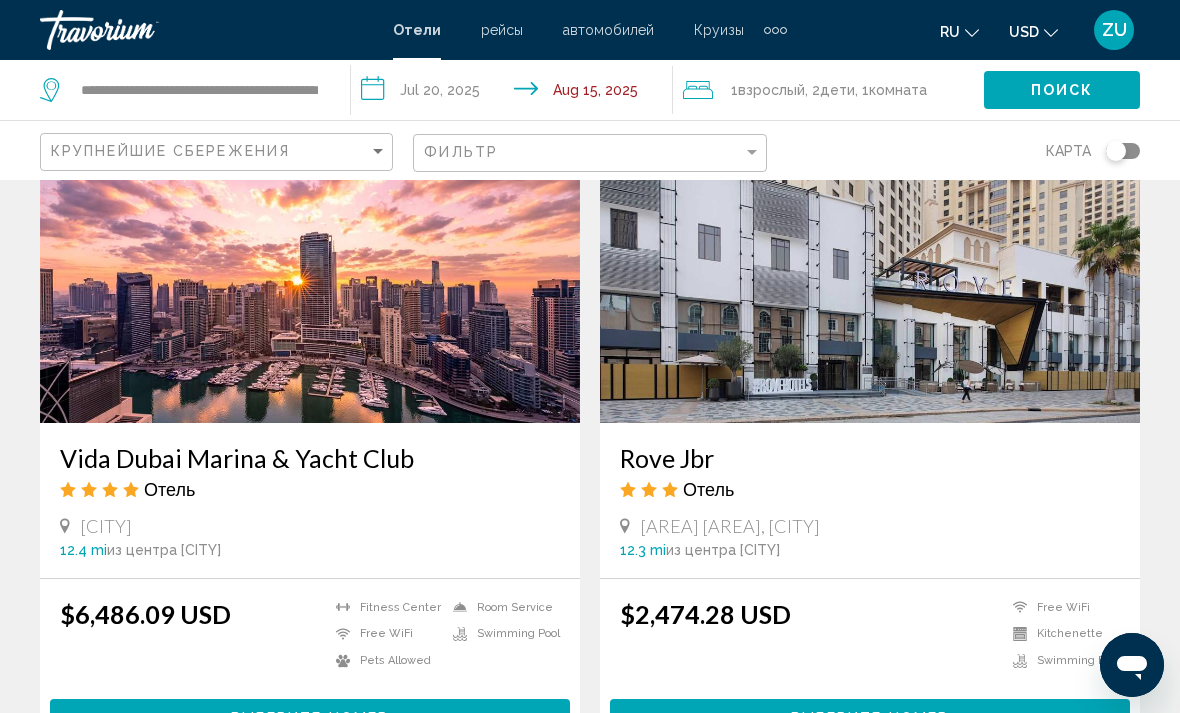 click on "Выберите номер" at bounding box center [870, 718] 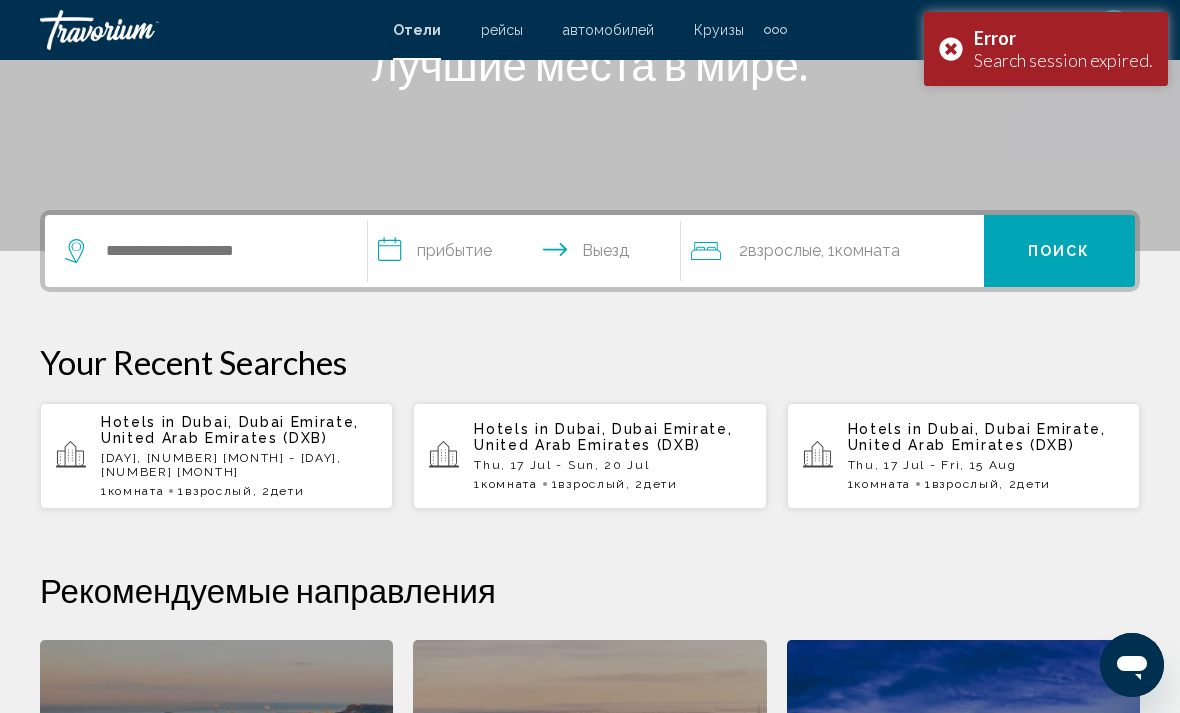 scroll, scrollTop: 348, scrollLeft: 0, axis: vertical 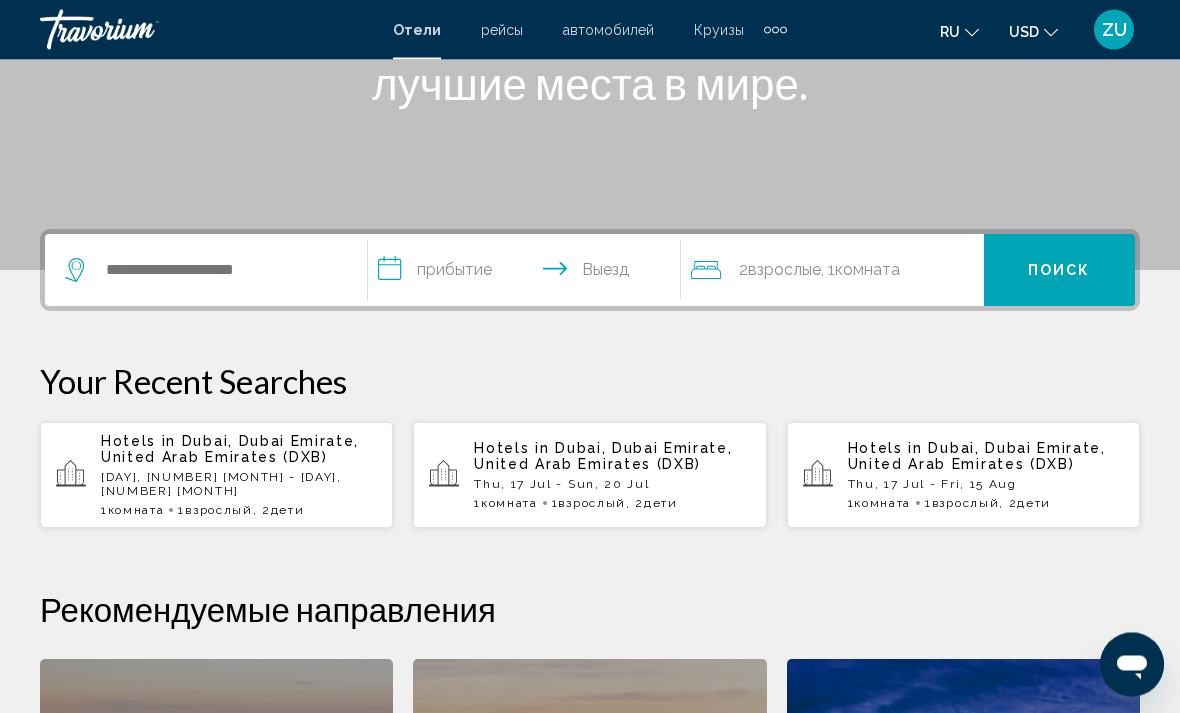 click on "[DAY], [NUMBER] [MONTH] - [DAY], [NUMBER] [MONTH]" at bounding box center [239, 485] 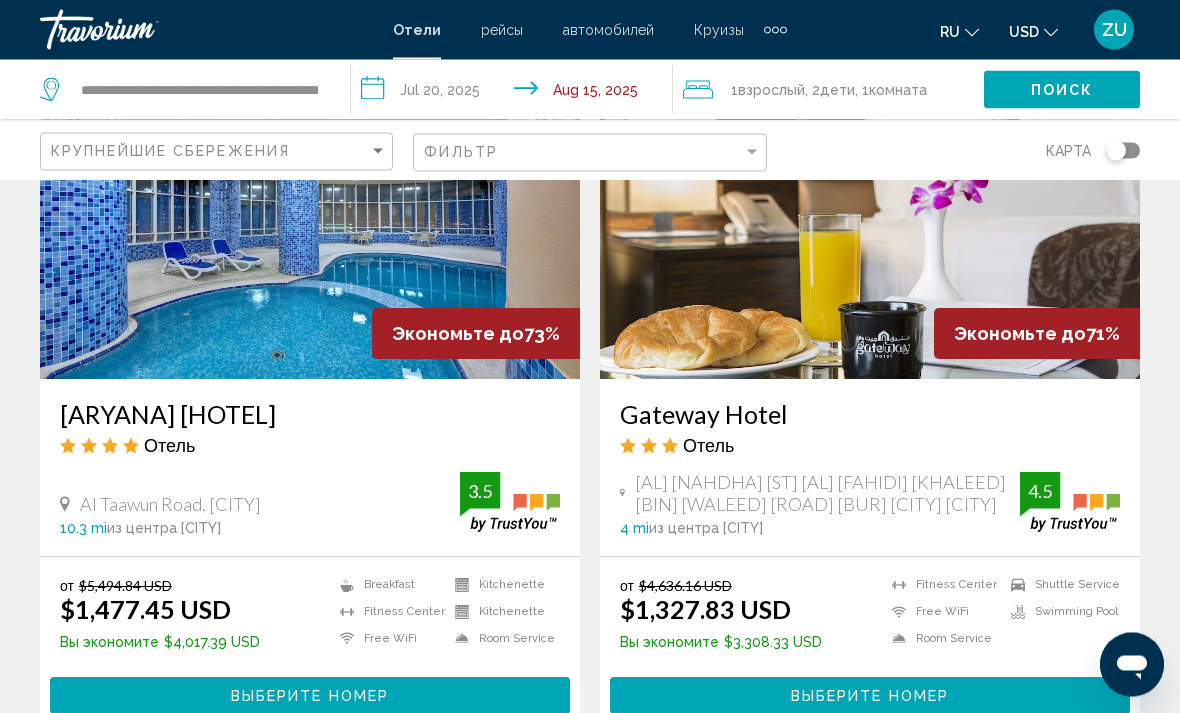 scroll, scrollTop: 3721, scrollLeft: 0, axis: vertical 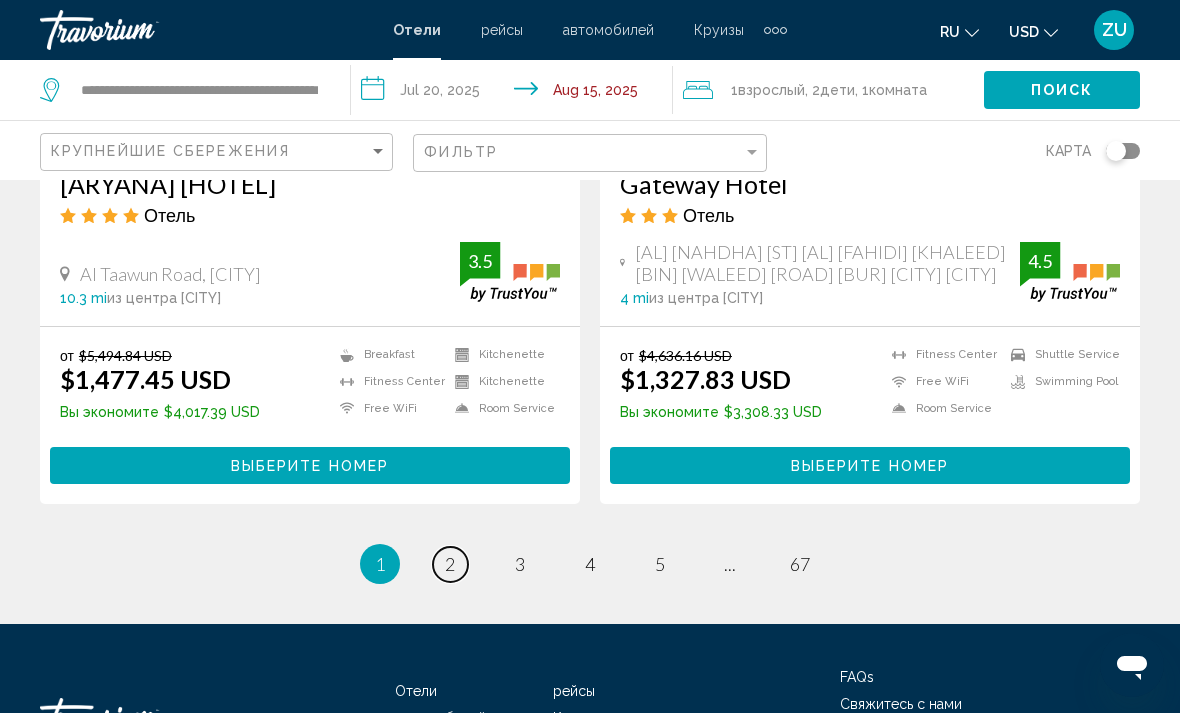 click on "2" at bounding box center [450, 564] 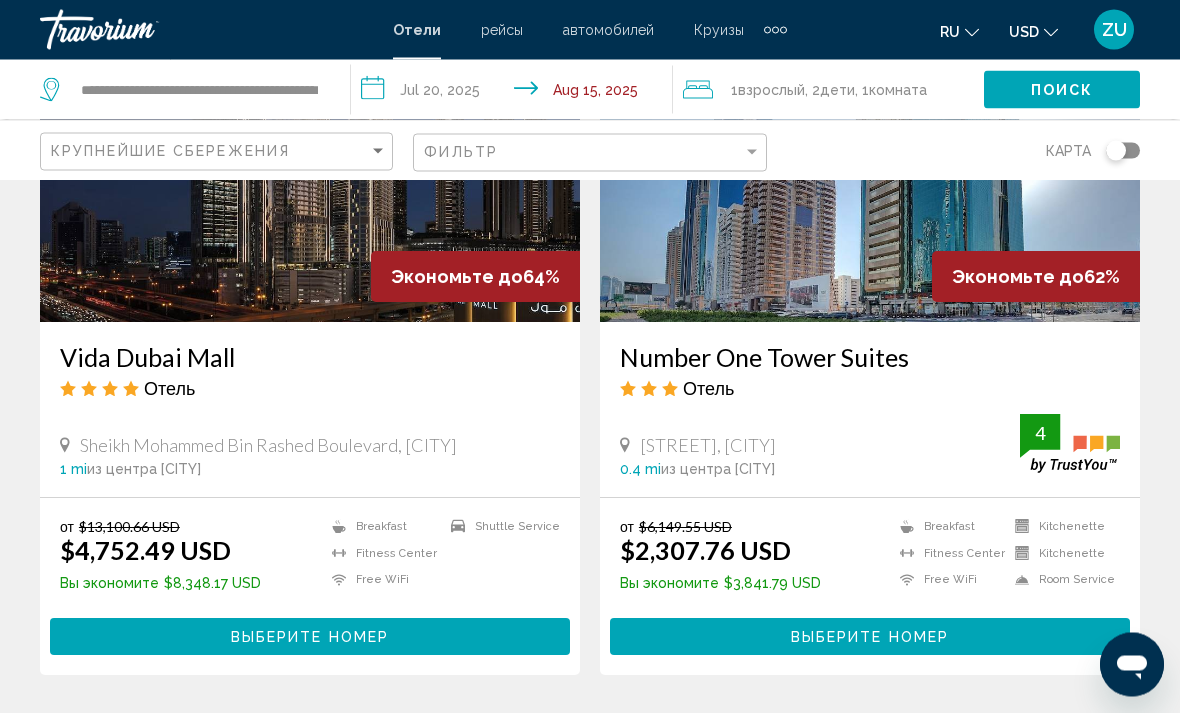 scroll, scrollTop: 3104, scrollLeft: 0, axis: vertical 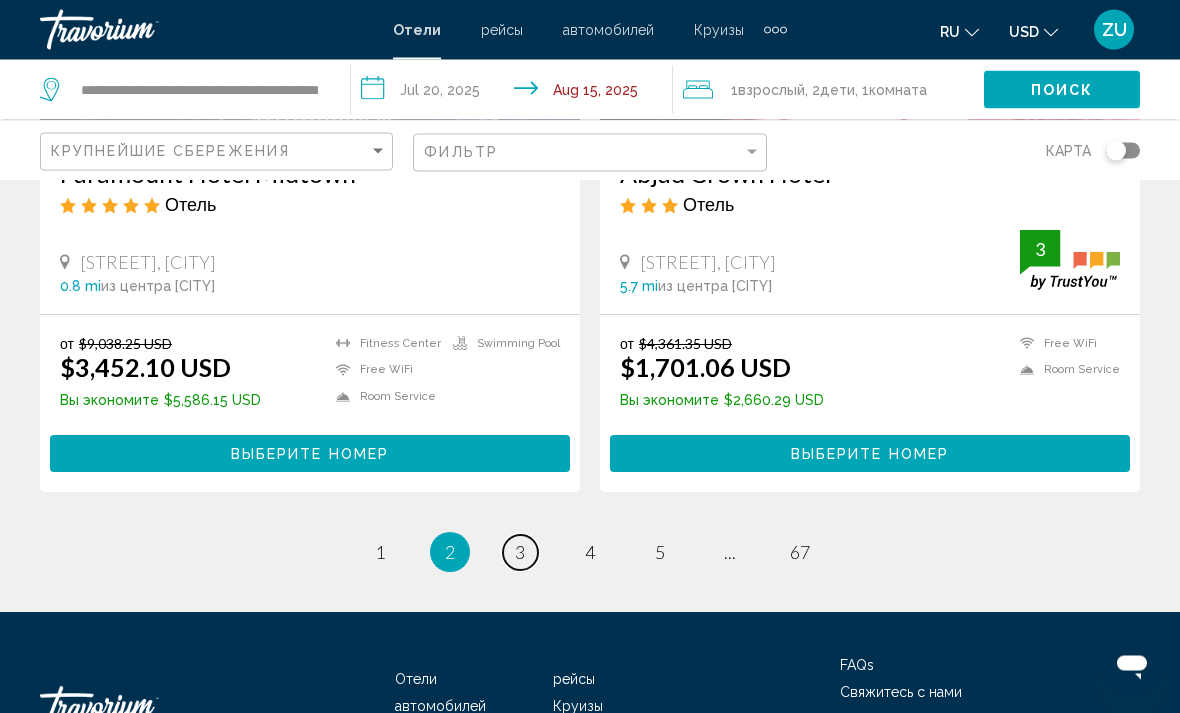 click on "3" at bounding box center [520, 553] 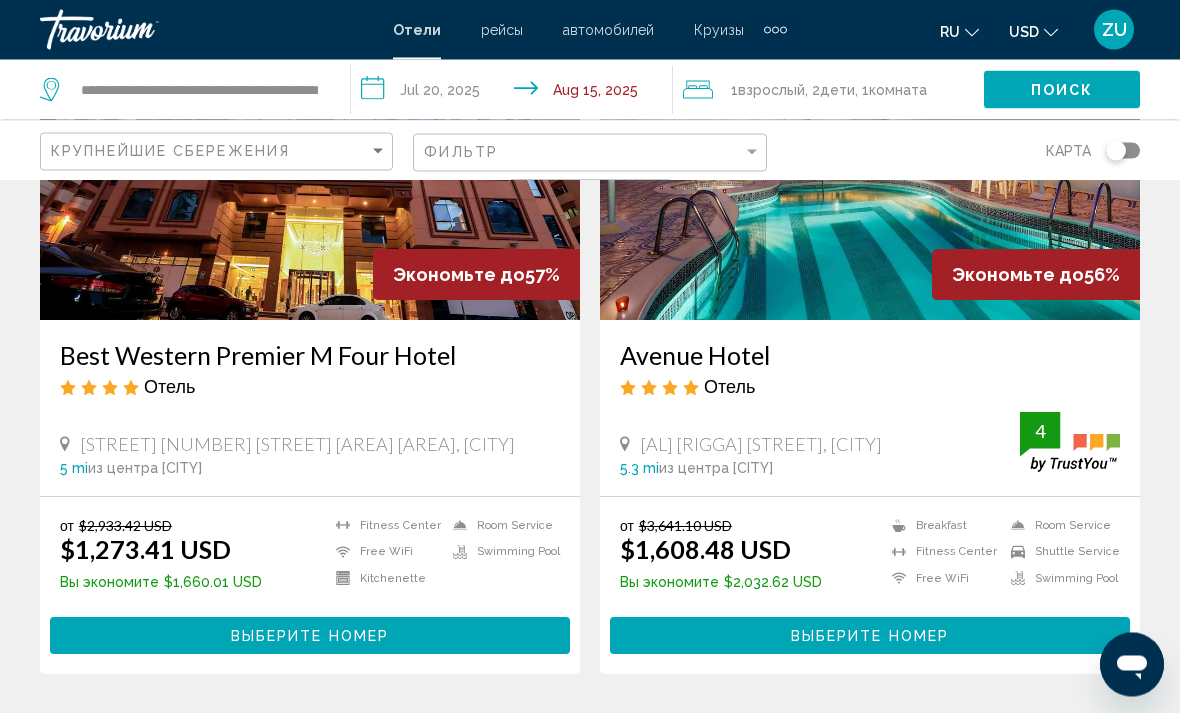 scroll, scrollTop: 3109, scrollLeft: 0, axis: vertical 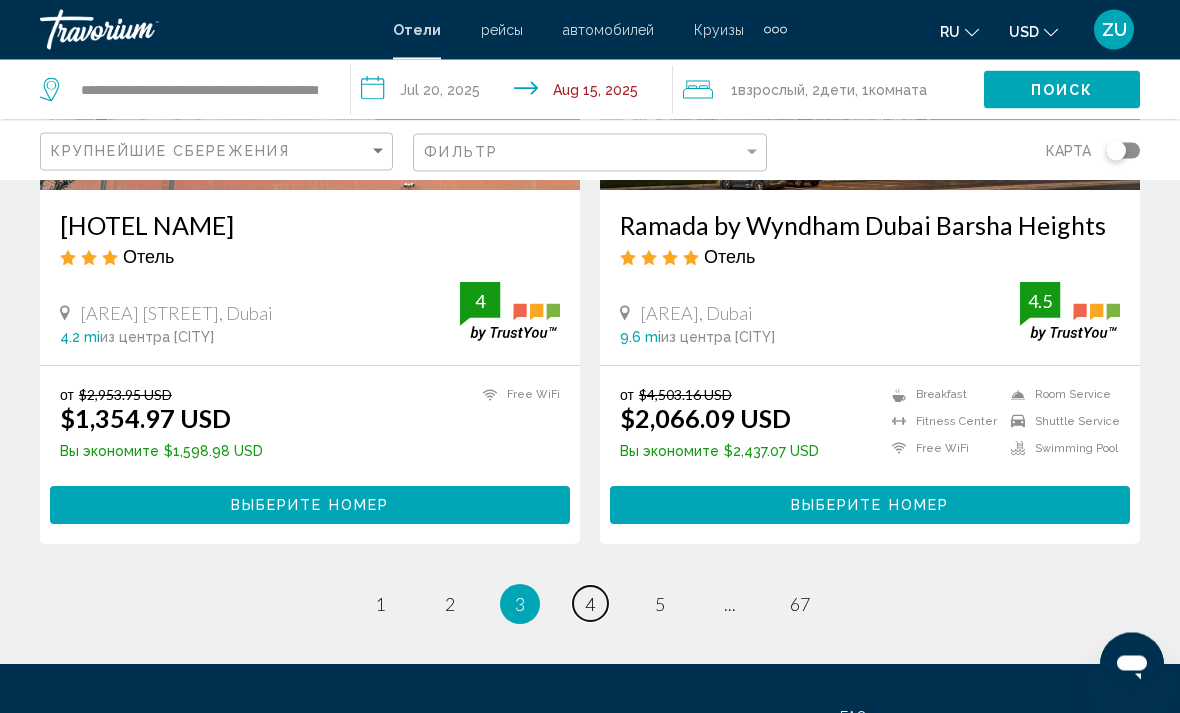 click on "4" at bounding box center (590, 605) 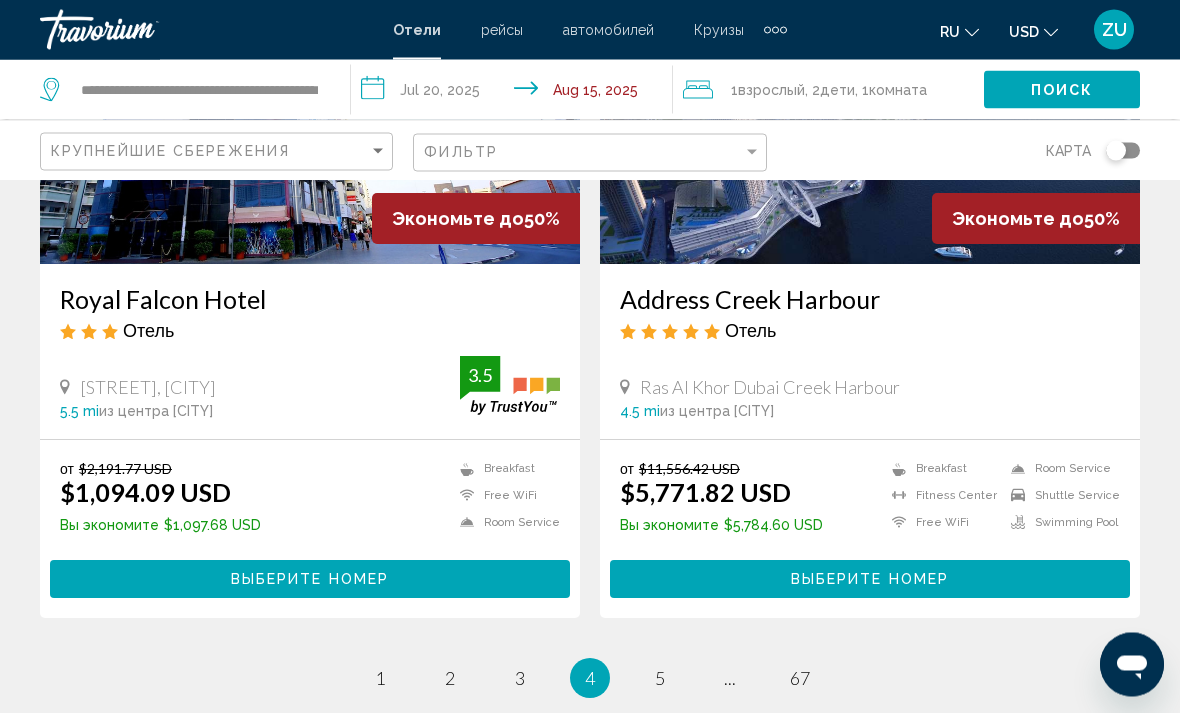 scroll, scrollTop: 3985, scrollLeft: 0, axis: vertical 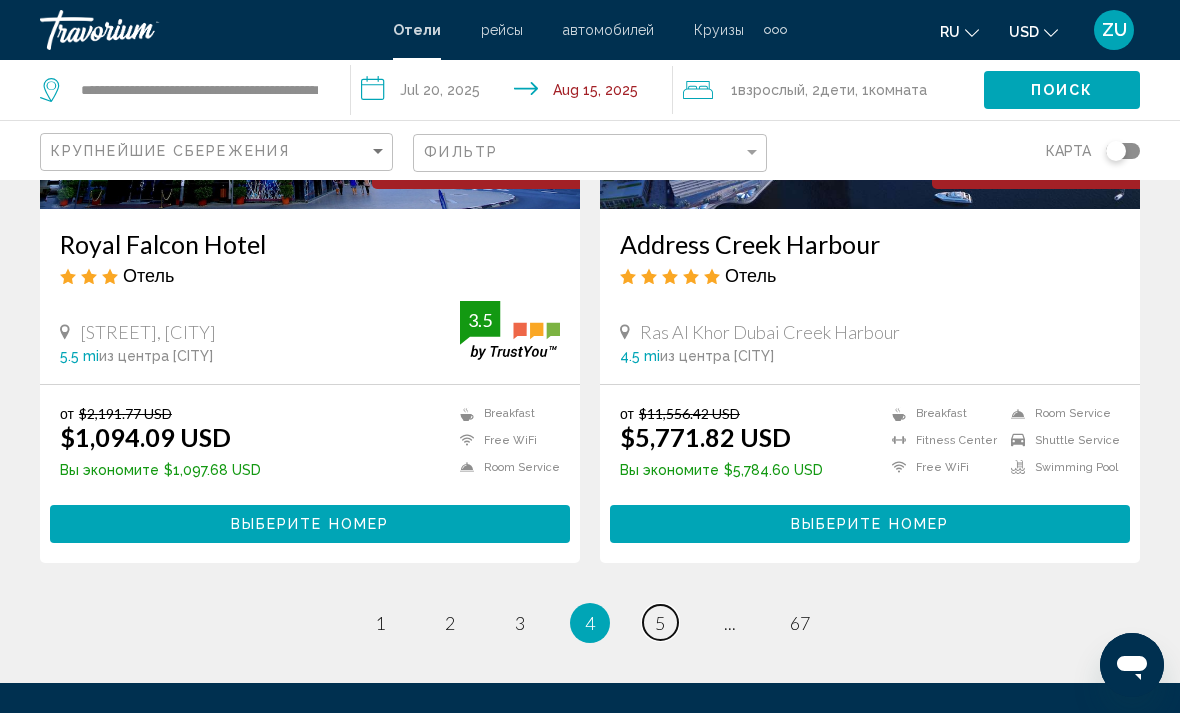 click on "page  5" at bounding box center (660, 622) 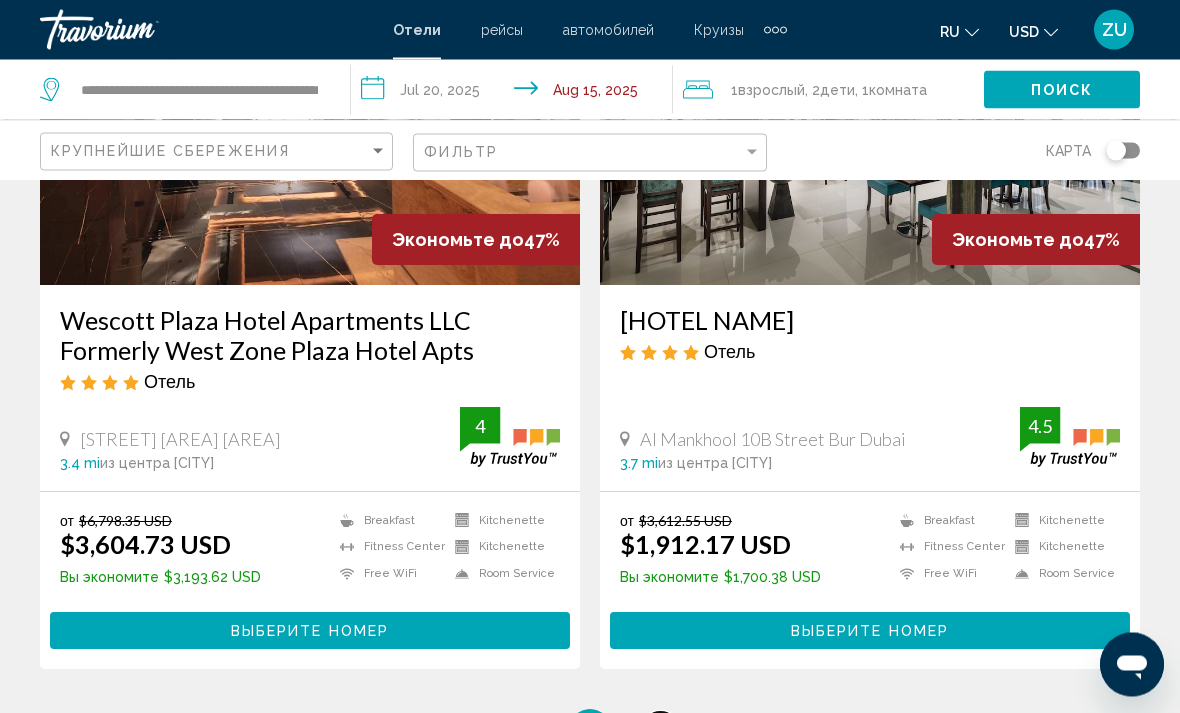 scroll, scrollTop: 3855, scrollLeft: 0, axis: vertical 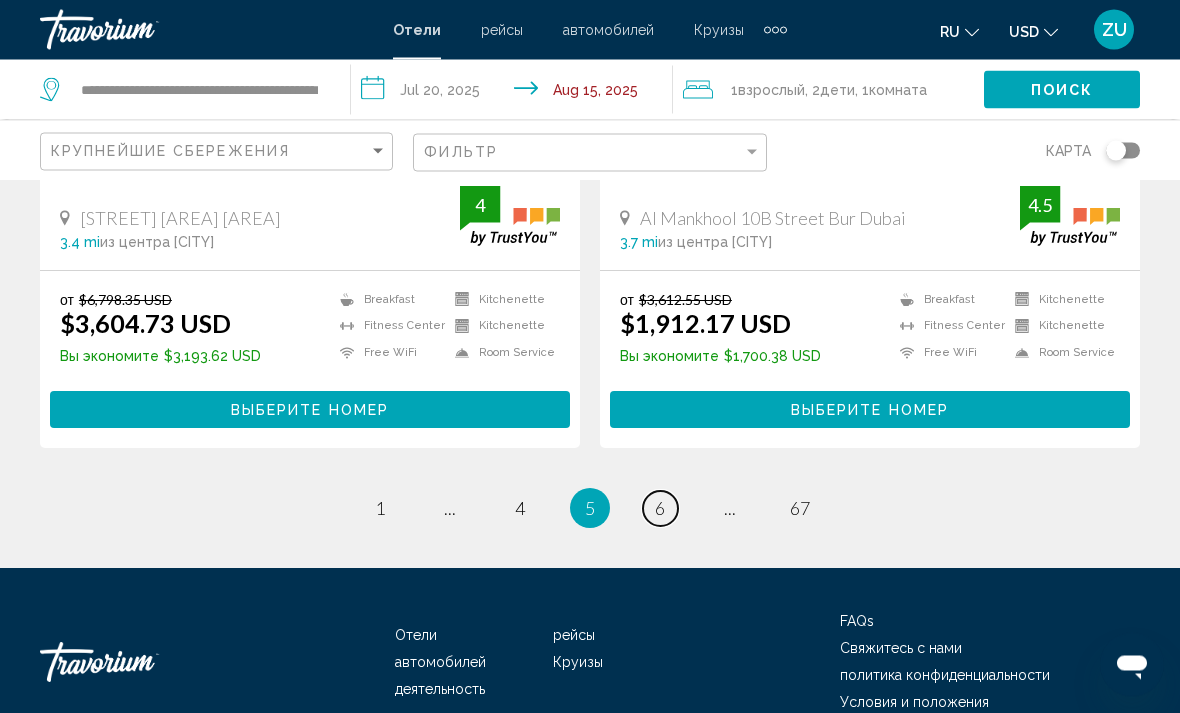 click on "page  6" at bounding box center [660, 509] 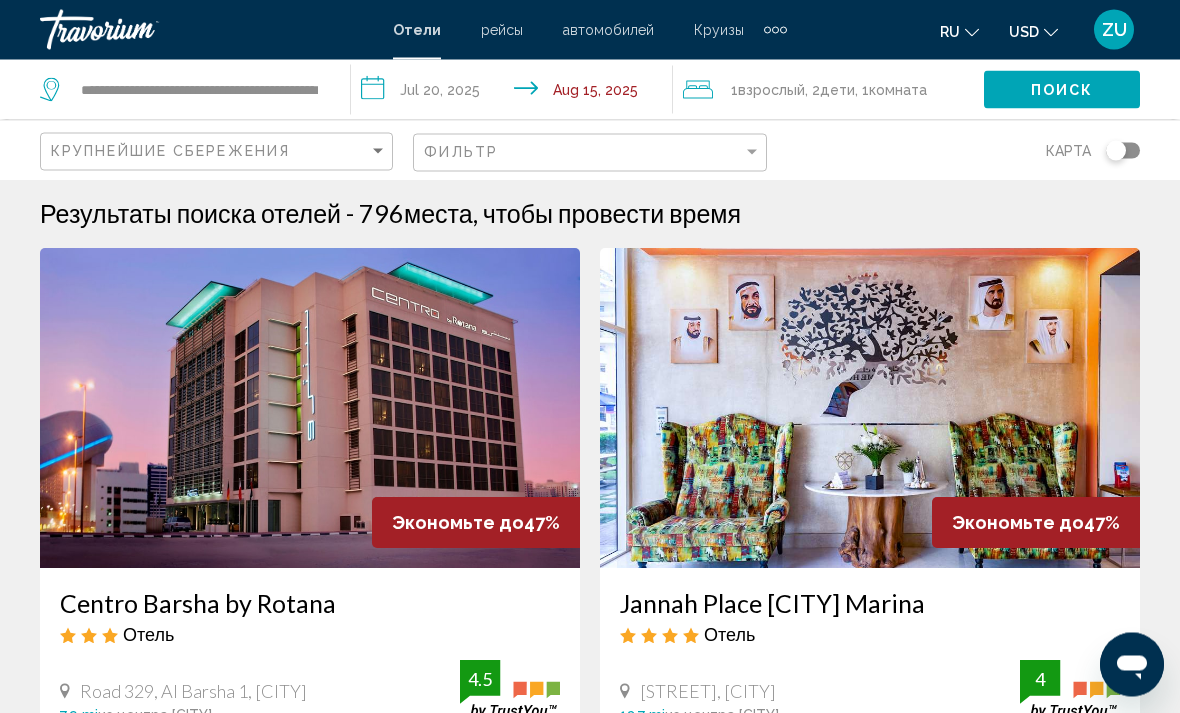 scroll, scrollTop: 0, scrollLeft: 0, axis: both 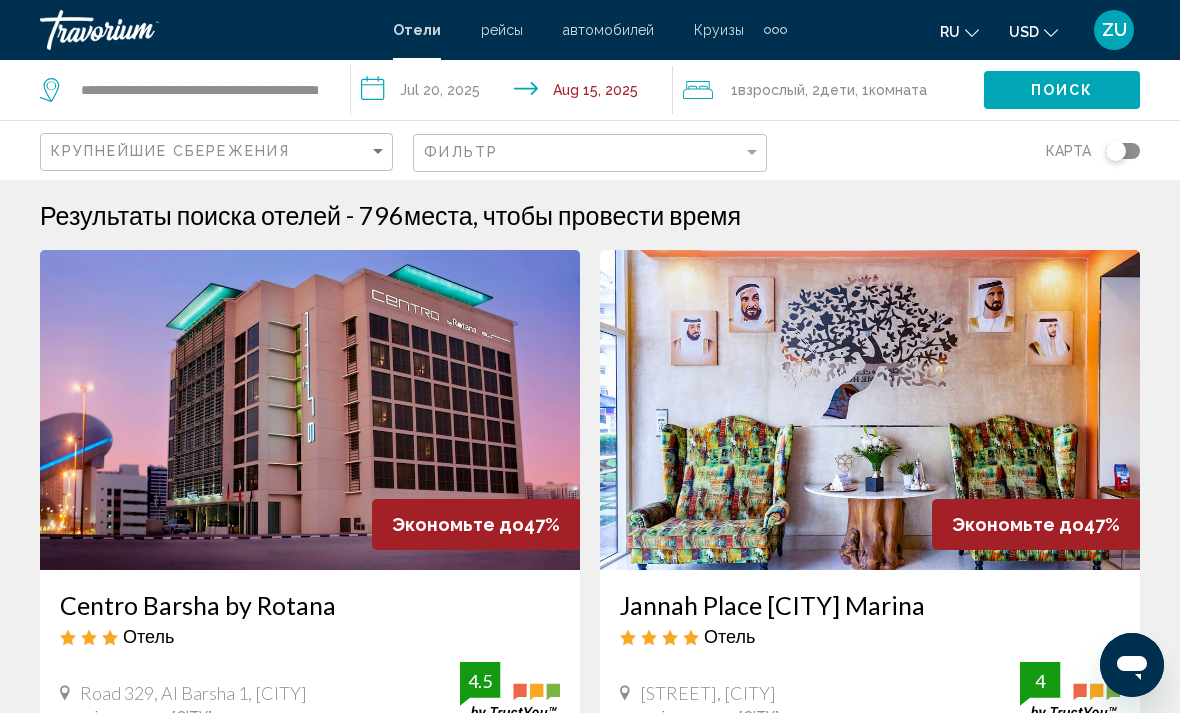 click on "Результаты поиска отелей  -   796  места, чтобы провести время Экономьте до  47%   Centro Barsha by Rotana
Отель
Road 329, [CITY] 1, [CITY] 7.9 mi  из центра  [CITY] от отеля 4.5 от $3,893.35 USD $2,065.71 USD  Вы экономите  $1,827.64 USD
Breakfast
Fitness Center
Free WiFi
Room Service
Shuttle Service
Swimming Pool  4.5 Выберите номер Экономьте до  47%   Jannah Place Dubai Marina
Отель 4 4" at bounding box center (590, 2392) 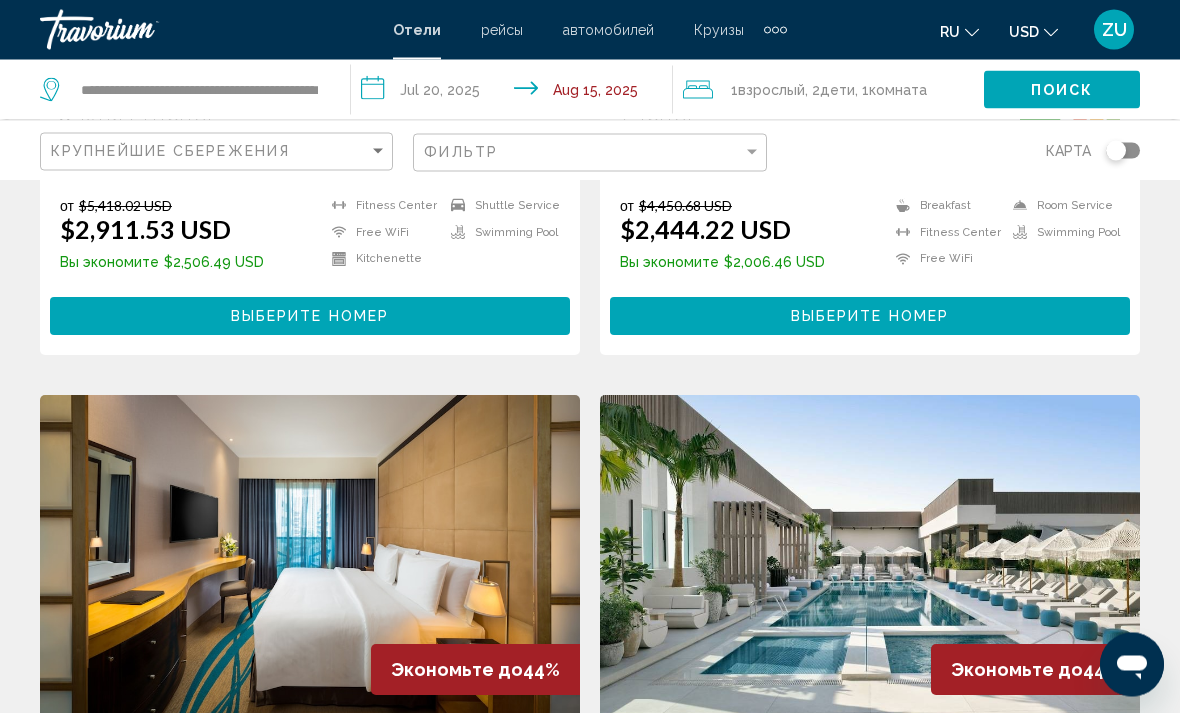scroll, scrollTop: 1976, scrollLeft: 0, axis: vertical 